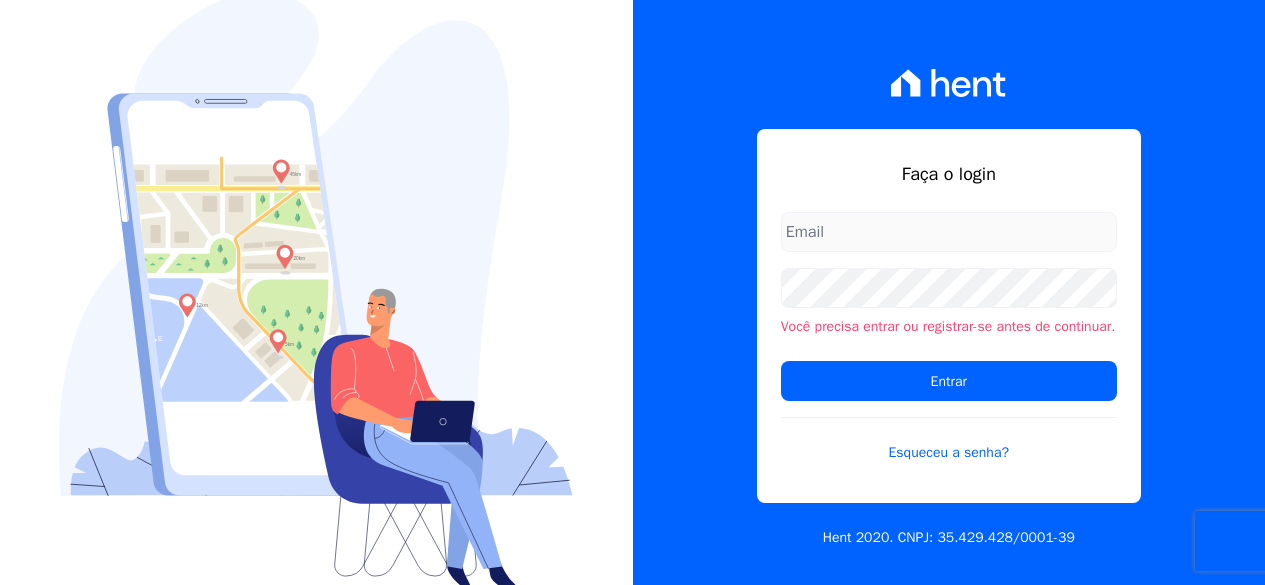 scroll, scrollTop: 0, scrollLeft: 0, axis: both 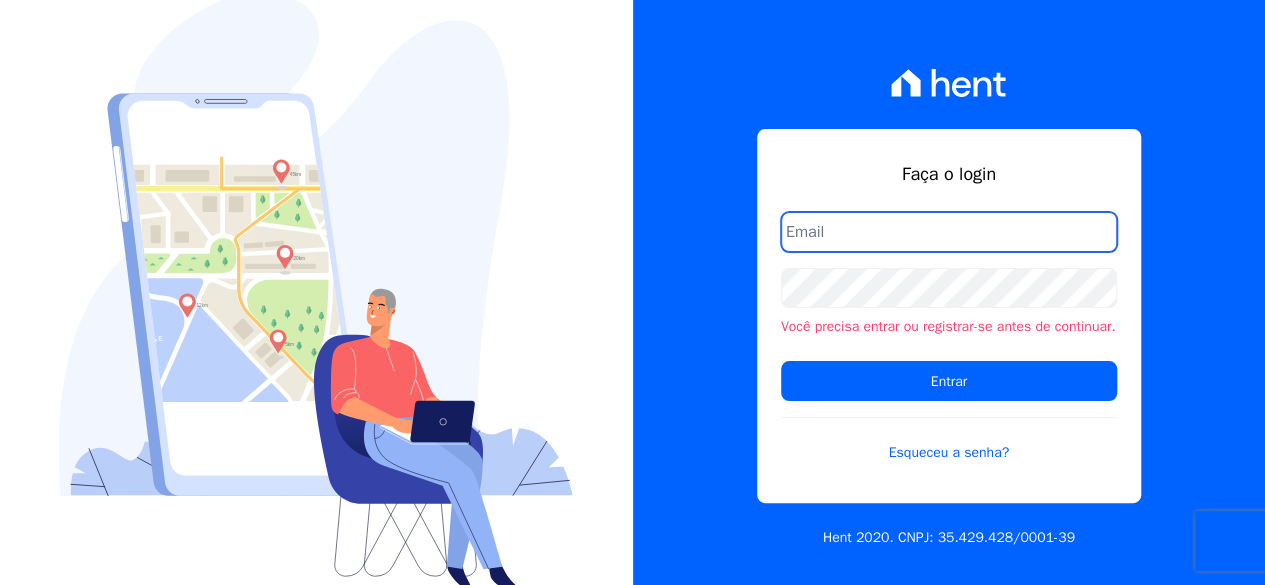 drag, startPoint x: 987, startPoint y: 223, endPoint x: 986, endPoint y: 243, distance: 20.024984 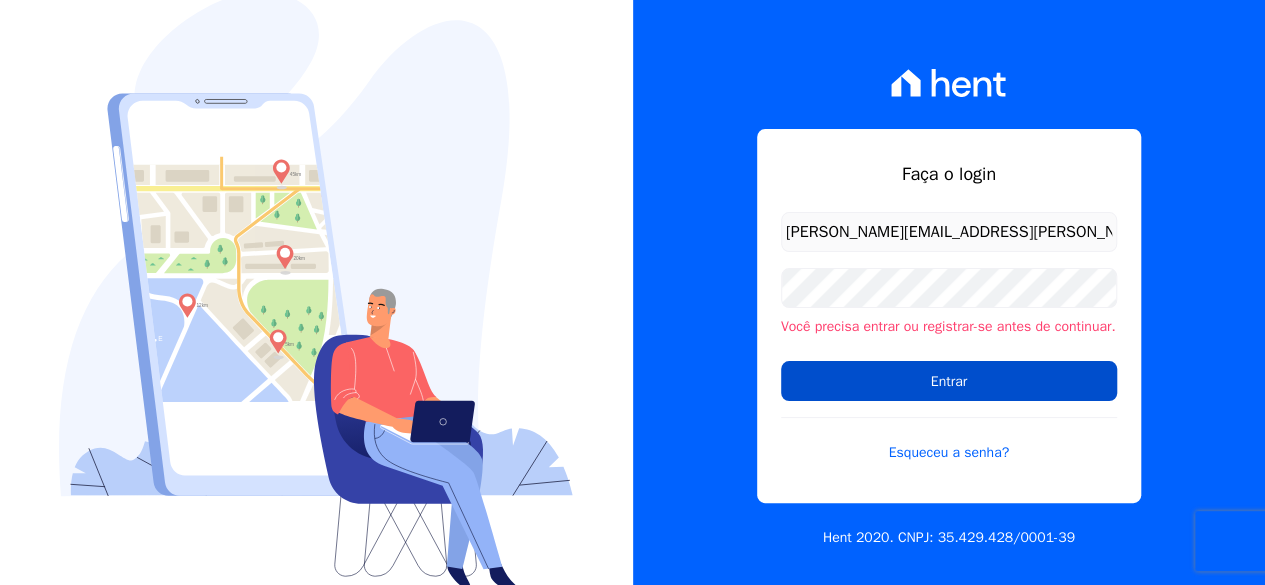 click on "Entrar" at bounding box center (949, 381) 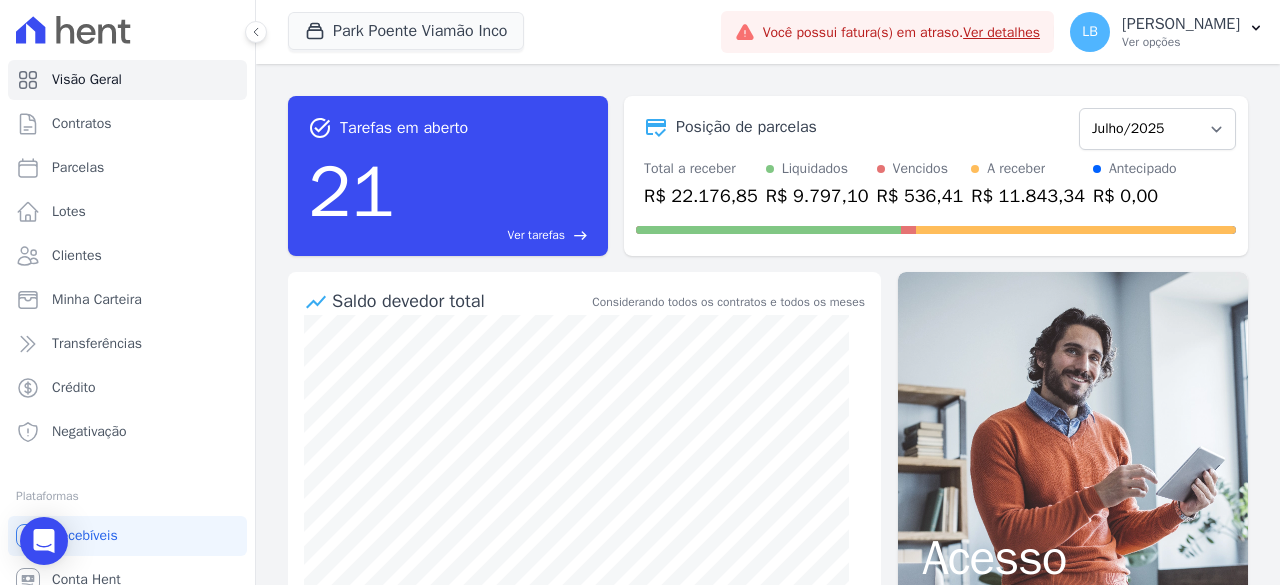 scroll, scrollTop: 0, scrollLeft: 0, axis: both 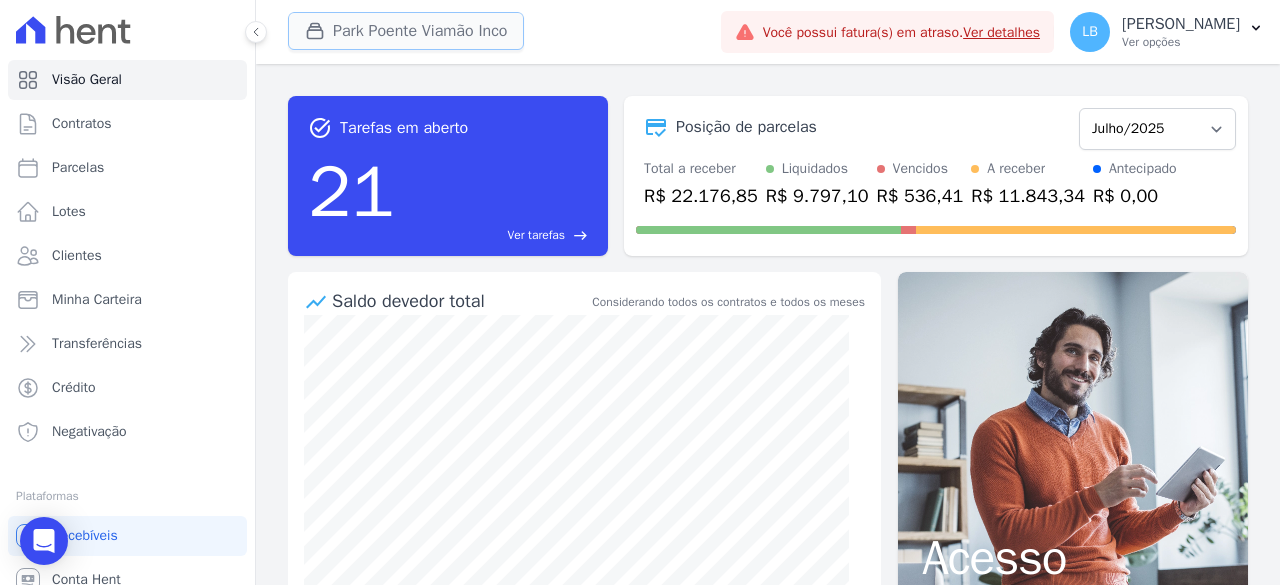 click on "Park Poente Viamão   Inco" at bounding box center (406, 31) 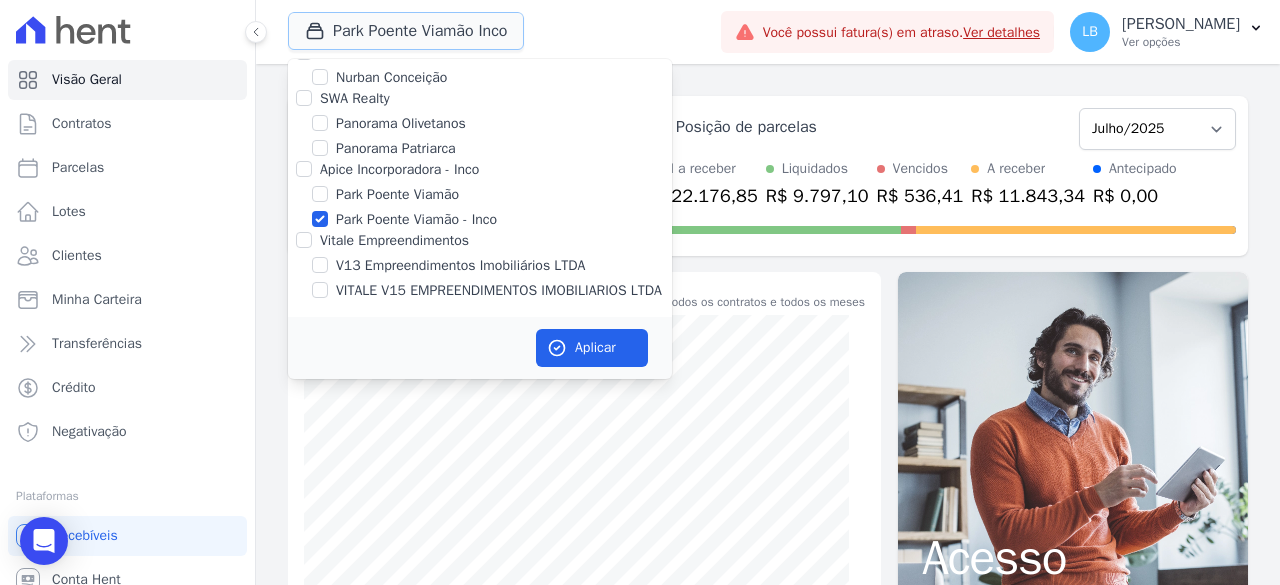 scroll, scrollTop: 1098, scrollLeft: 0, axis: vertical 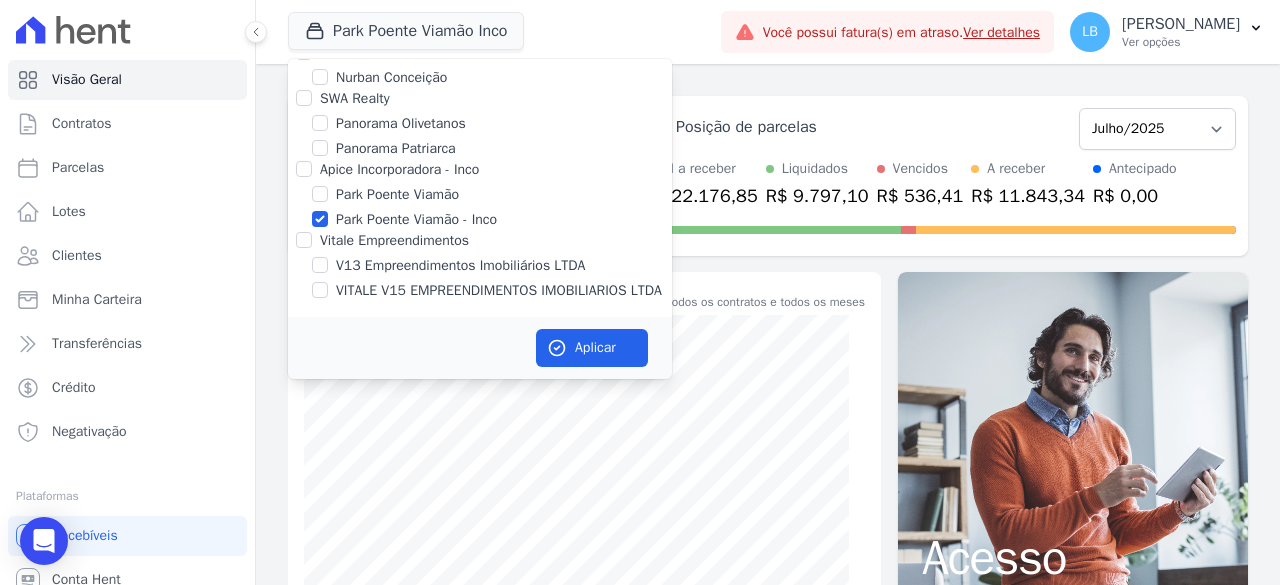 click on "Park Poente Viamão   Inco
Via Sul Engenharia
AGUAS DE GUANABARA INCORPORACAO IMOBILIARIA SPE LTDA
AGUAS DO ALVORADA INCORPORACAO IMOBILIARIA SPE LTDA
ANANINDEUA 01 INCORPORACAO IMOBILIARIA SPE LTDA" at bounding box center [500, 32] 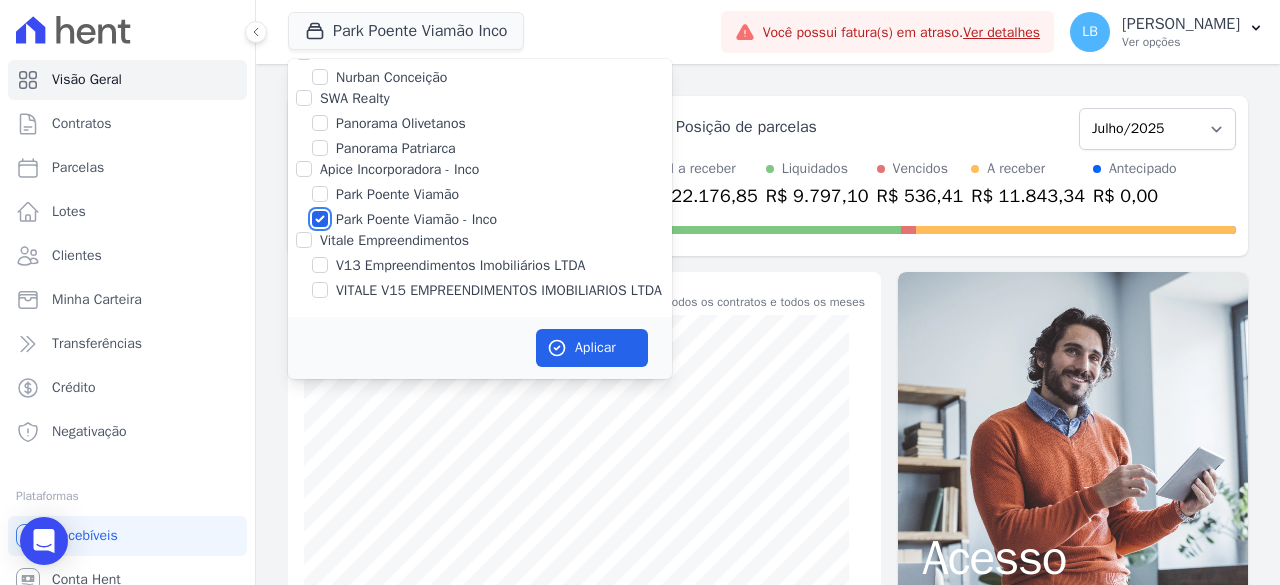 click on "Park Poente Viamão - Inco" at bounding box center [320, 219] 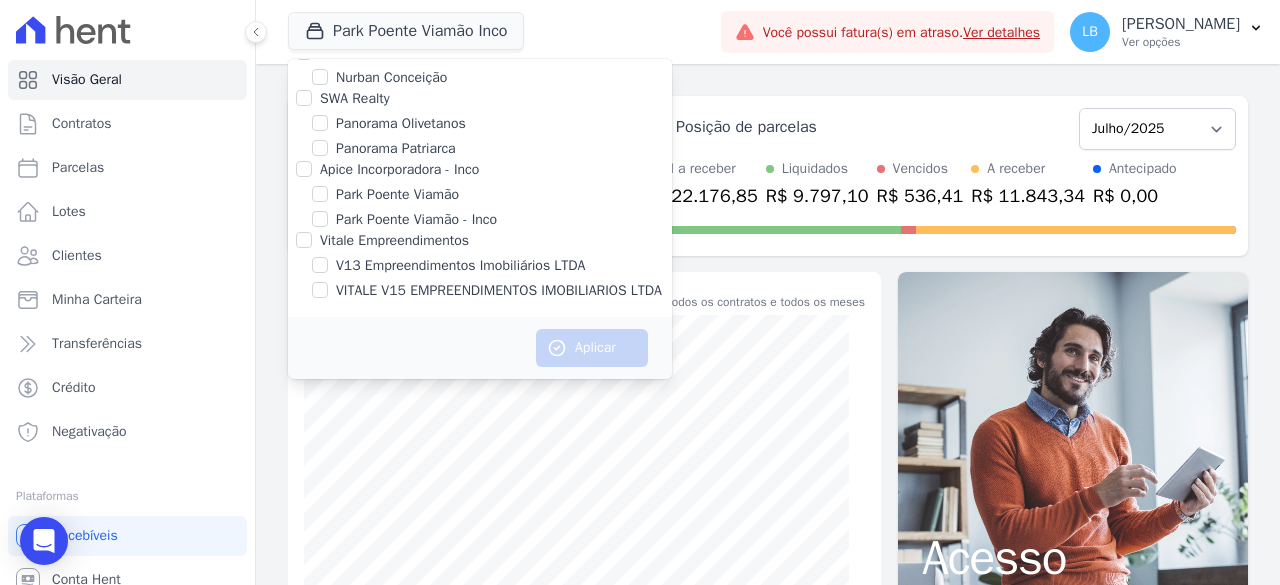 click on "Nurban Conceição" at bounding box center [480, 77] 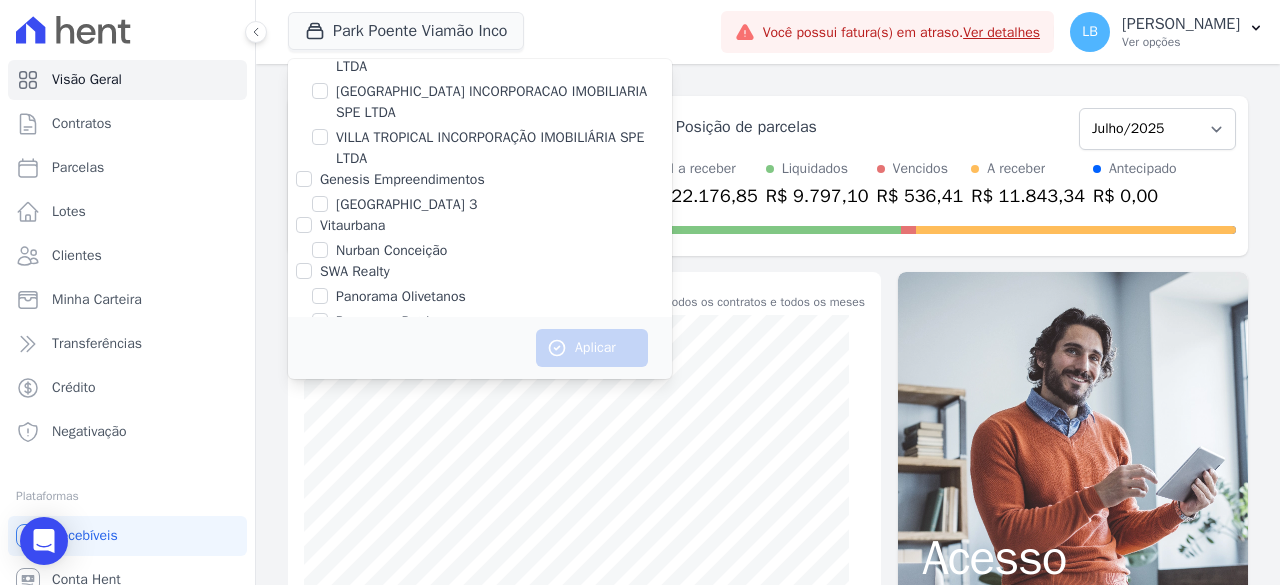 scroll, scrollTop: 900, scrollLeft: 0, axis: vertical 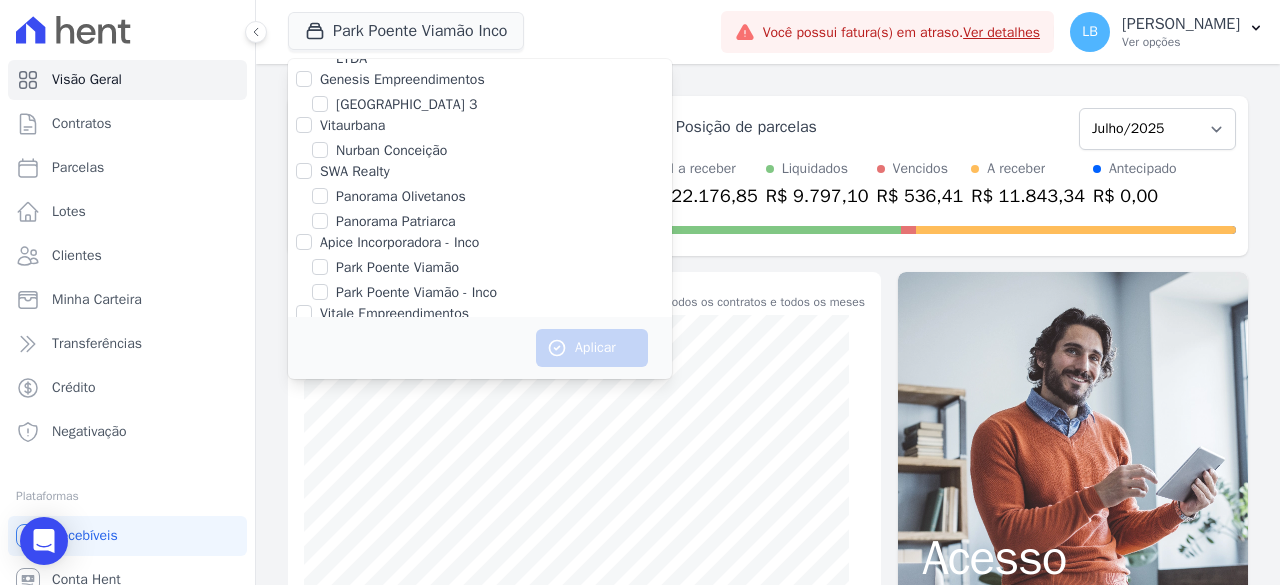 click on "[GEOGRAPHIC_DATA] 3" at bounding box center (406, 104) 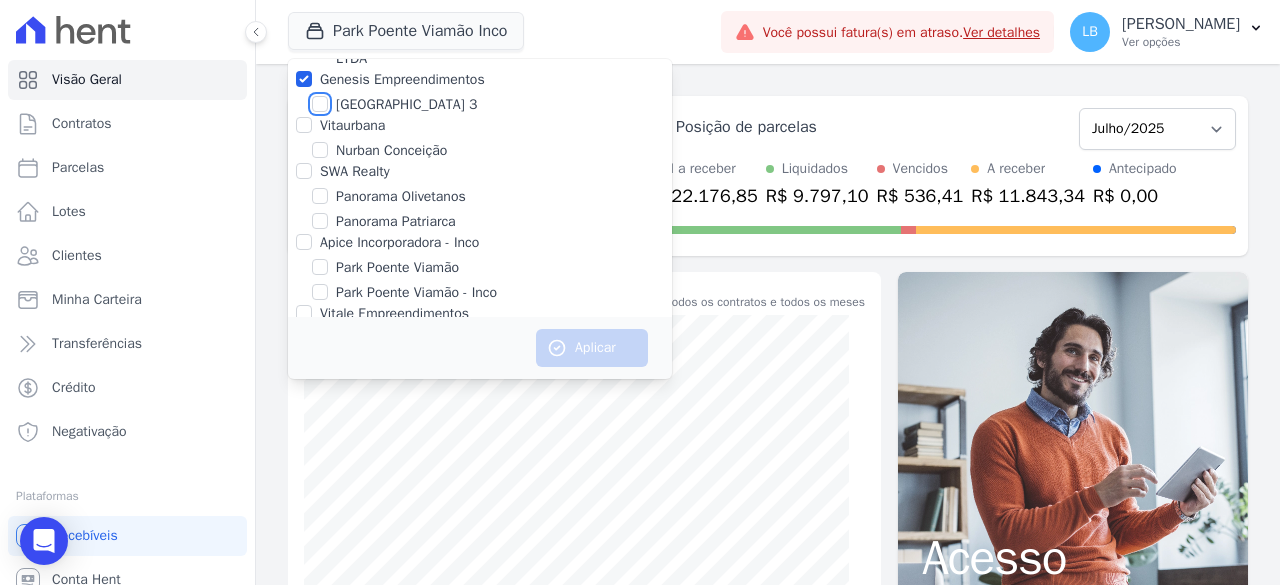 checkbox on "true" 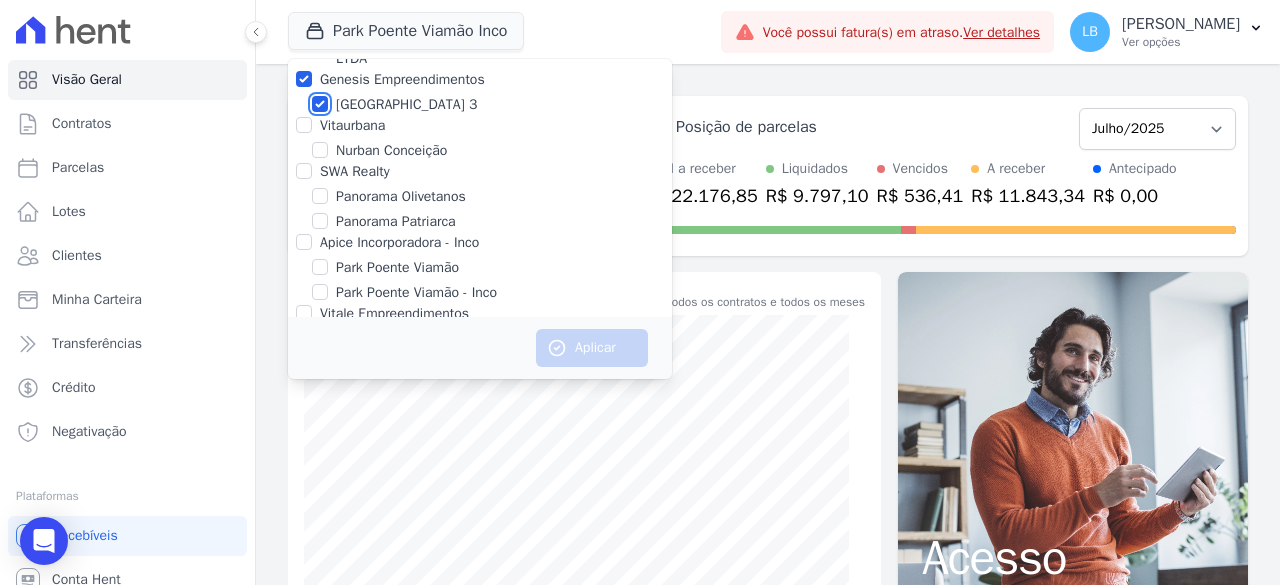 checkbox on "true" 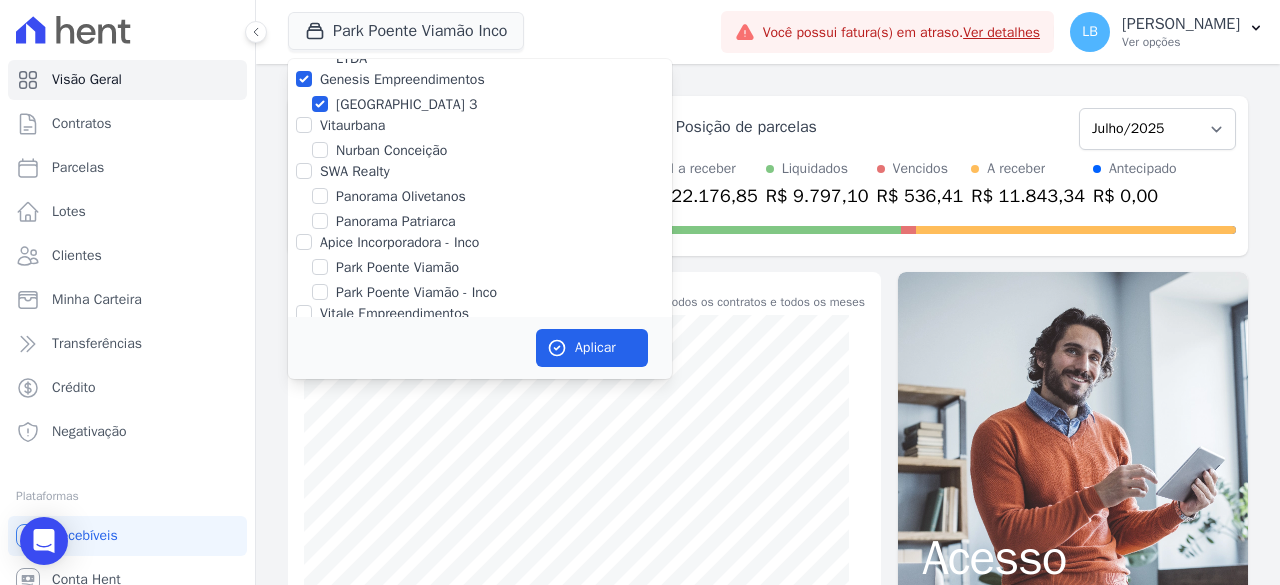 click on "[GEOGRAPHIC_DATA] 3" at bounding box center [406, 104] 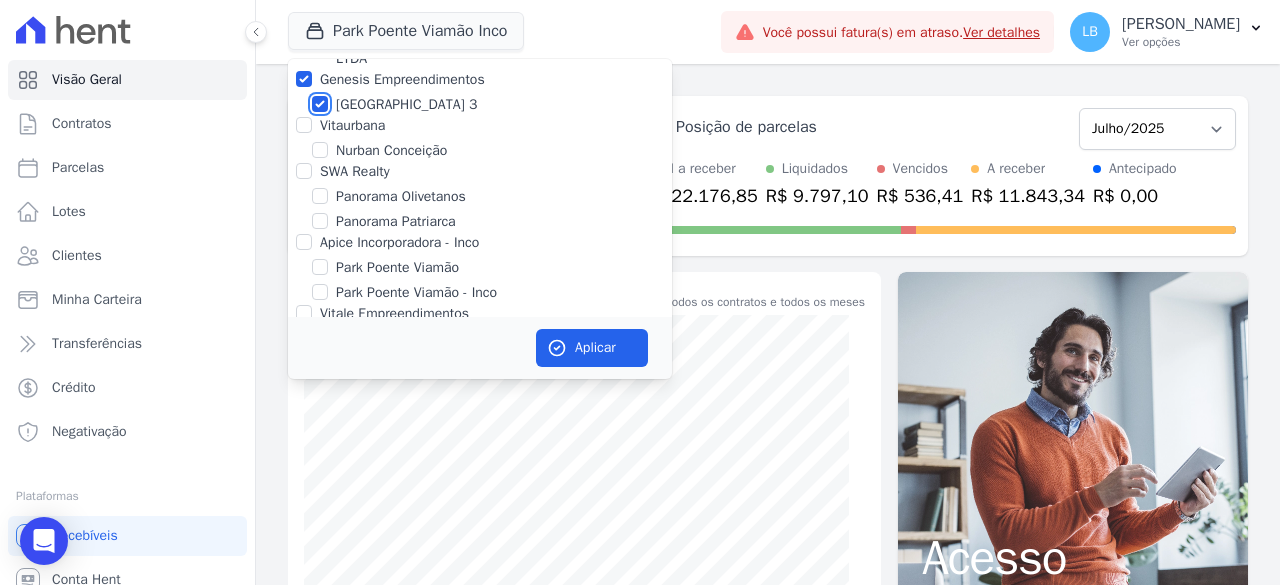 click on "[GEOGRAPHIC_DATA] 3" at bounding box center (320, 104) 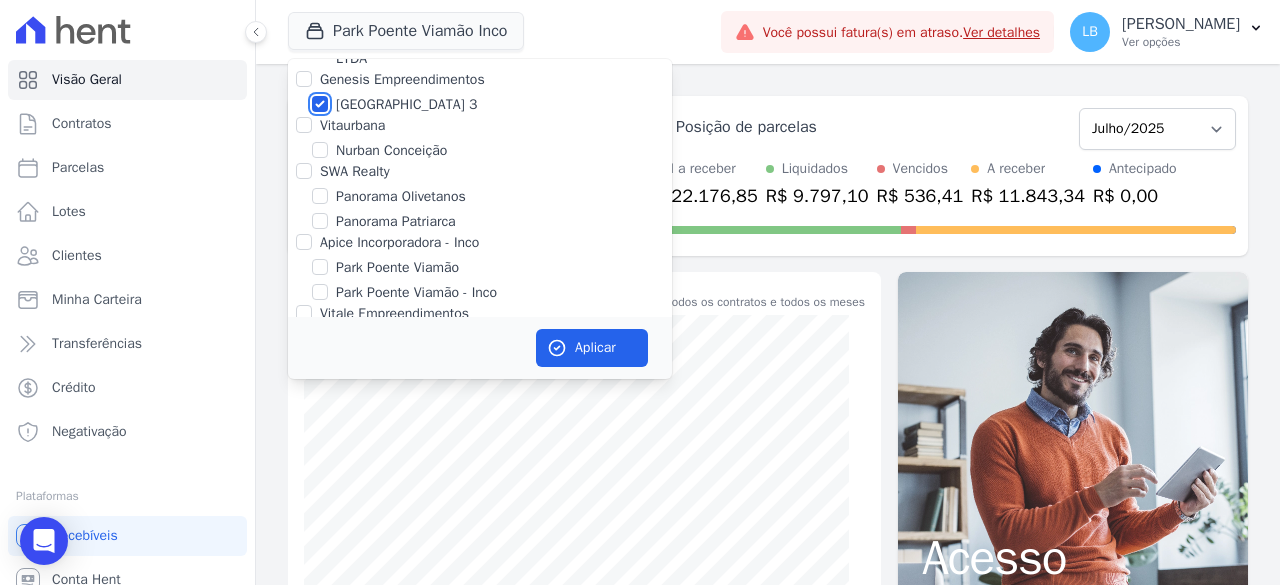 checkbox on "false" 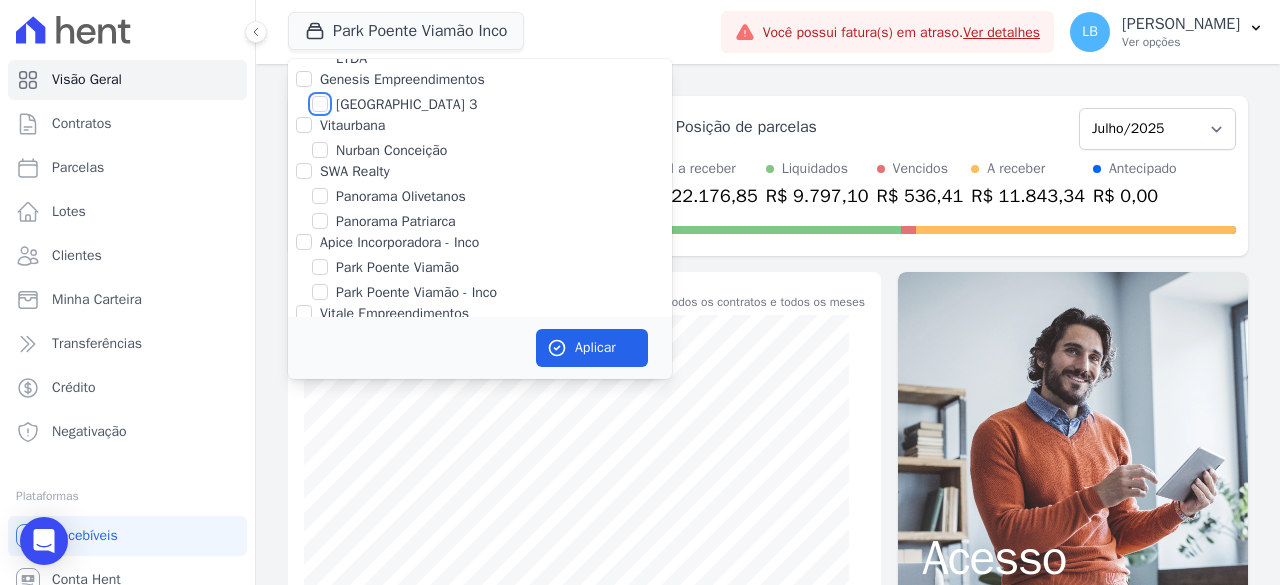 checkbox on "false" 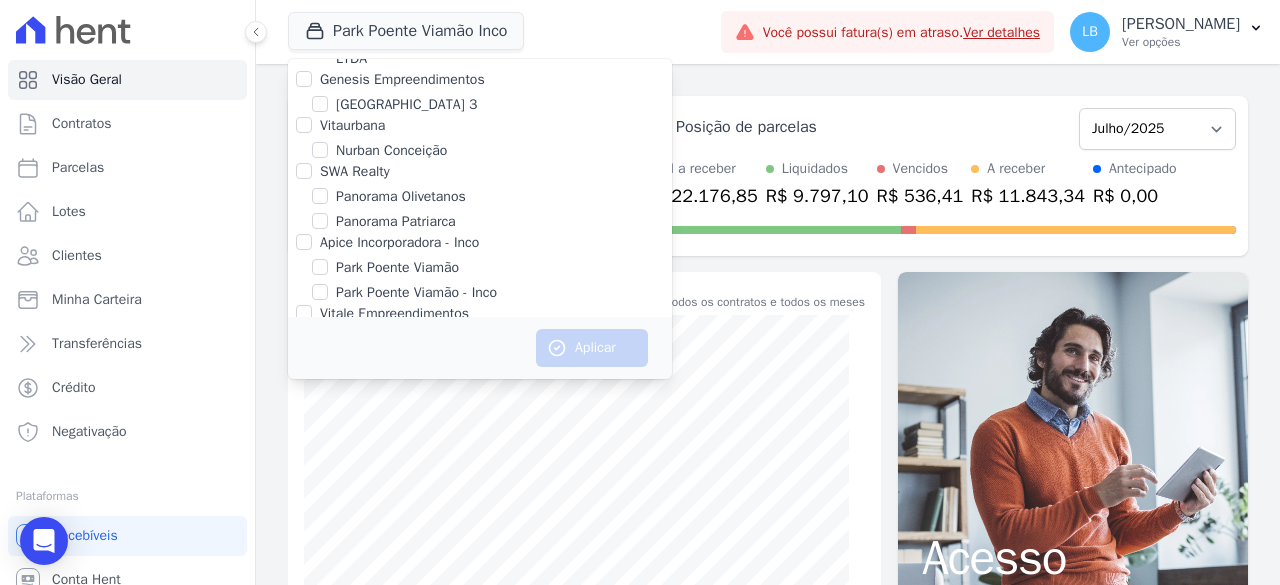 click on "[GEOGRAPHIC_DATA] INCORPORACAO IMOBILIARIA SPE LTDA" at bounding box center (504, 2) 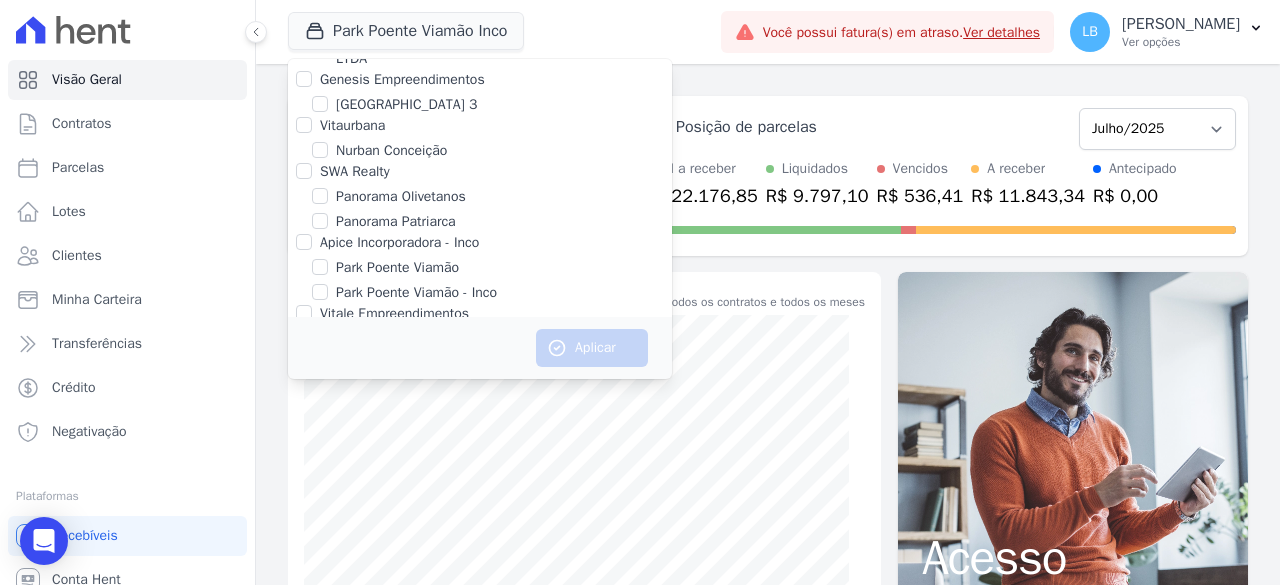checkbox on "true" 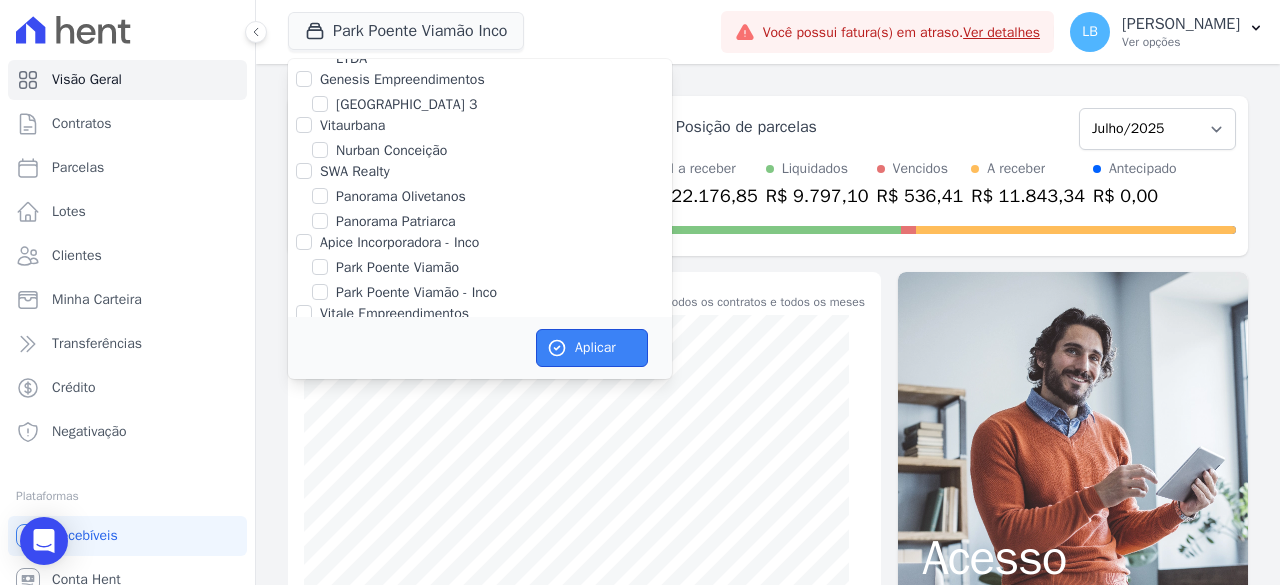 click on "Aplicar" at bounding box center [592, 348] 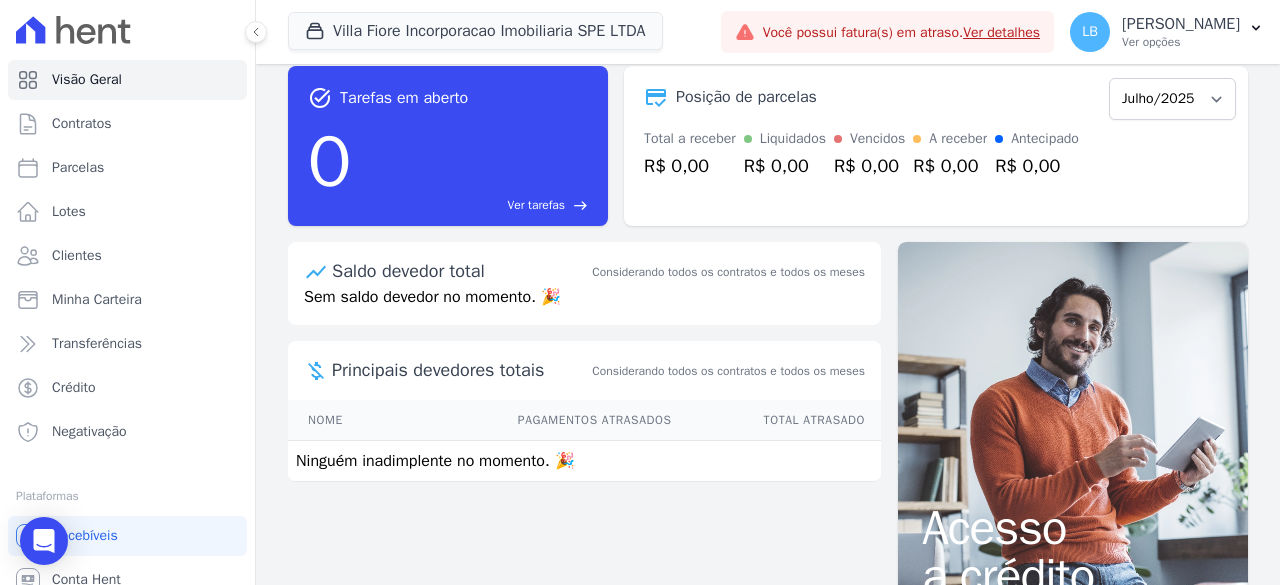 scroll, scrollTop: 0, scrollLeft: 0, axis: both 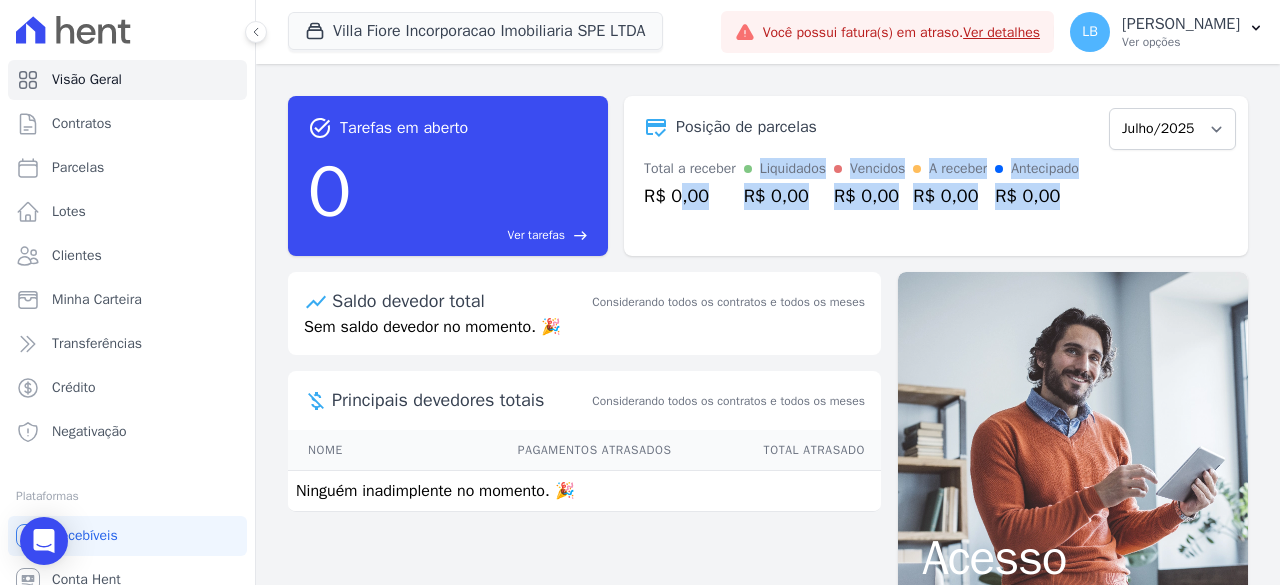 drag, startPoint x: 680, startPoint y: 203, endPoint x: 1109, endPoint y: 206, distance: 429.0105 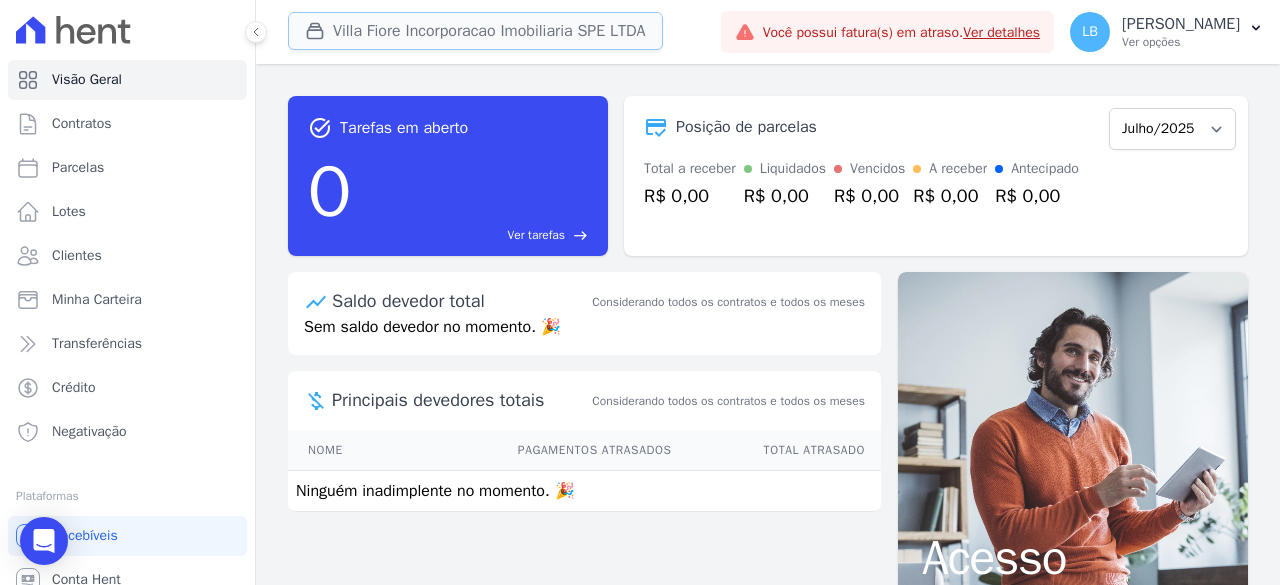 click on "Villa Fiore Incorporacao Imobiliaria SPE LTDA" at bounding box center [475, 31] 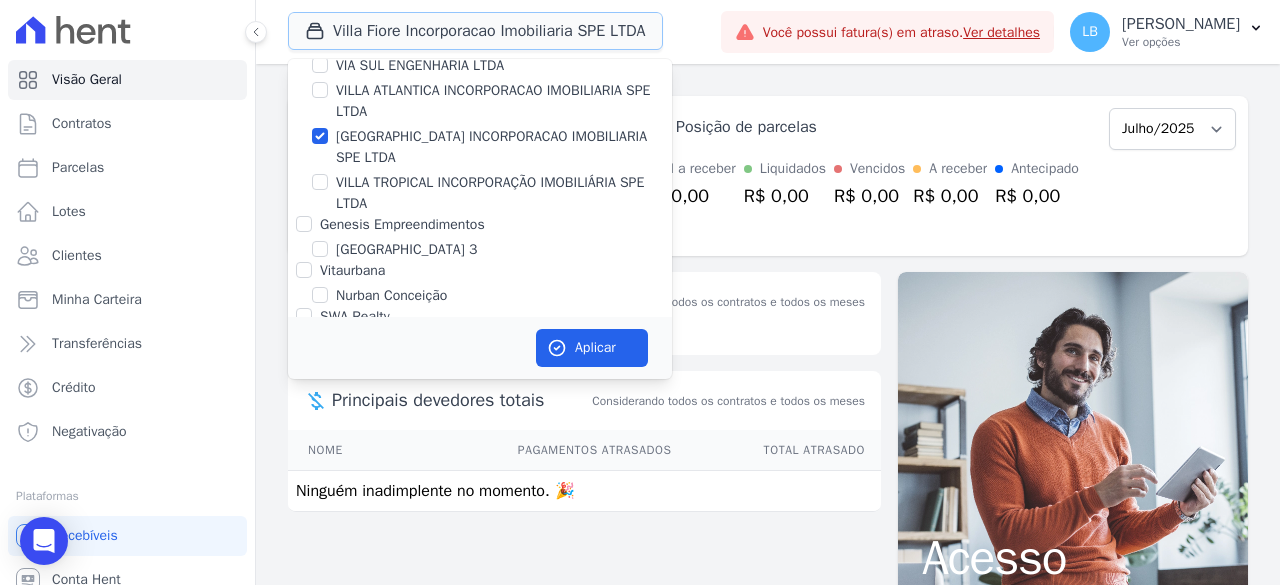scroll, scrollTop: 800, scrollLeft: 0, axis: vertical 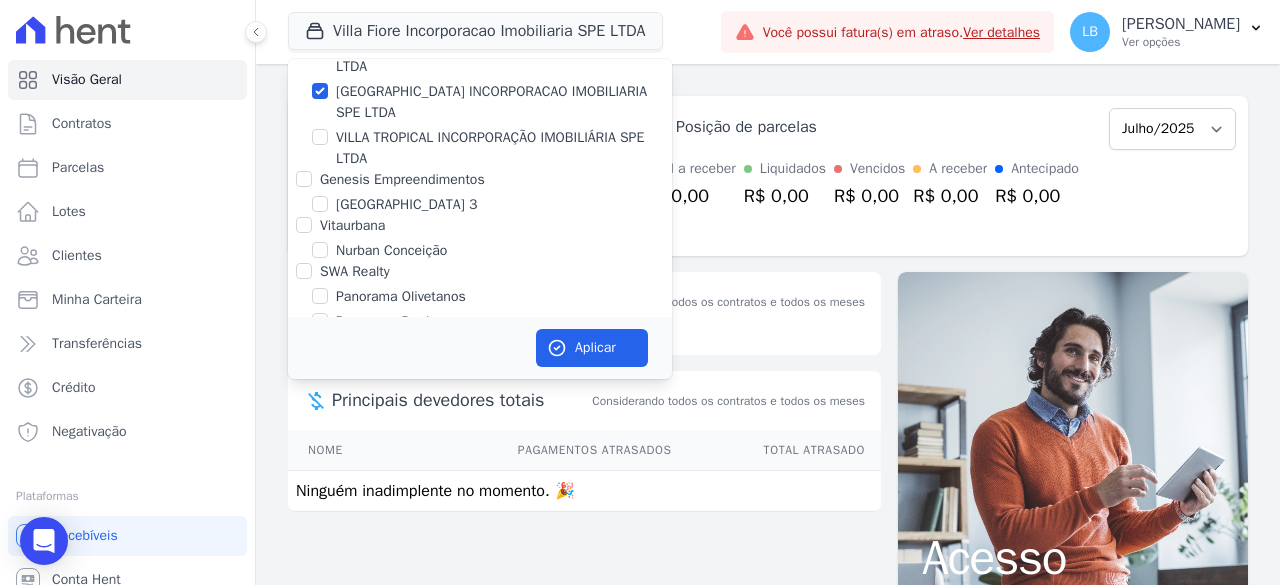 click on "[GEOGRAPHIC_DATA] INCORPORACAO IMOBILIARIA SPE LTDA" at bounding box center [480, 102] 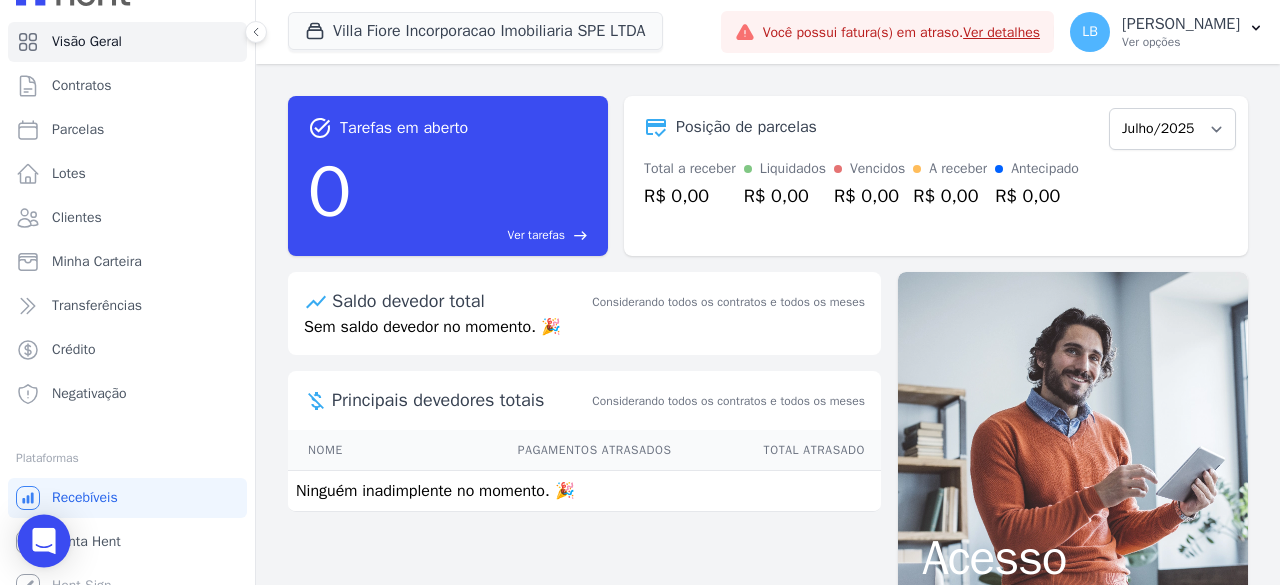 scroll, scrollTop: 58, scrollLeft: 0, axis: vertical 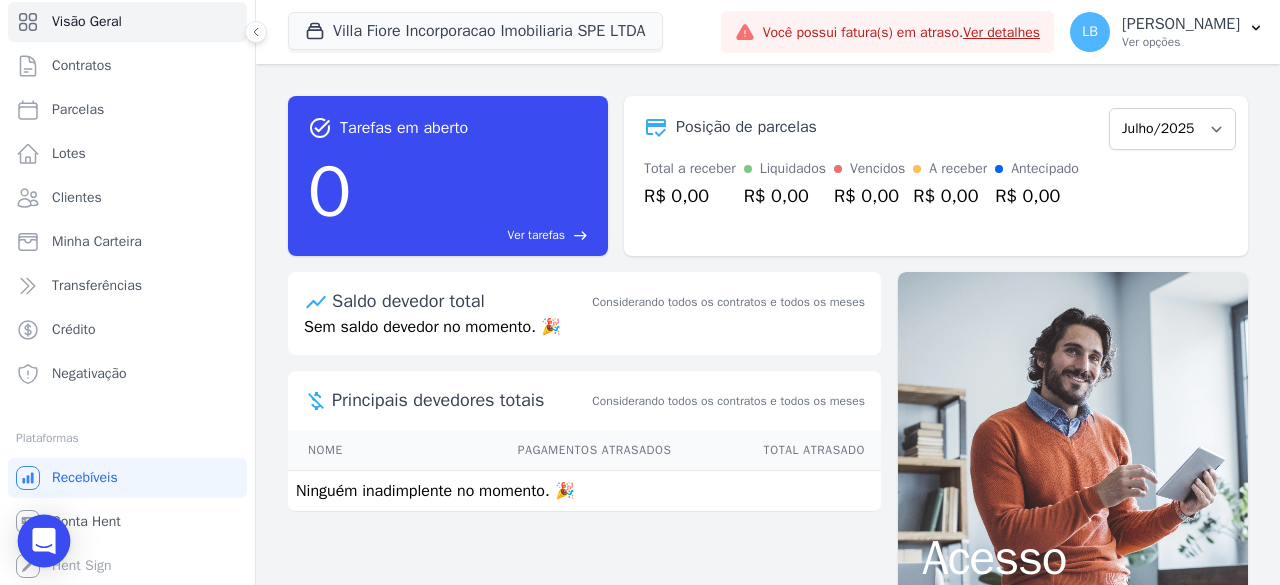 click at bounding box center [44, 541] 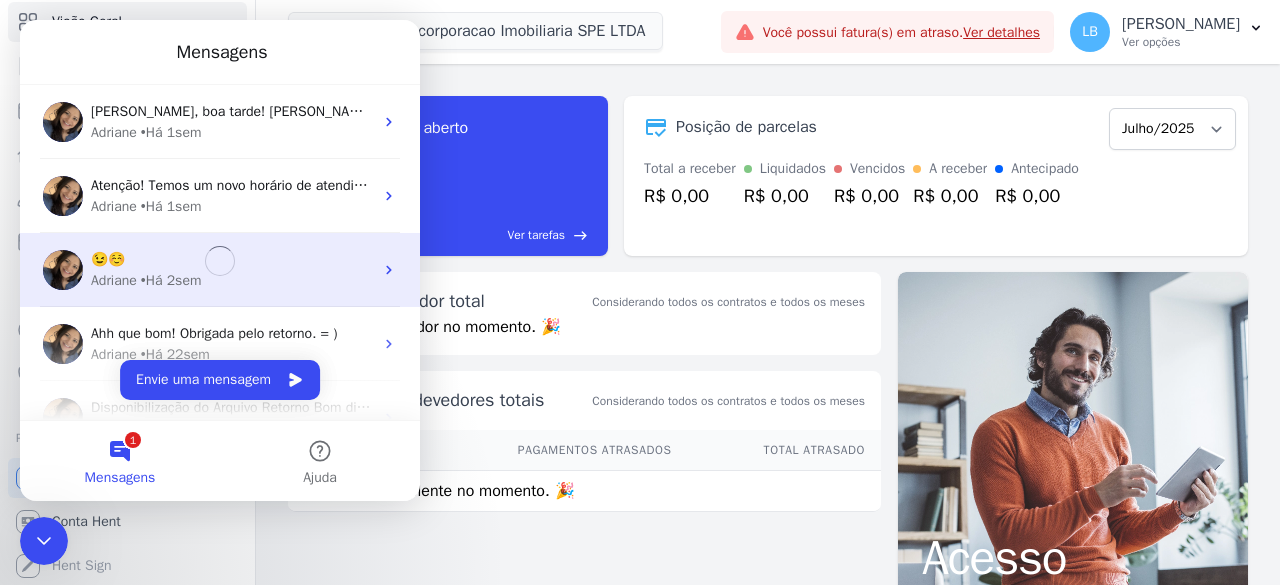scroll, scrollTop: 0, scrollLeft: 0, axis: both 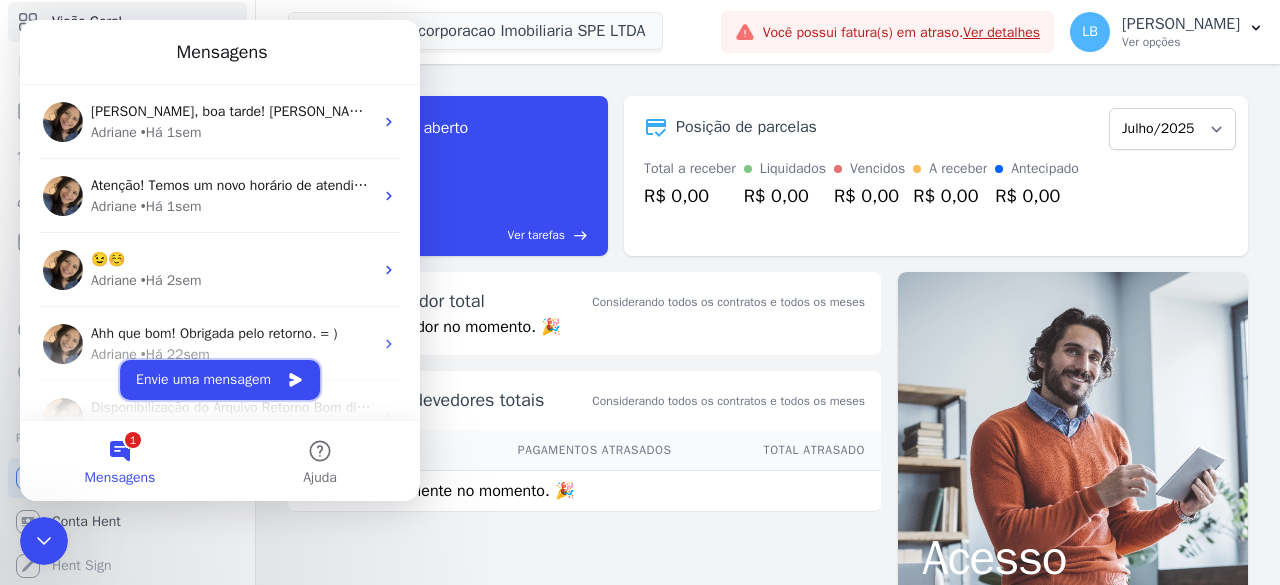 click on "Envie uma mensagem" at bounding box center (220, 380) 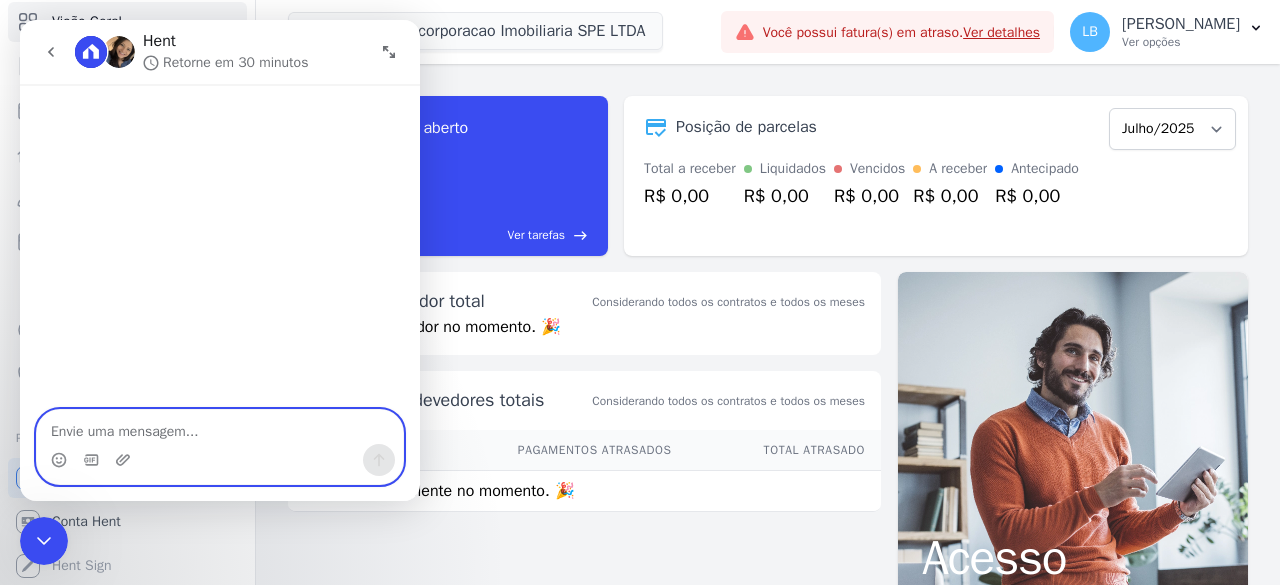 click at bounding box center [220, 427] 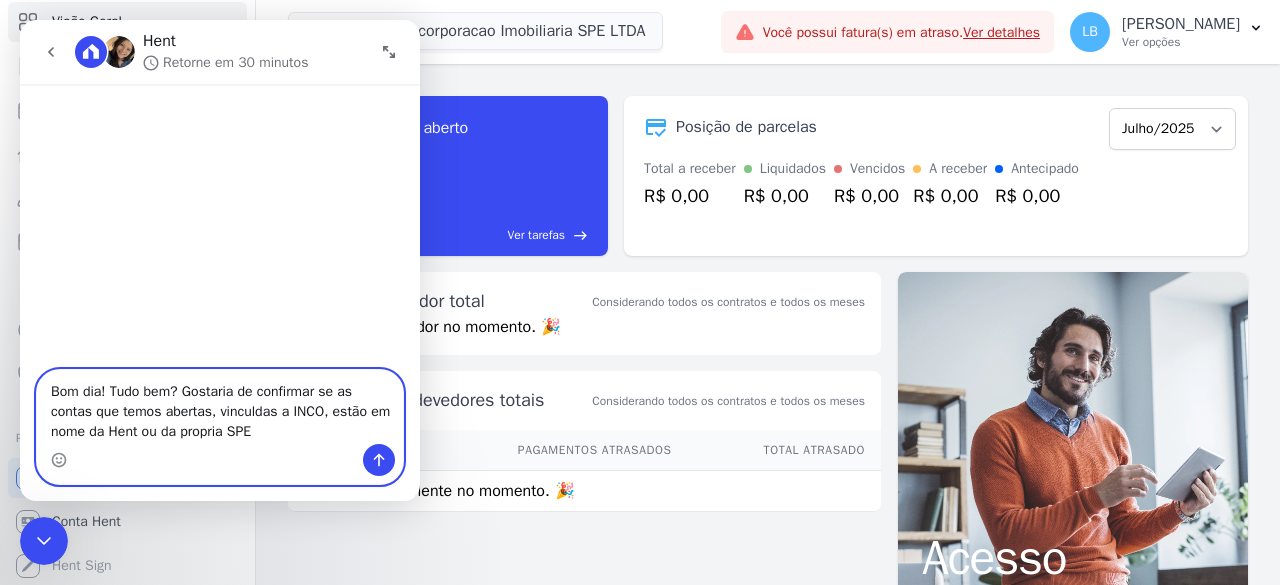 click on "Bom dia! Tudo bem? Gostaria de confirmar se as contas que temos abertas, vinculdas a INCO, estão em nome da Hent ou da propria SPE" at bounding box center [220, 407] 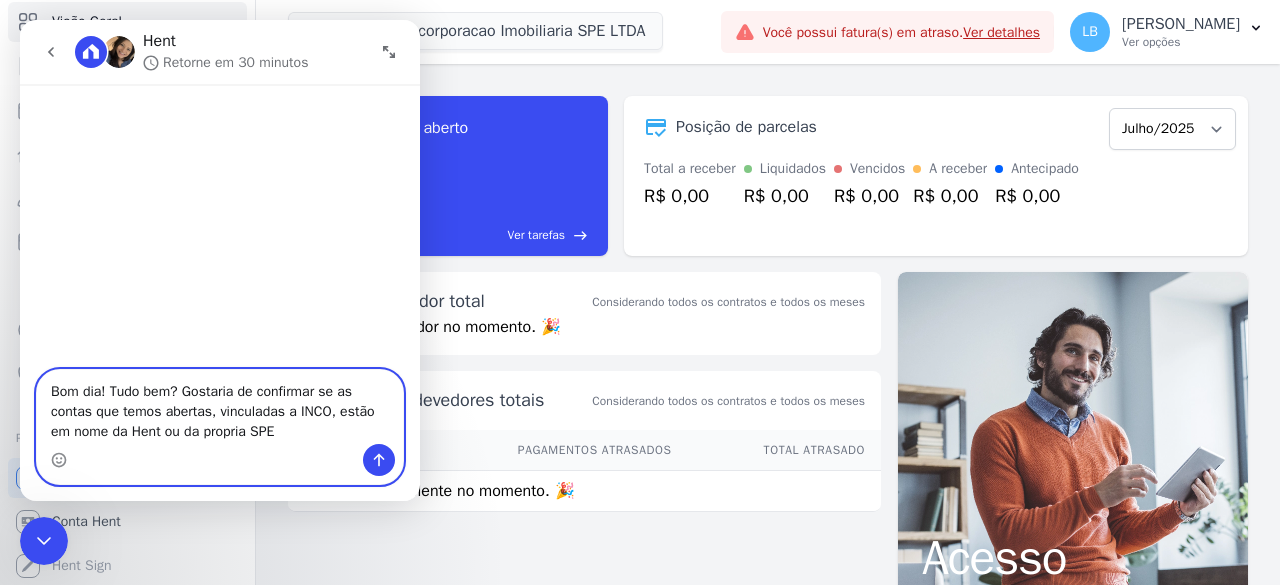 click on "Bom dia! Tudo bem? Gostaria de confirmar se as contas que temos abertas, vinculadas a INCO, estão em nome da Hent ou da propria SPE" at bounding box center [220, 407] 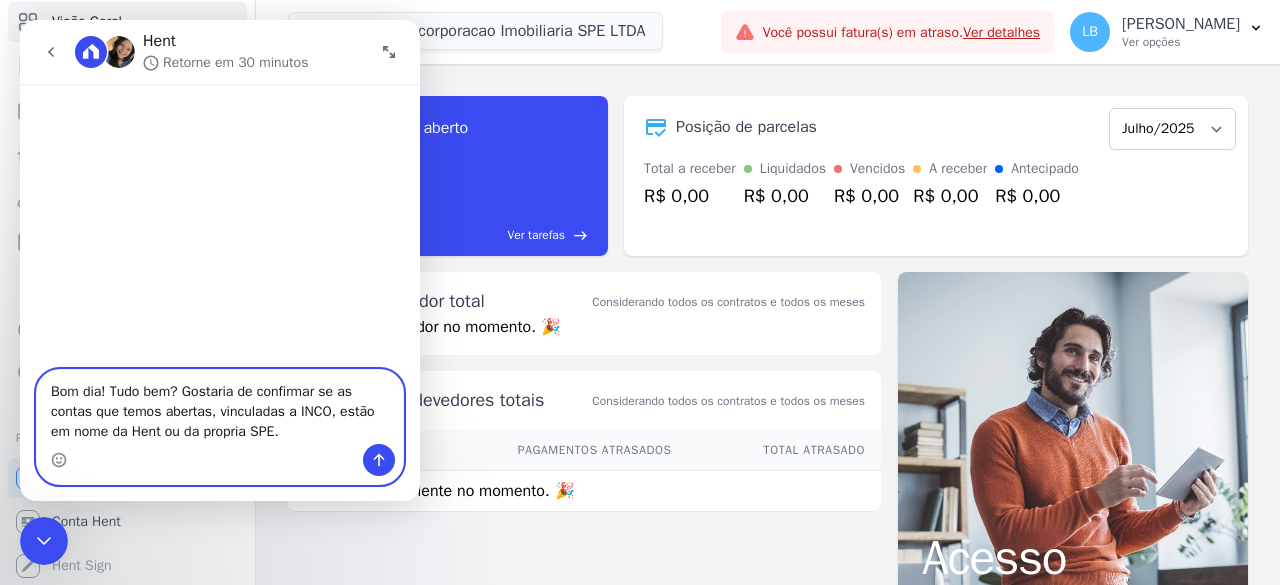 type on "Bom dia! Tudo bem? Gostaria de confirmar se as contas que temos abertas, vinculadas a INCO, estão em nome da Hent ou da propria SPE" 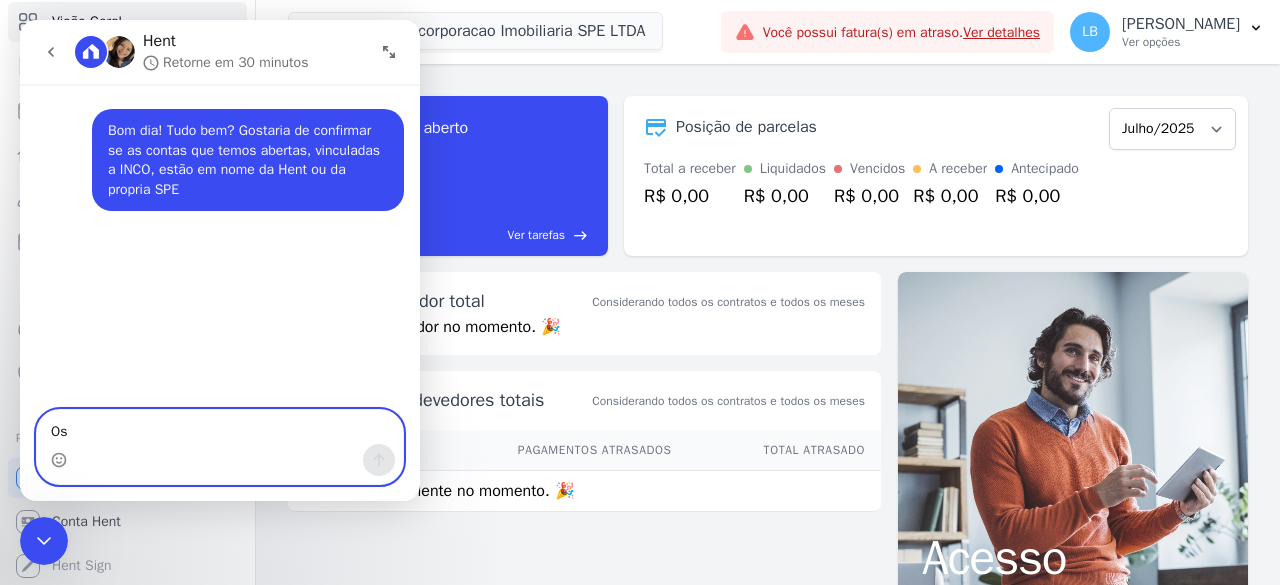 type on "O" 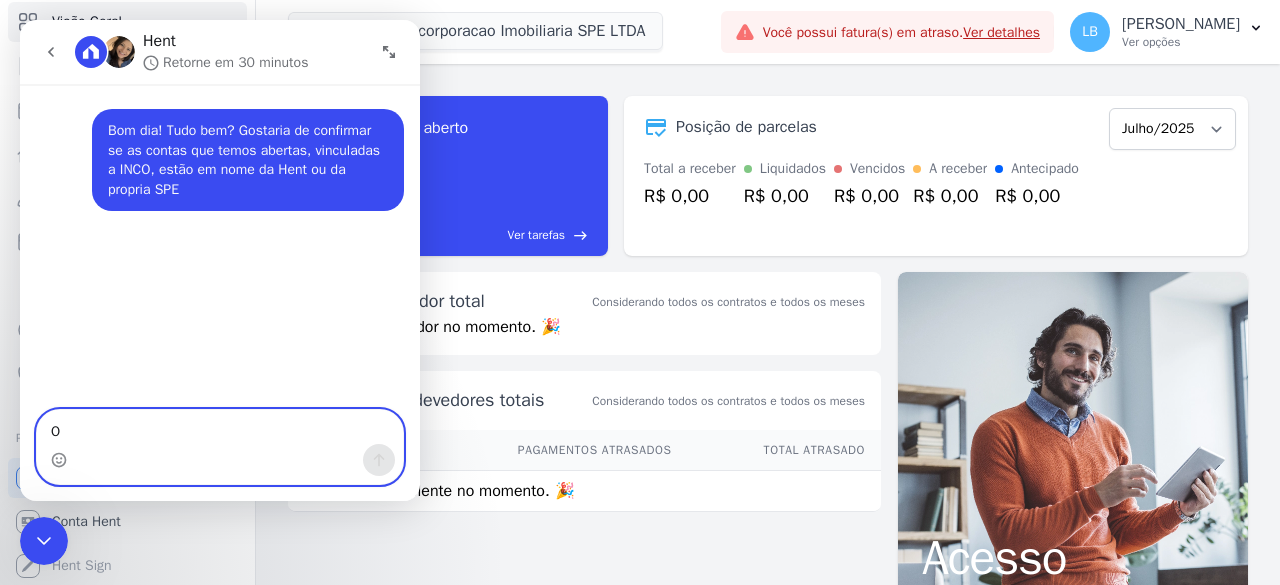 type 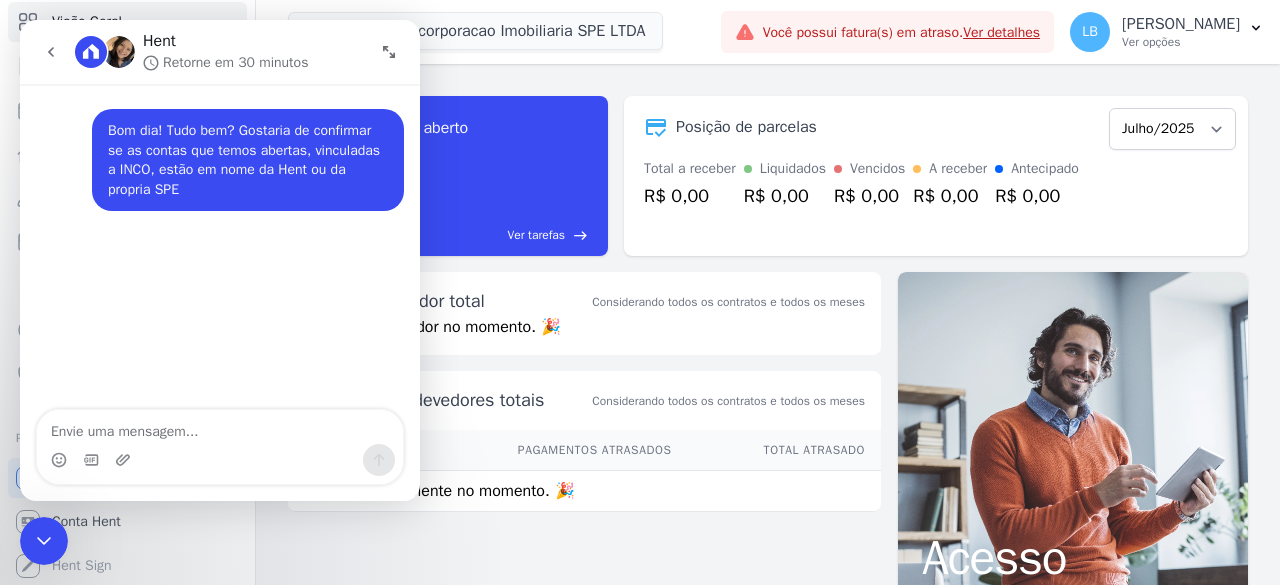 click 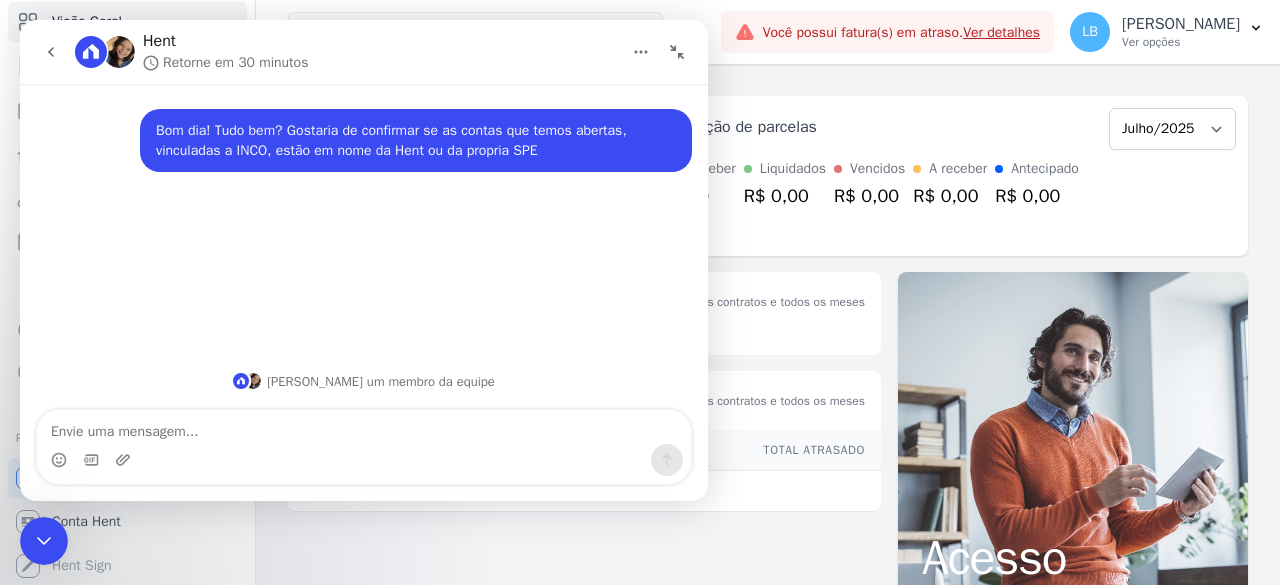 click 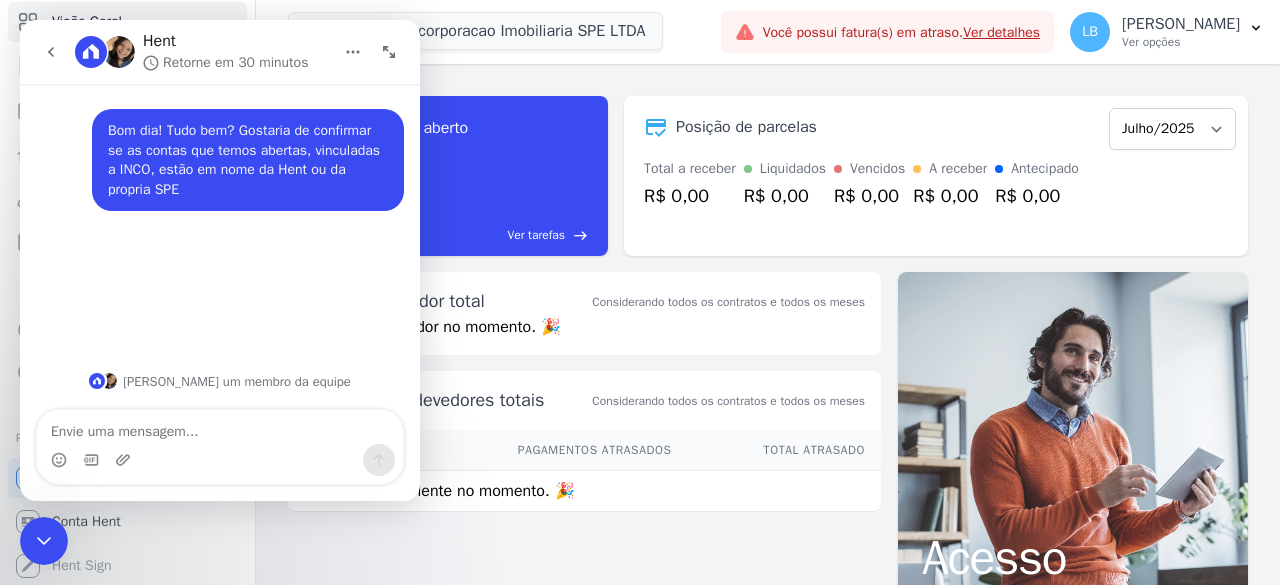 click on "Você possui fatura(s) em atraso.
Ver detalhes" at bounding box center [887, 32] 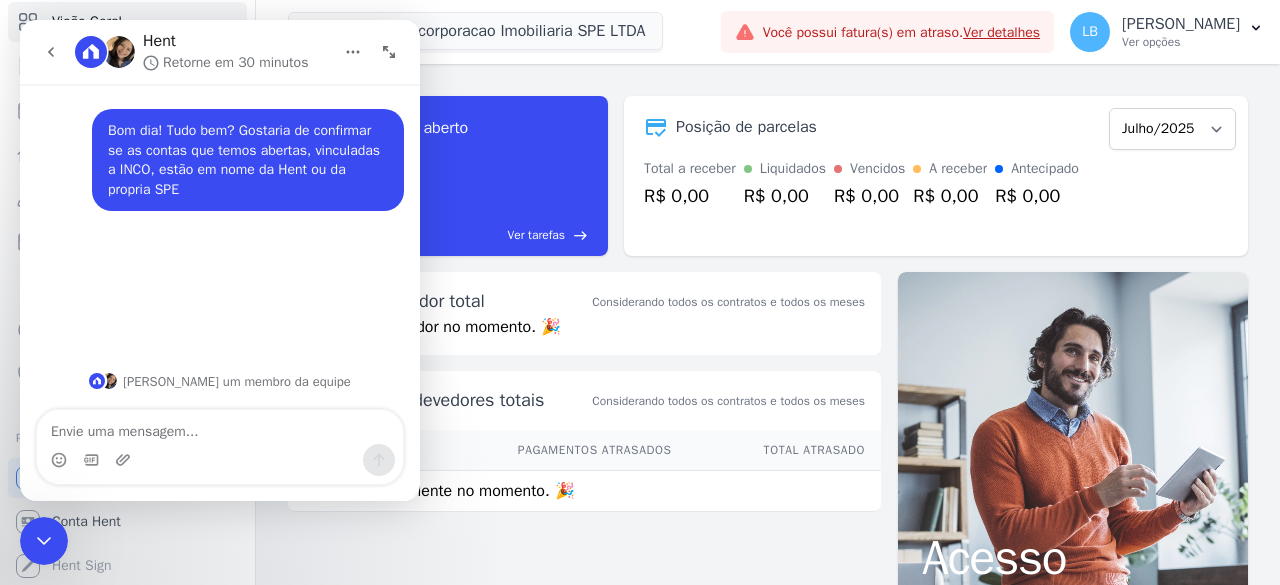 click 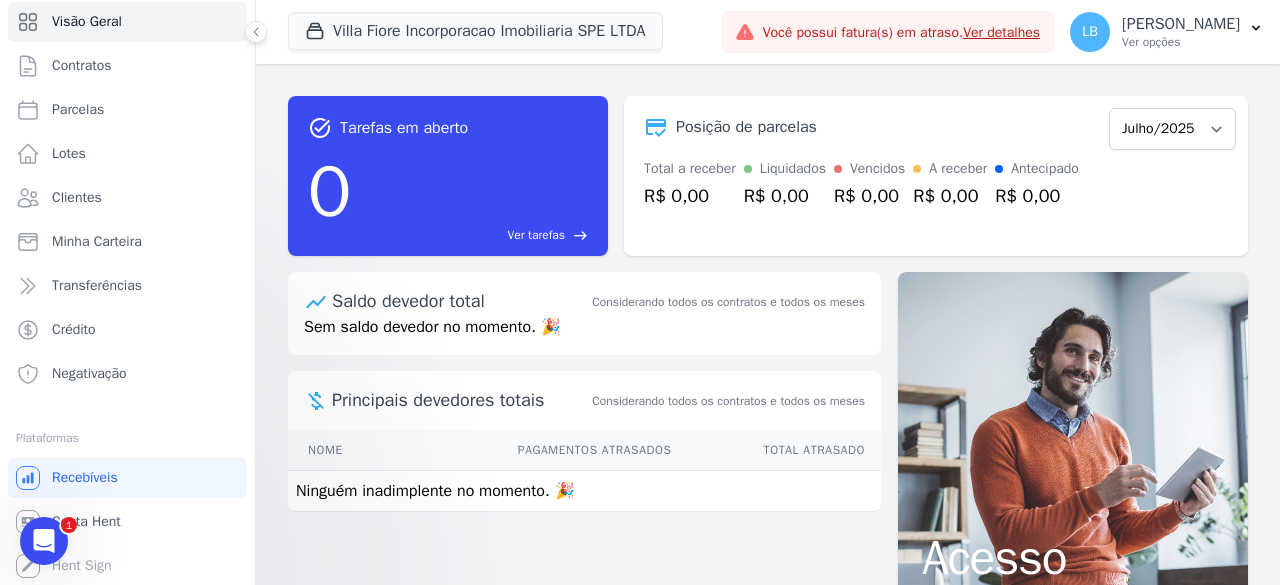 scroll, scrollTop: 0, scrollLeft: 0, axis: both 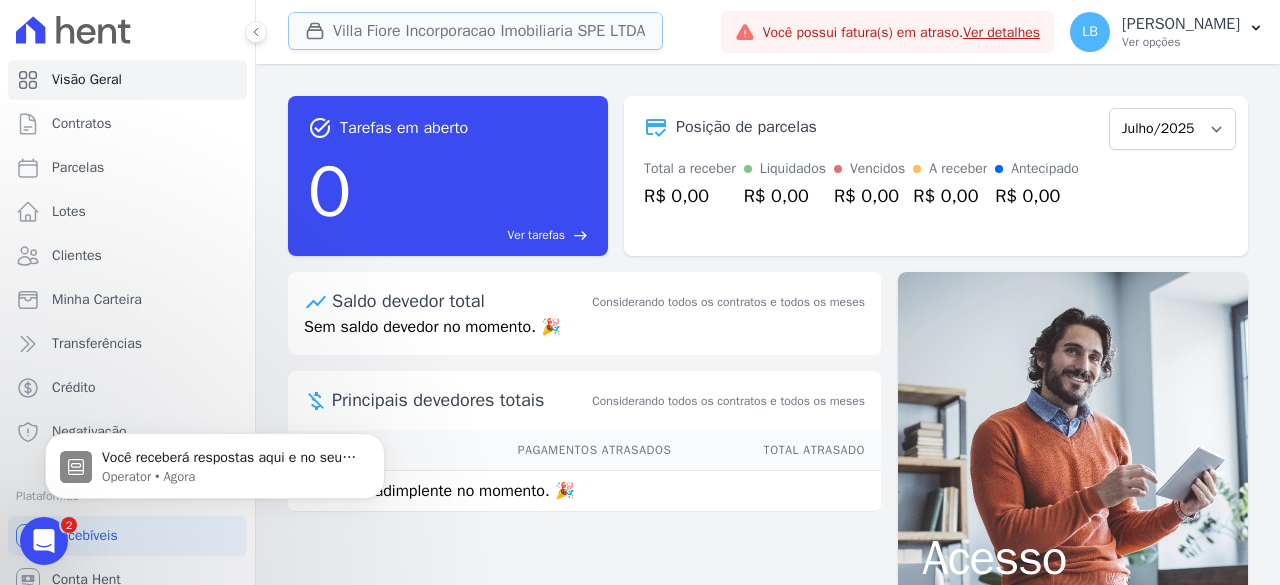 click on "Villa Fiore Incorporacao Imobiliaria SPE LTDA" at bounding box center (475, 31) 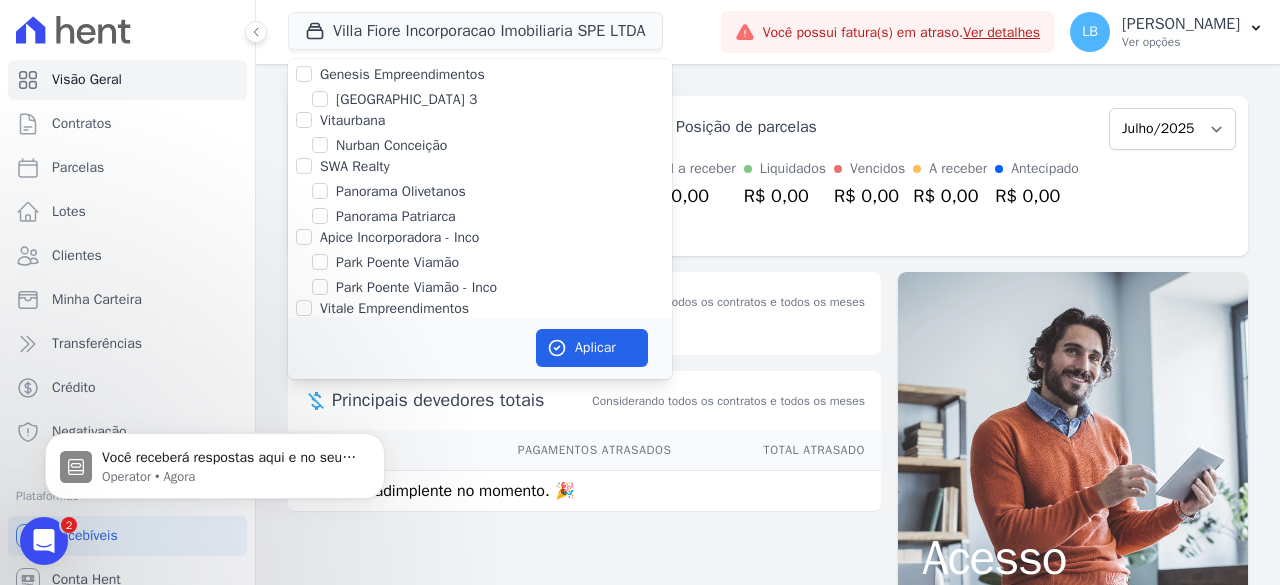 click on "[GEOGRAPHIC_DATA] INCORPORACAO IMOBILIARIA SPE LTDA" at bounding box center [320, -14] 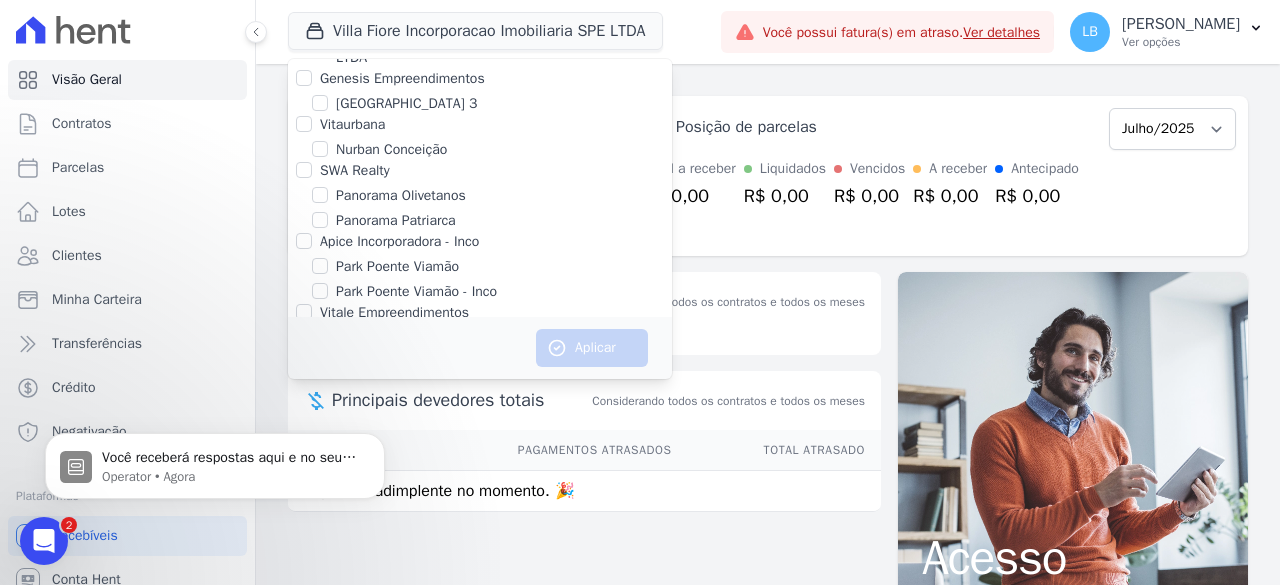 scroll, scrollTop: 898, scrollLeft: 0, axis: vertical 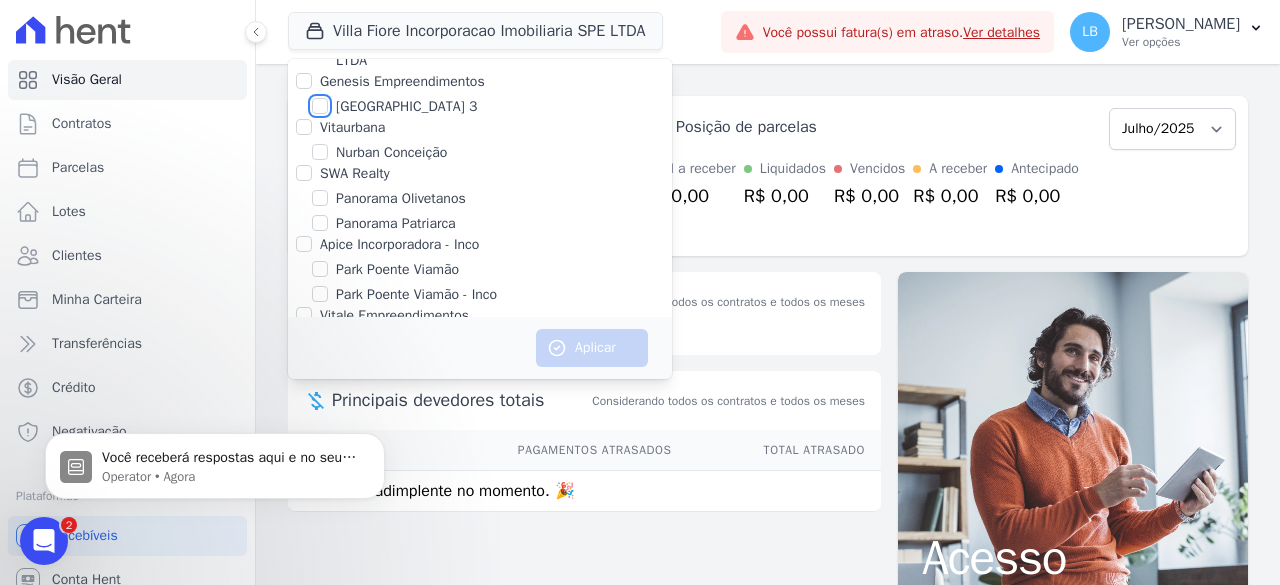 click on "[GEOGRAPHIC_DATA] 3" at bounding box center [320, 106] 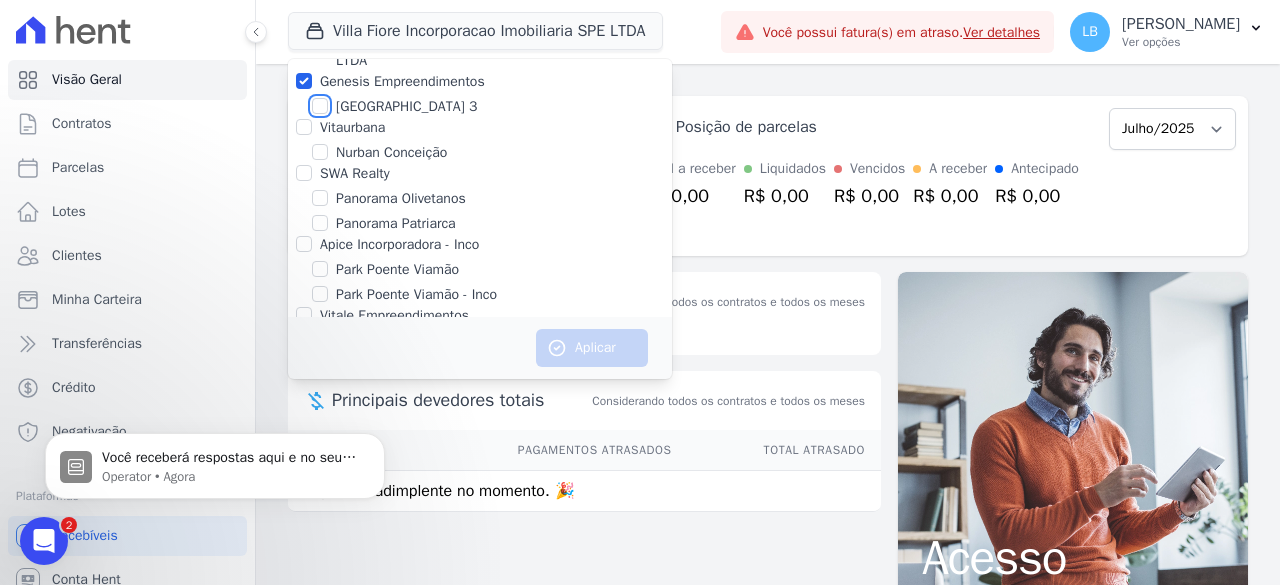 checkbox on "true" 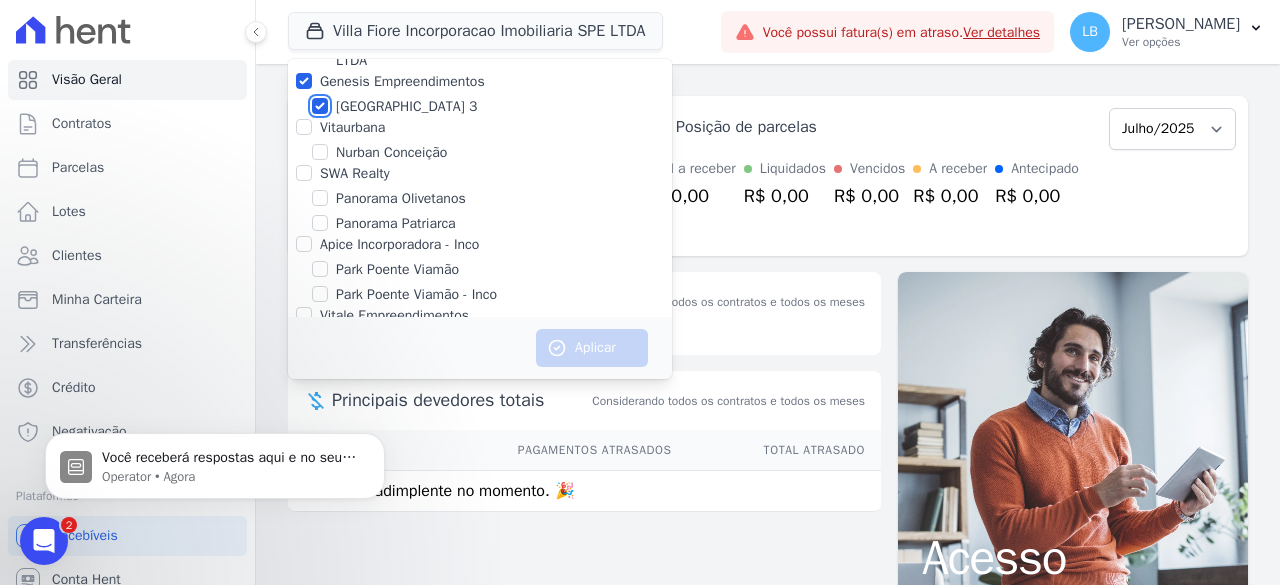 checkbox on "true" 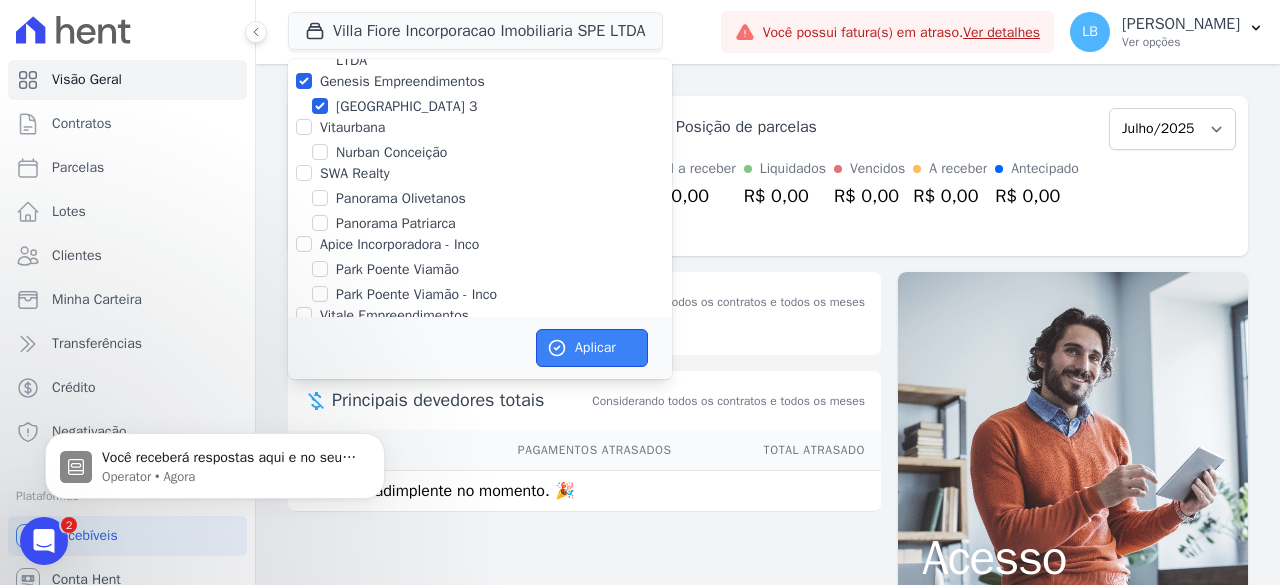 click on "Aplicar" at bounding box center (592, 348) 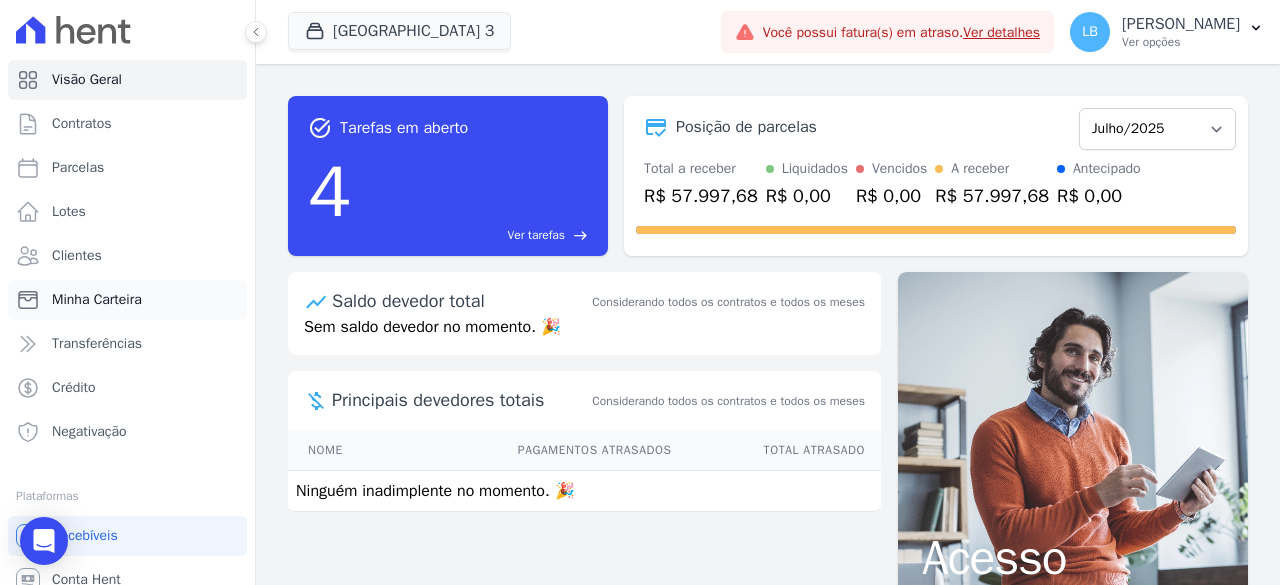 click on "Minha Carteira" at bounding box center (127, 300) 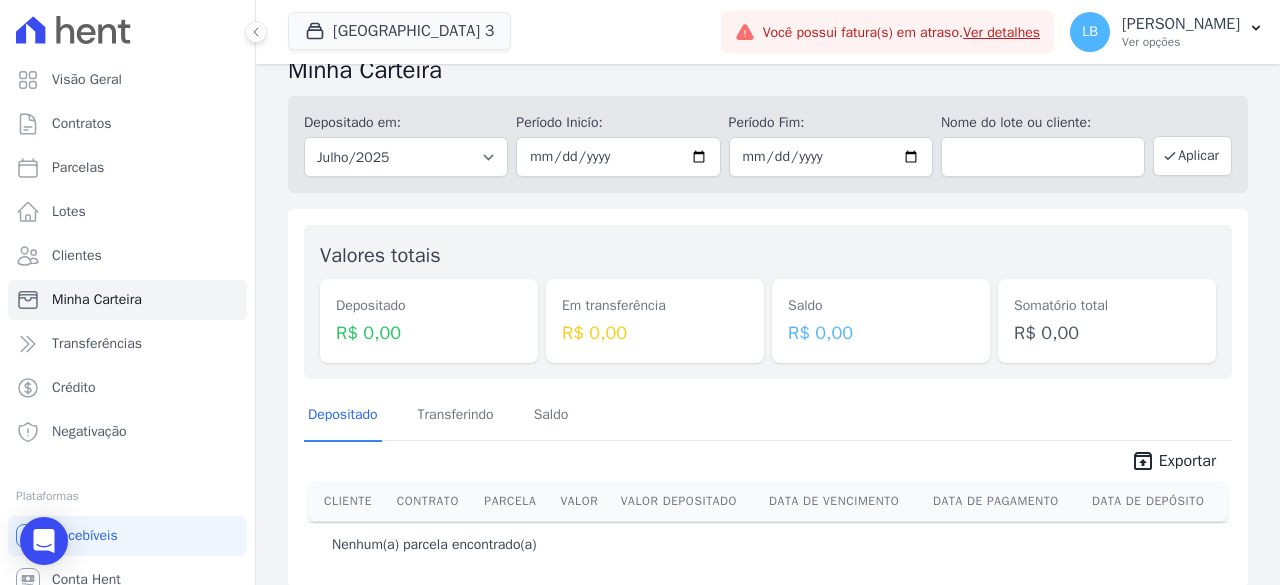 scroll, scrollTop: 44, scrollLeft: 0, axis: vertical 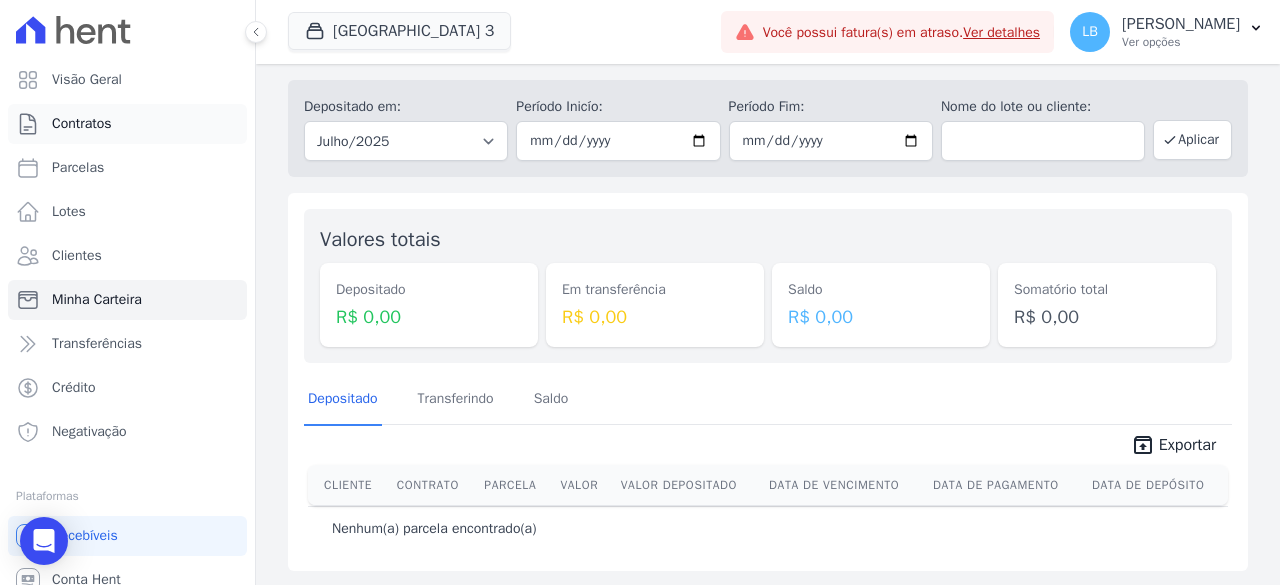 click on "Contratos" at bounding box center [82, 124] 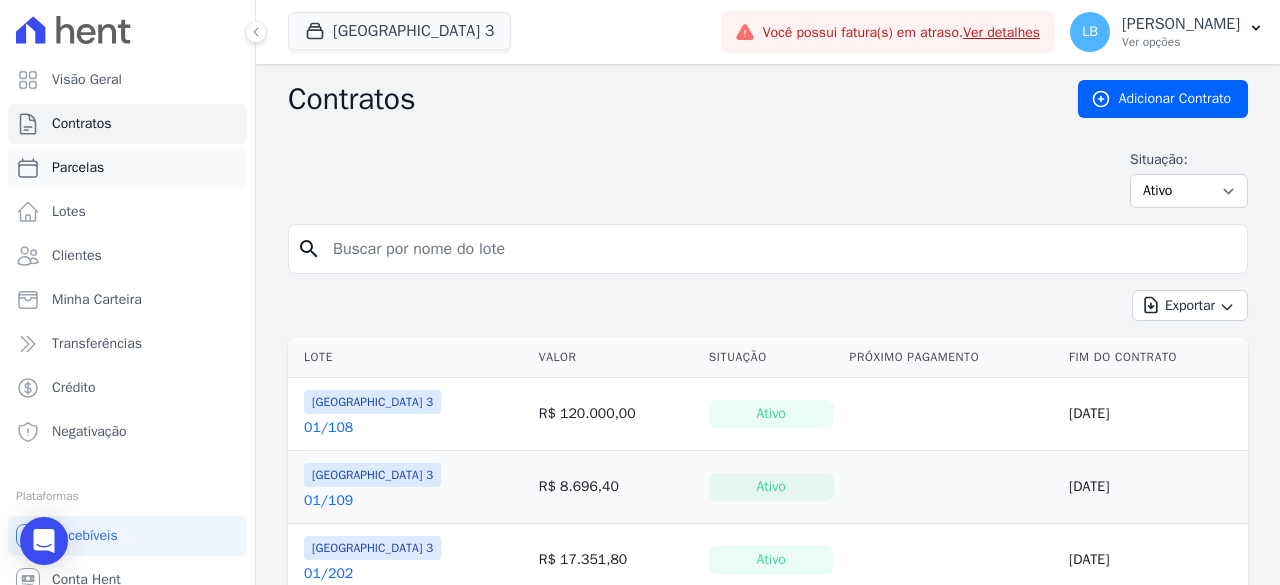 click on "Parcelas" at bounding box center (78, 168) 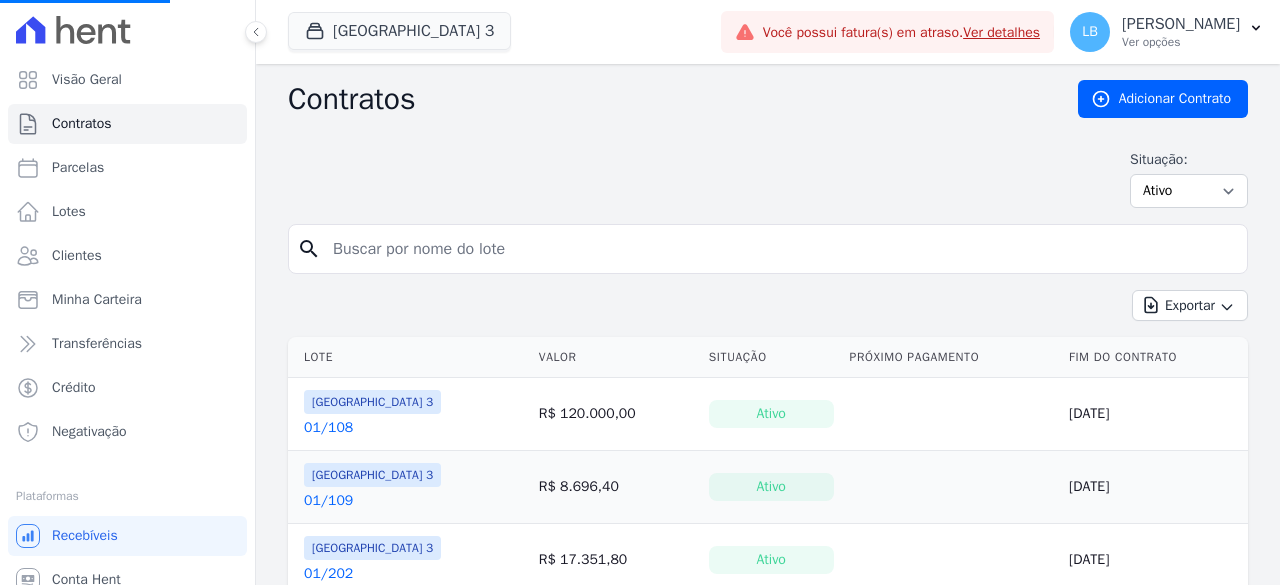 select 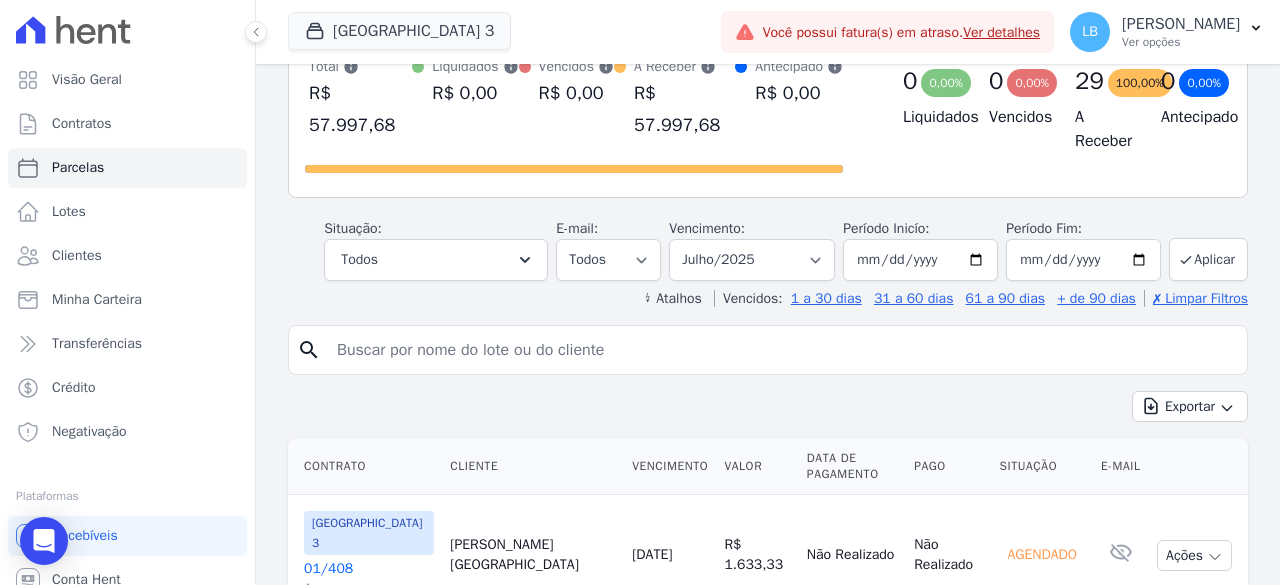 scroll, scrollTop: 300, scrollLeft: 0, axis: vertical 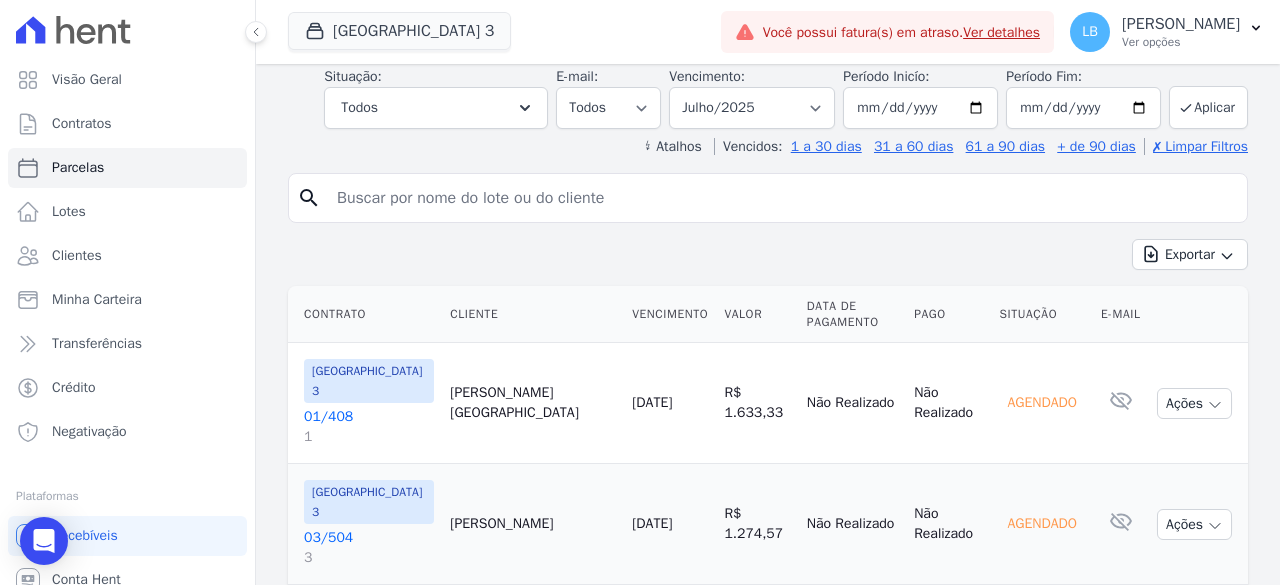 drag, startPoint x: 312, startPoint y: 362, endPoint x: 1064, endPoint y: 402, distance: 753.06305 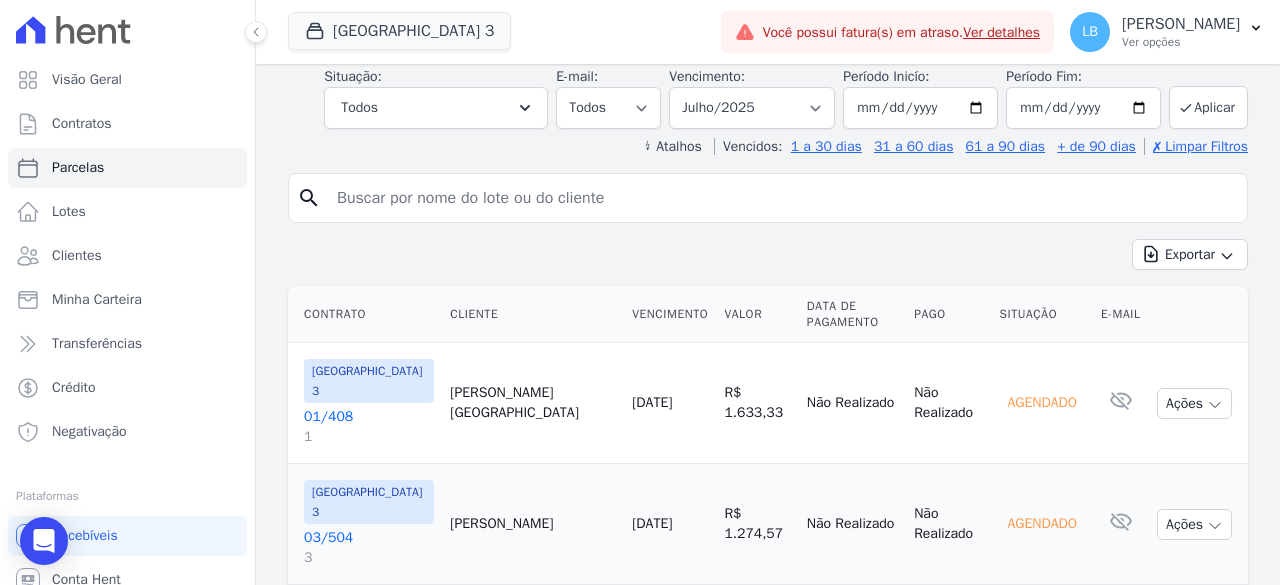 click on "Estação Nogueira 3
01/408
1
Marilia Lisboa
10/07/2025
R$ 1.633,33
Não Realizado
Não Realizado
Agendado
Nenhum e-mail lido
Ações" at bounding box center (768, 403) 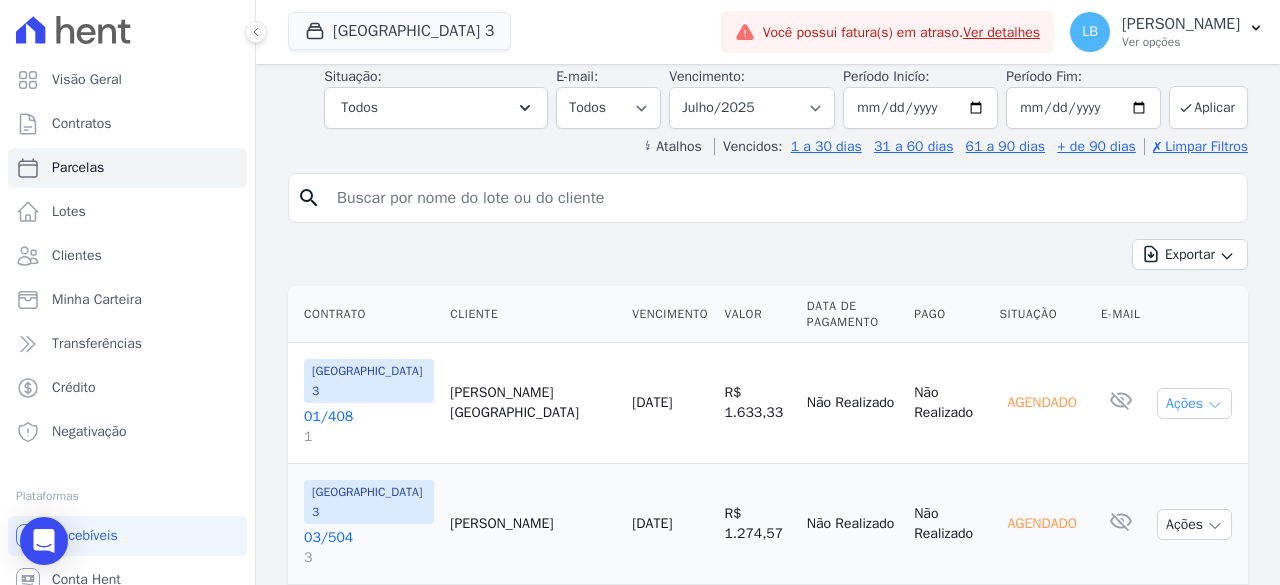 click 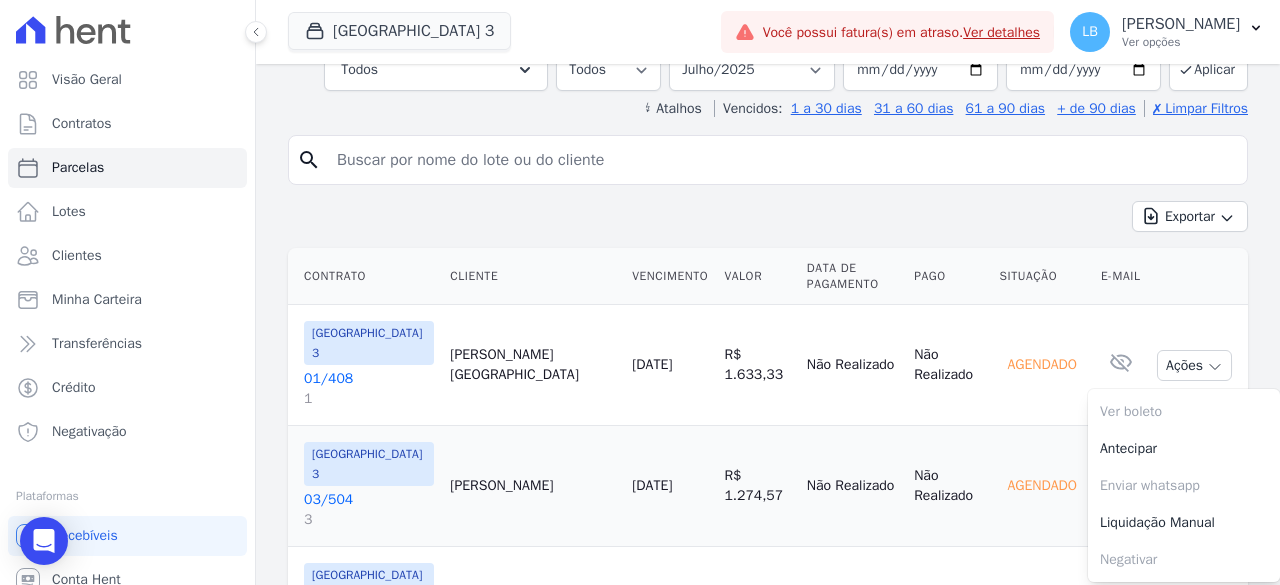 scroll, scrollTop: 100, scrollLeft: 0, axis: vertical 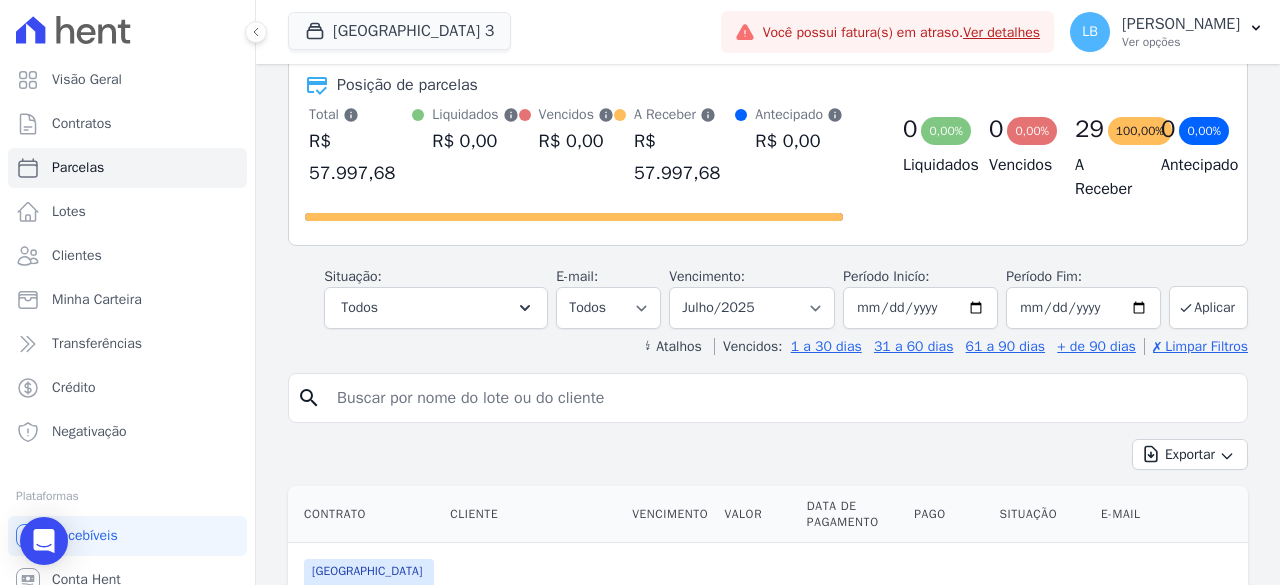 click on "search" at bounding box center (768, 398) 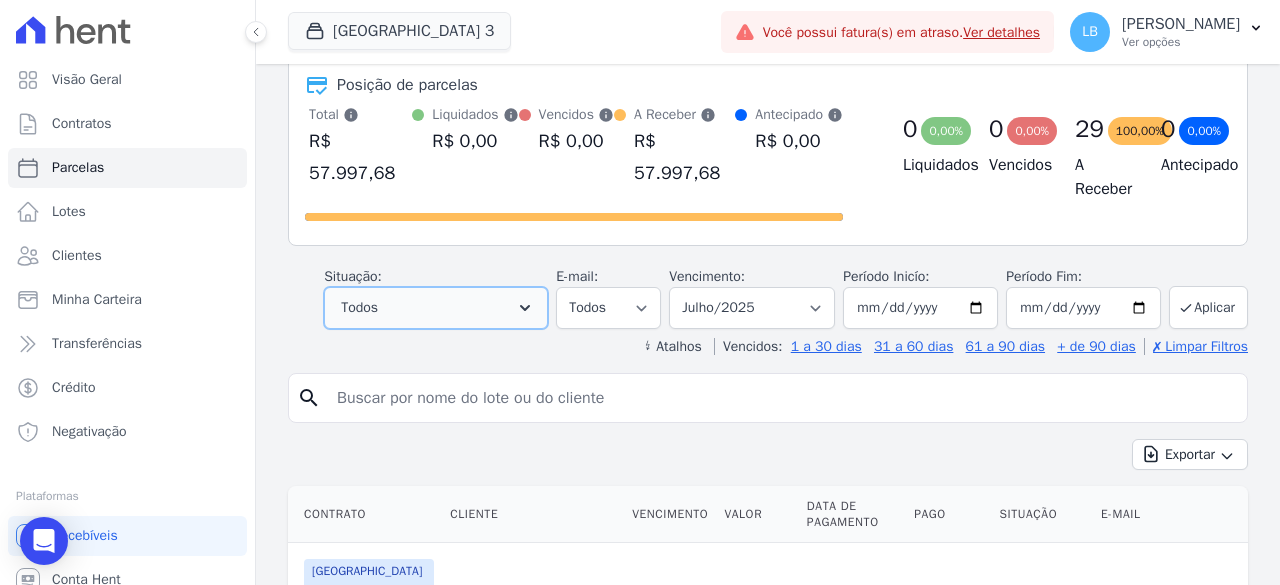 click on "Todos" at bounding box center [436, 308] 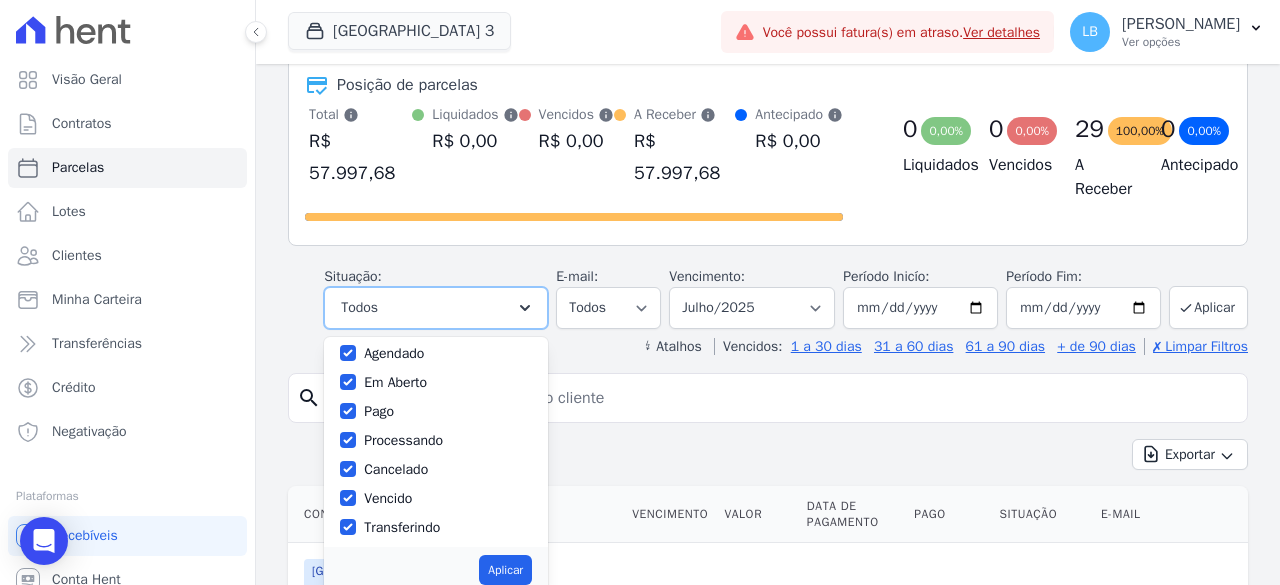 scroll, scrollTop: 0, scrollLeft: 0, axis: both 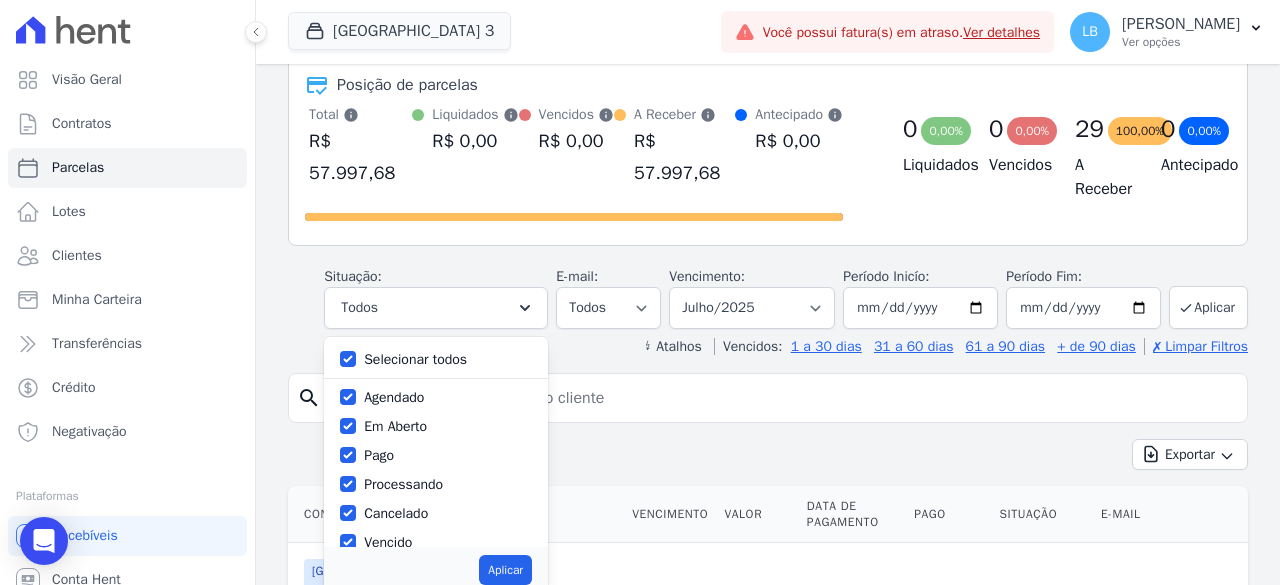 click on "Selecionar todos" at bounding box center (415, 359) 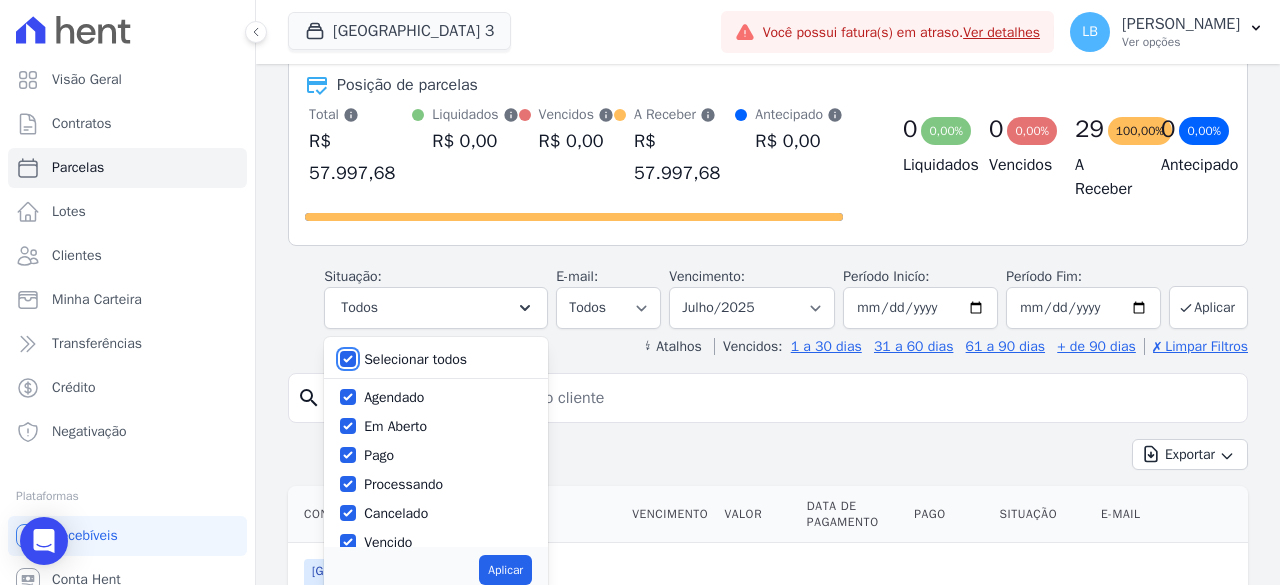click on "Selecionar todos" at bounding box center (348, 359) 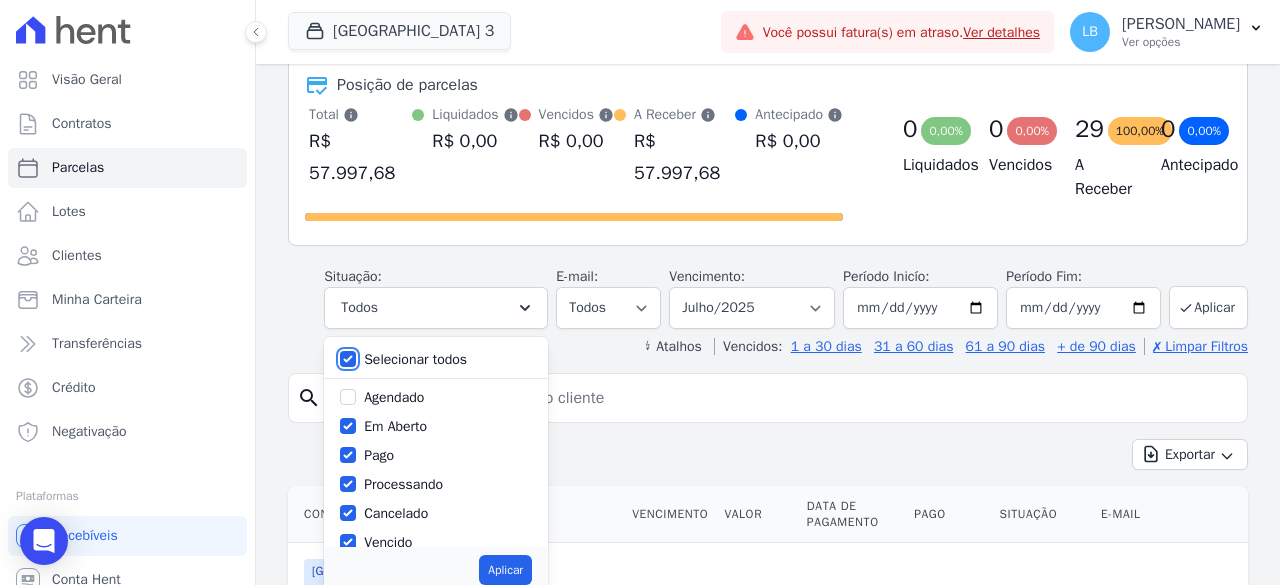 checkbox on "false" 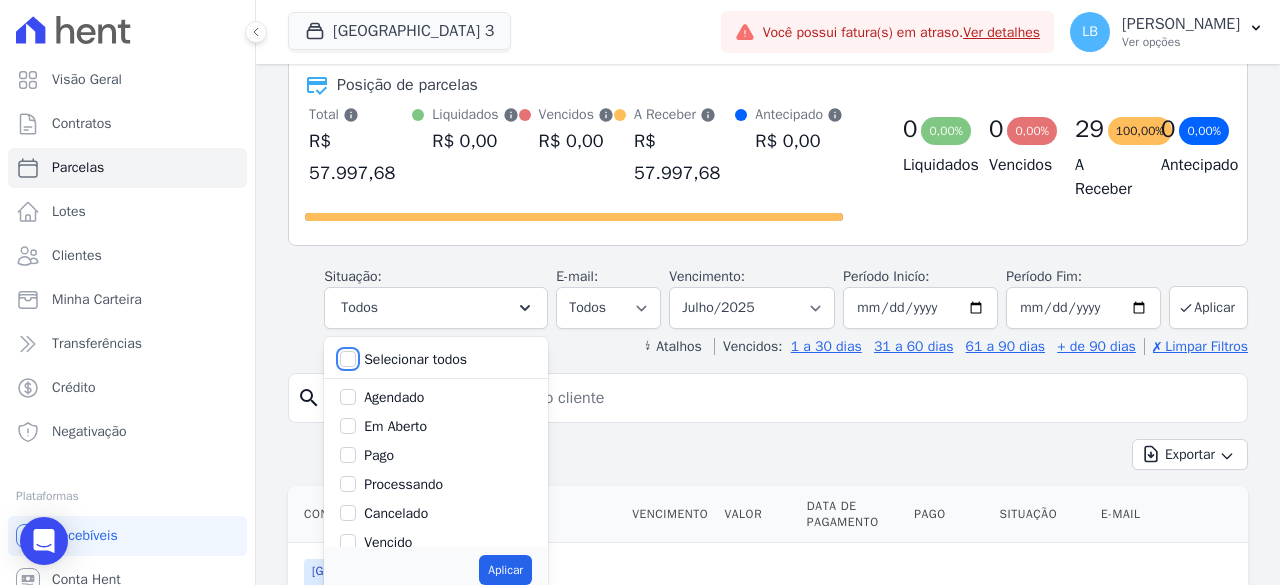 checkbox on "false" 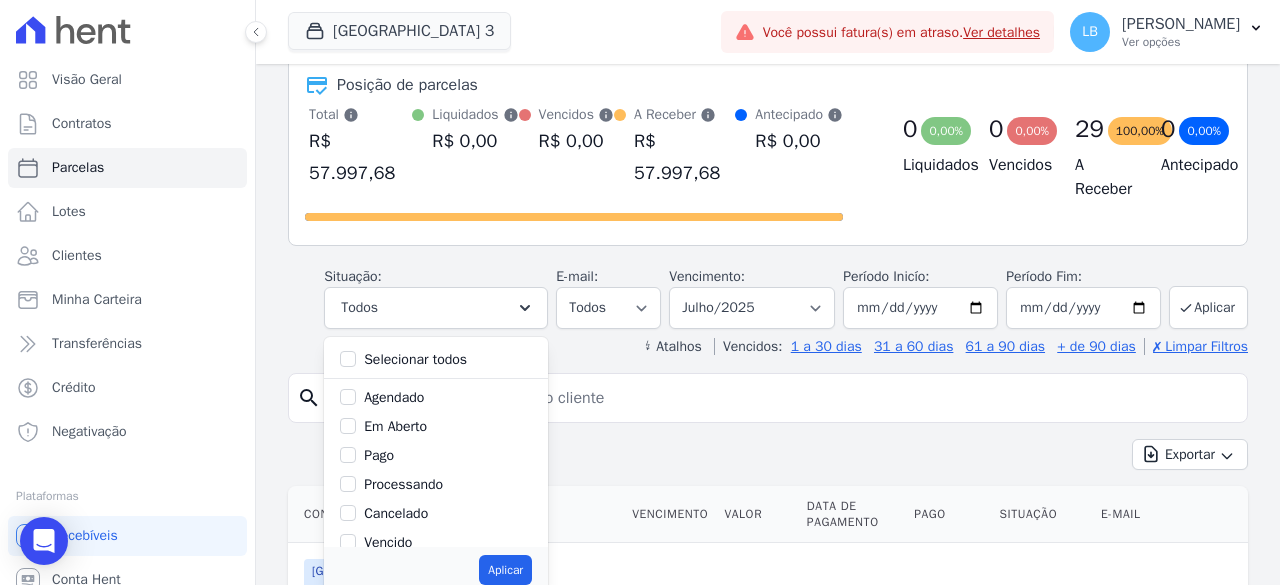 click on "Pago" at bounding box center (379, 455) 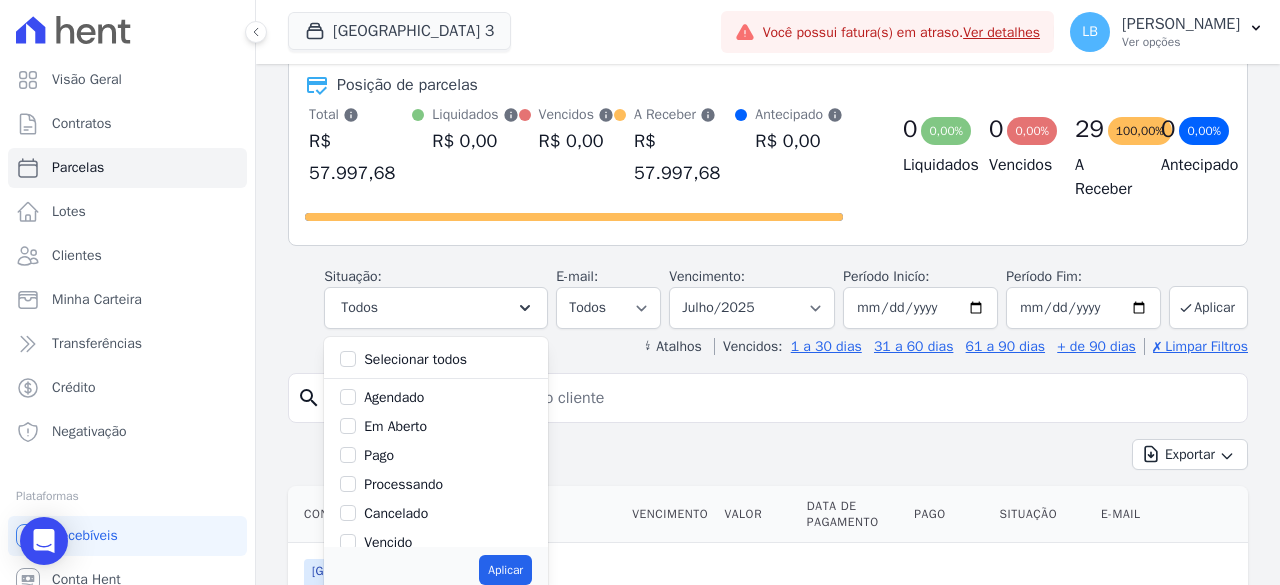 click on "Pago" at bounding box center [348, 455] 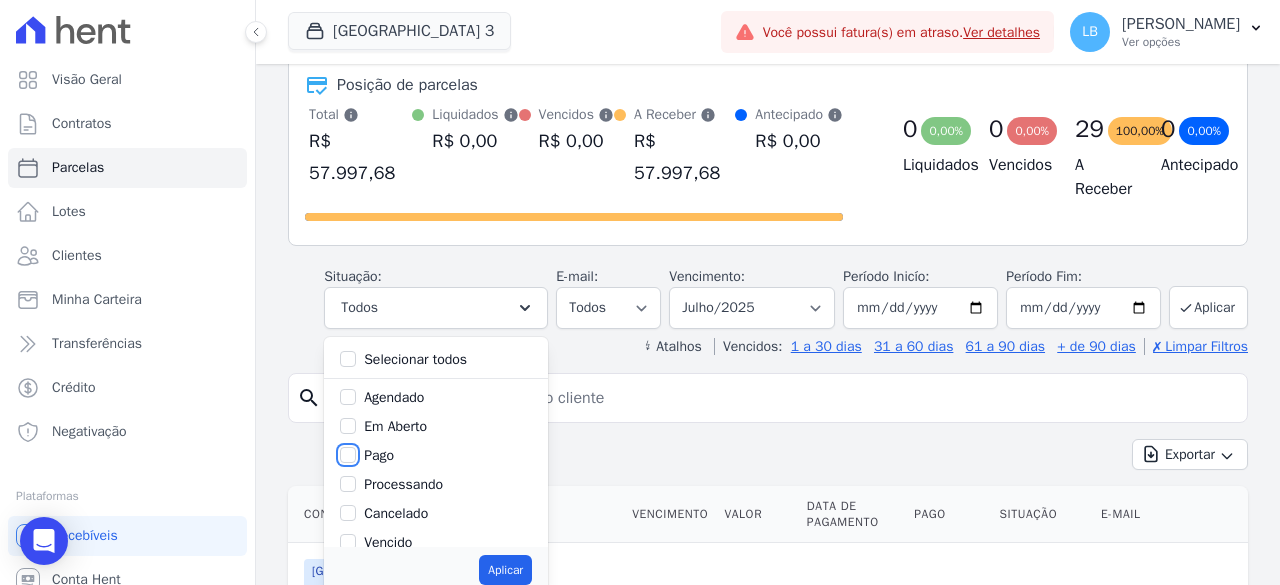 checkbox on "true" 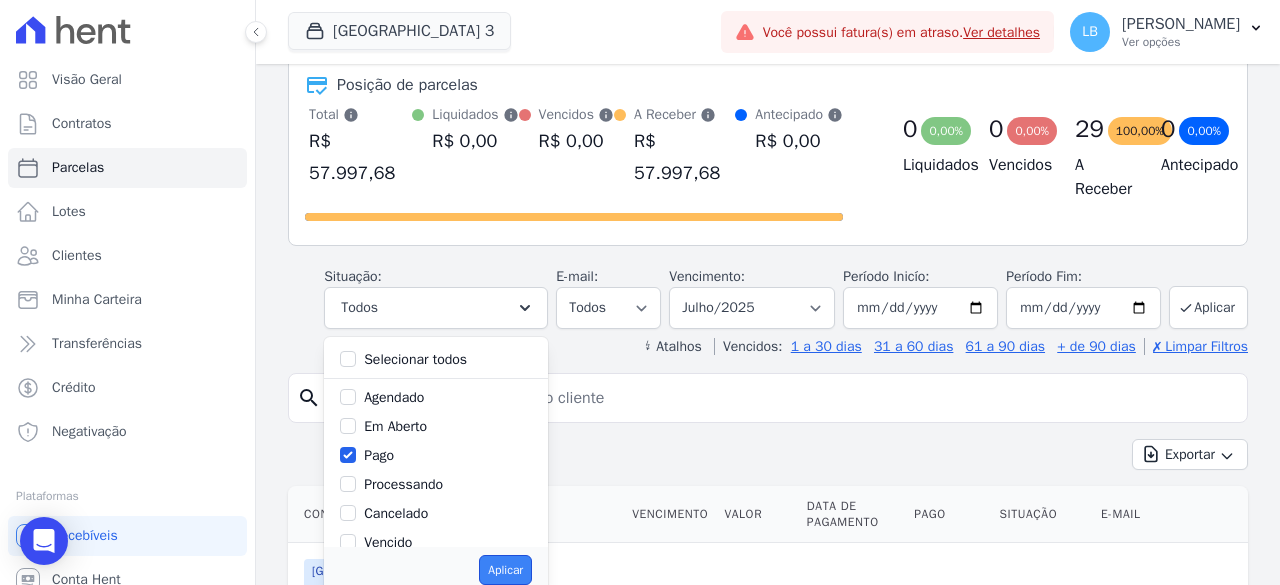 click on "Aplicar" at bounding box center (505, 570) 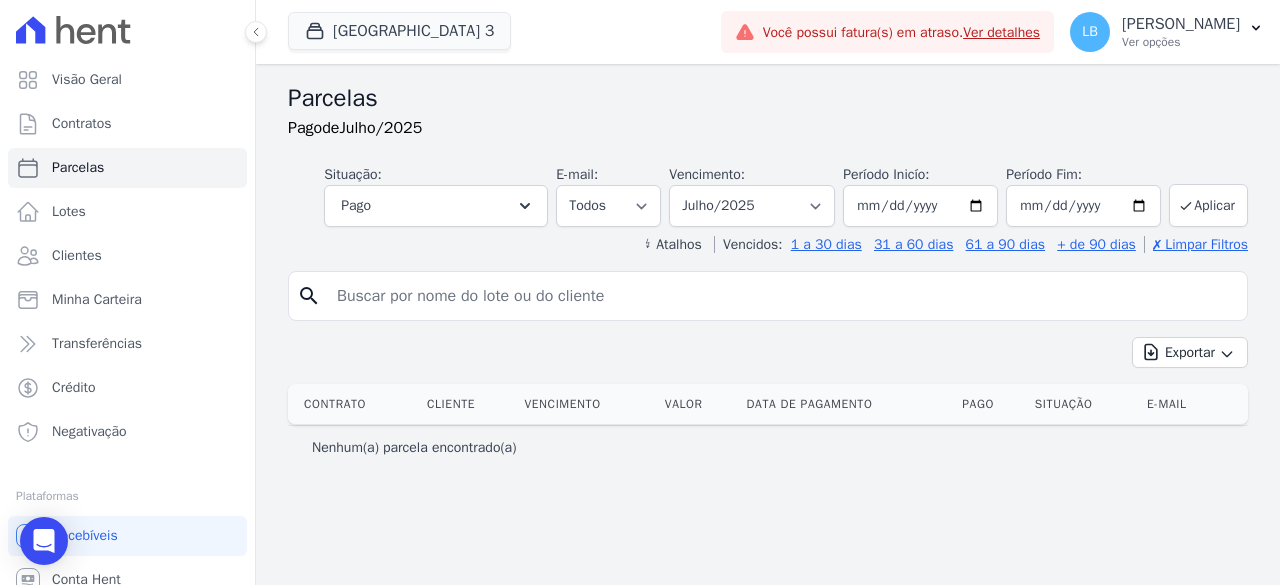 select 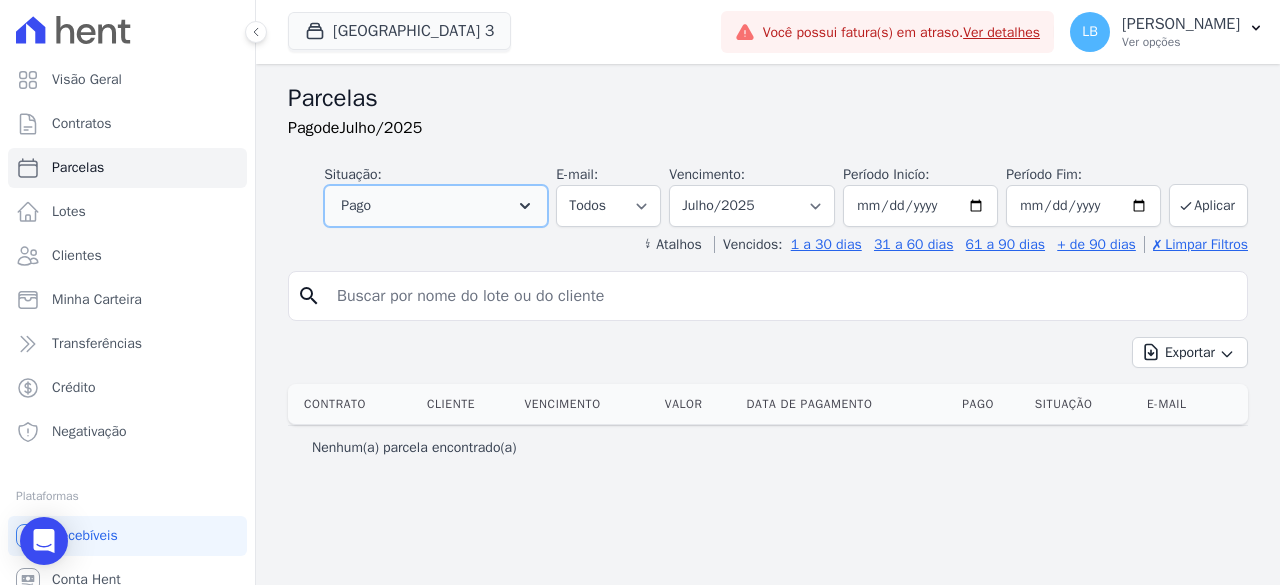 click on "Pago" at bounding box center (436, 206) 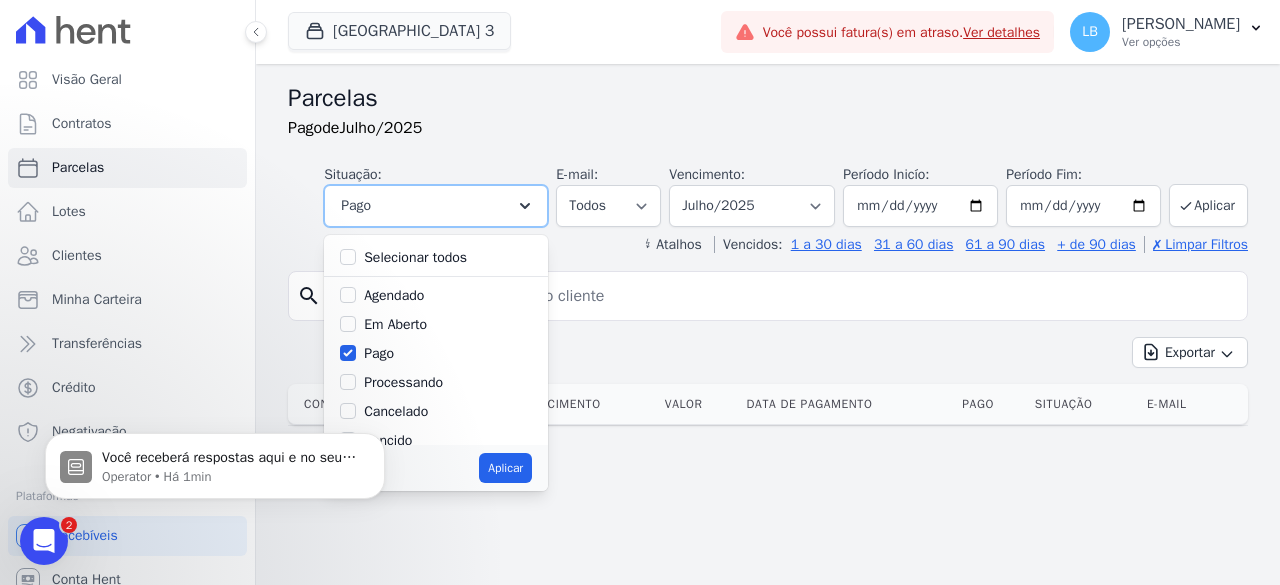 scroll, scrollTop: 0, scrollLeft: 0, axis: both 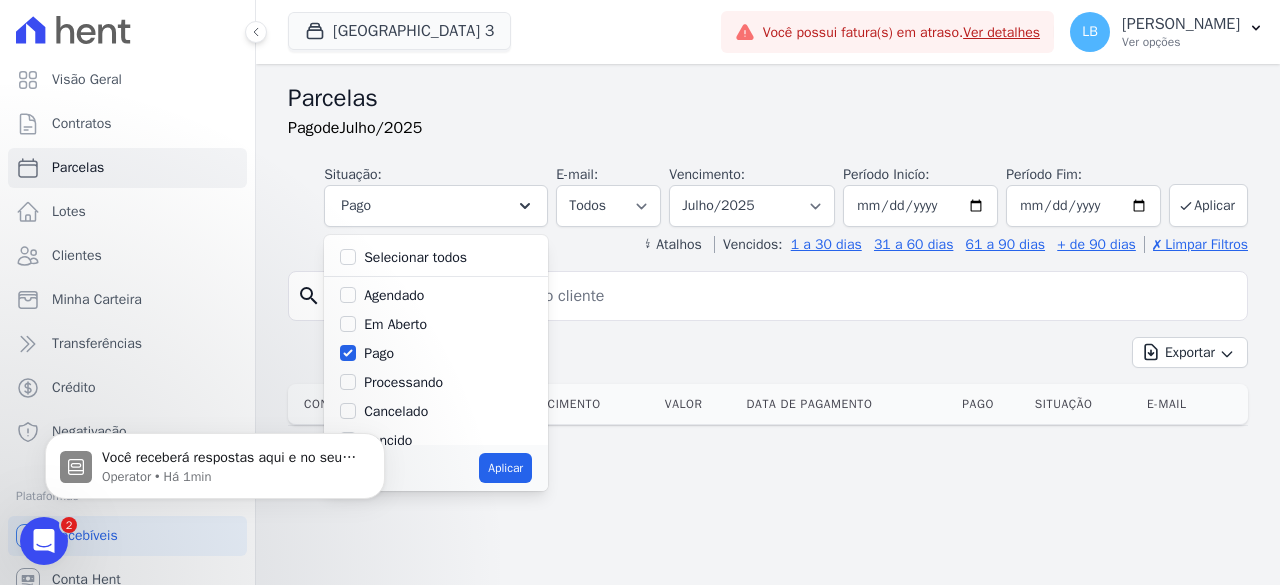 click on "Selecionar todos" at bounding box center [415, 257] 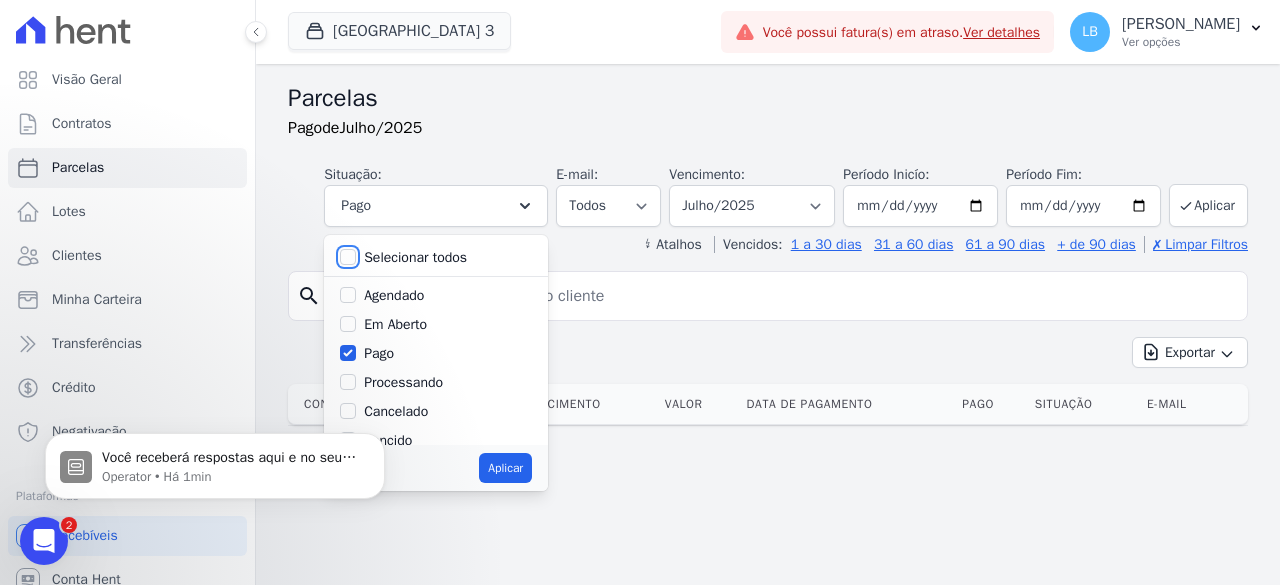 checkbox on "true" 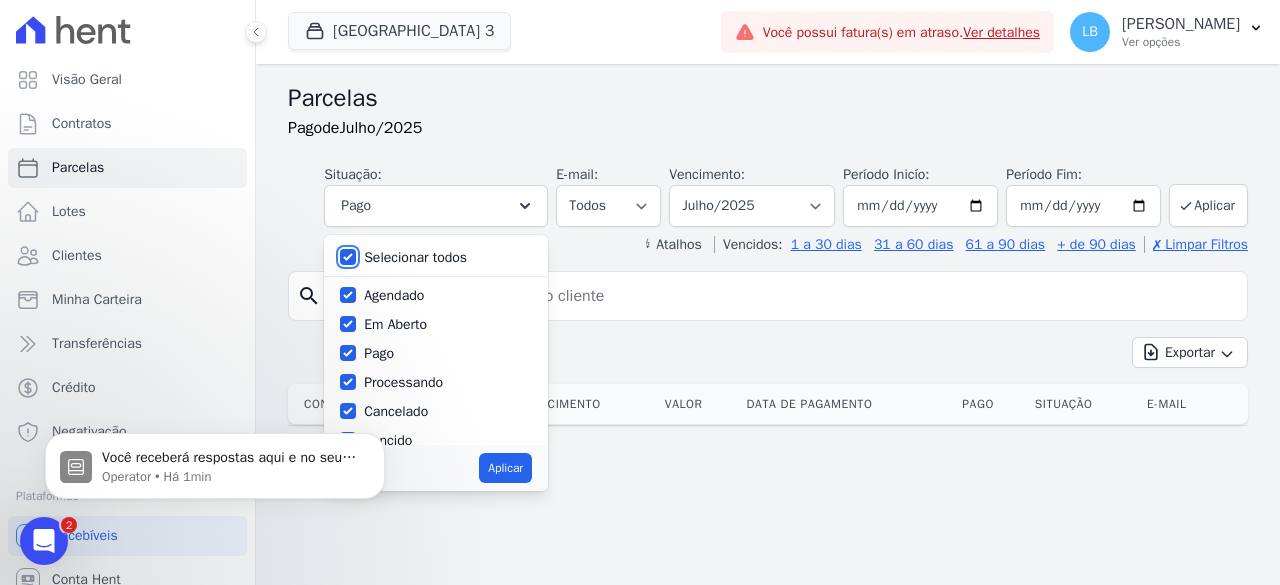 checkbox on "true" 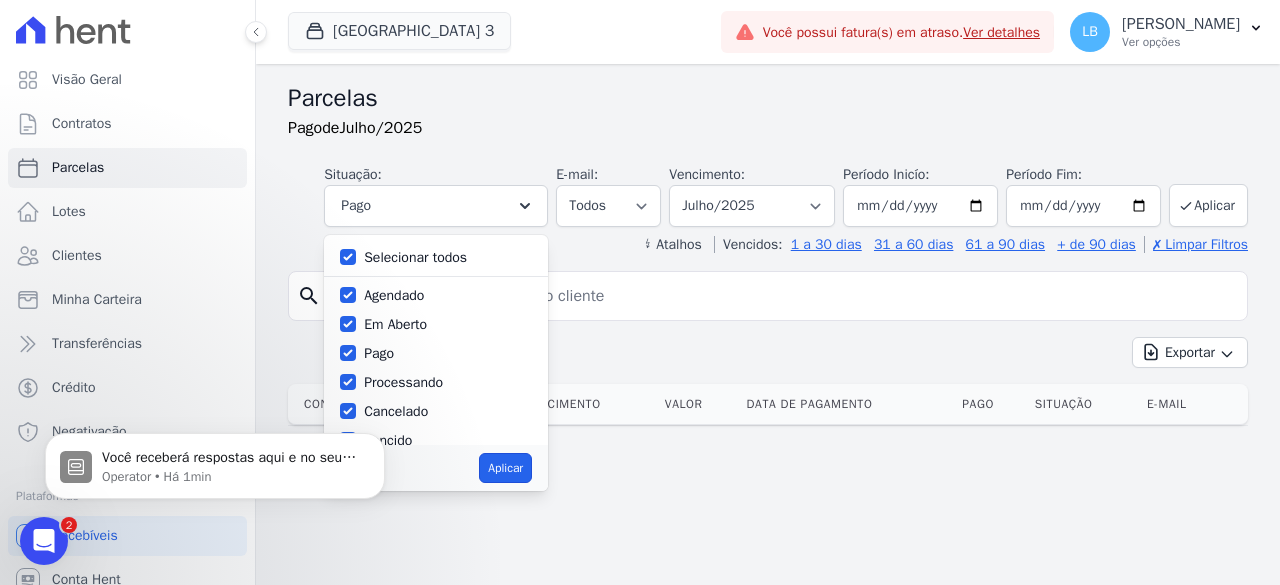 click on "Aplicar" at bounding box center (505, 468) 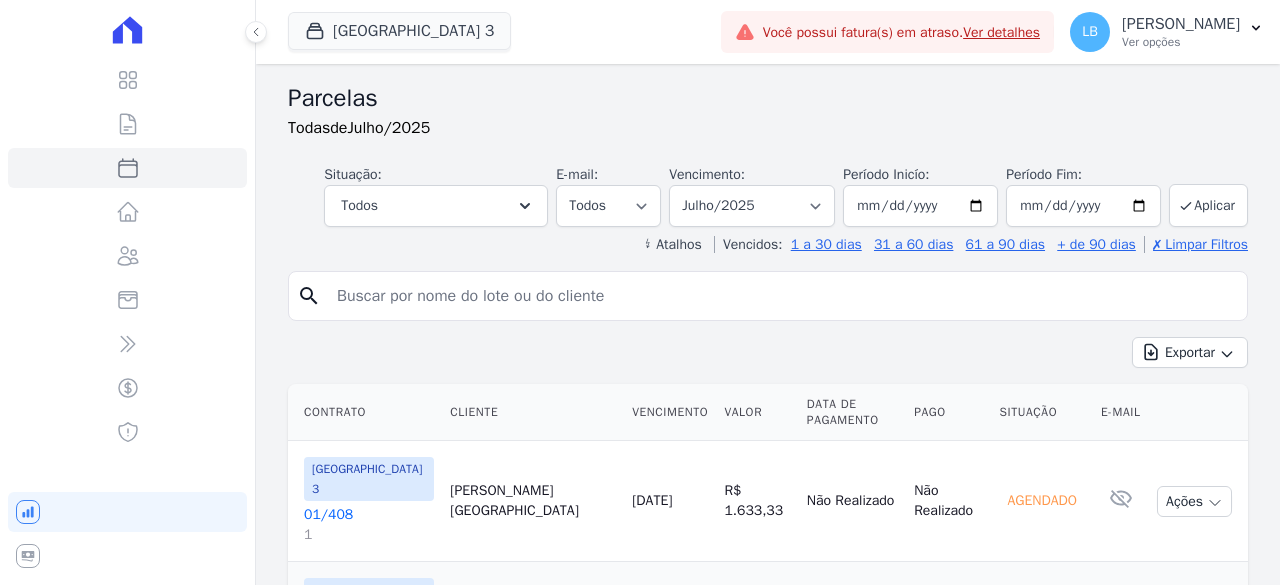 select 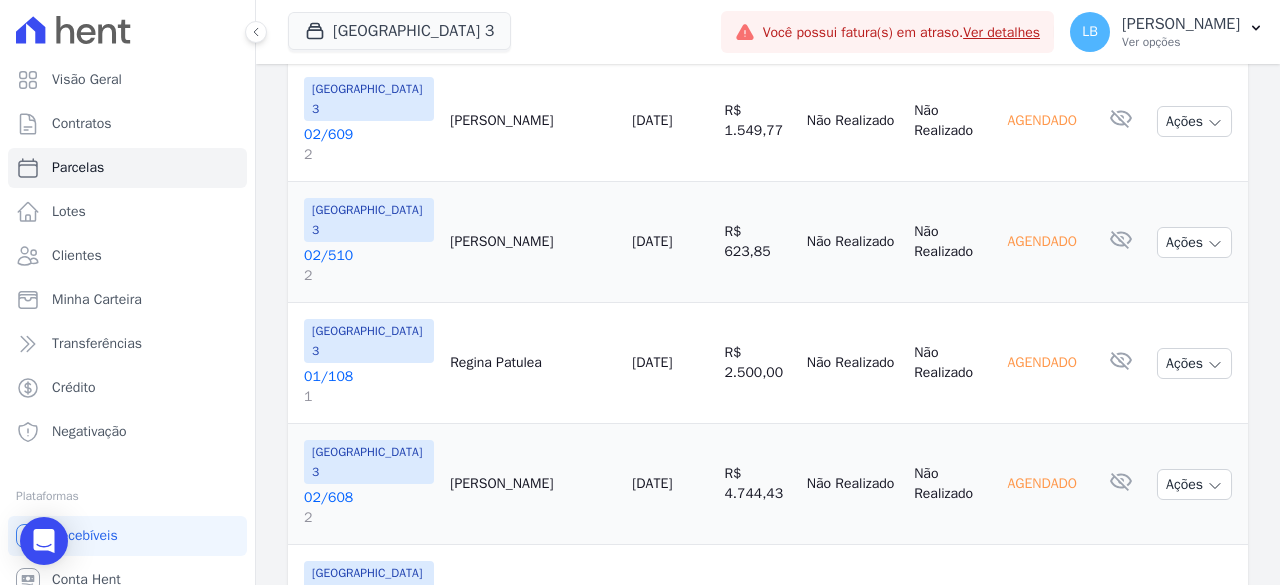 scroll, scrollTop: 2956, scrollLeft: 0, axis: vertical 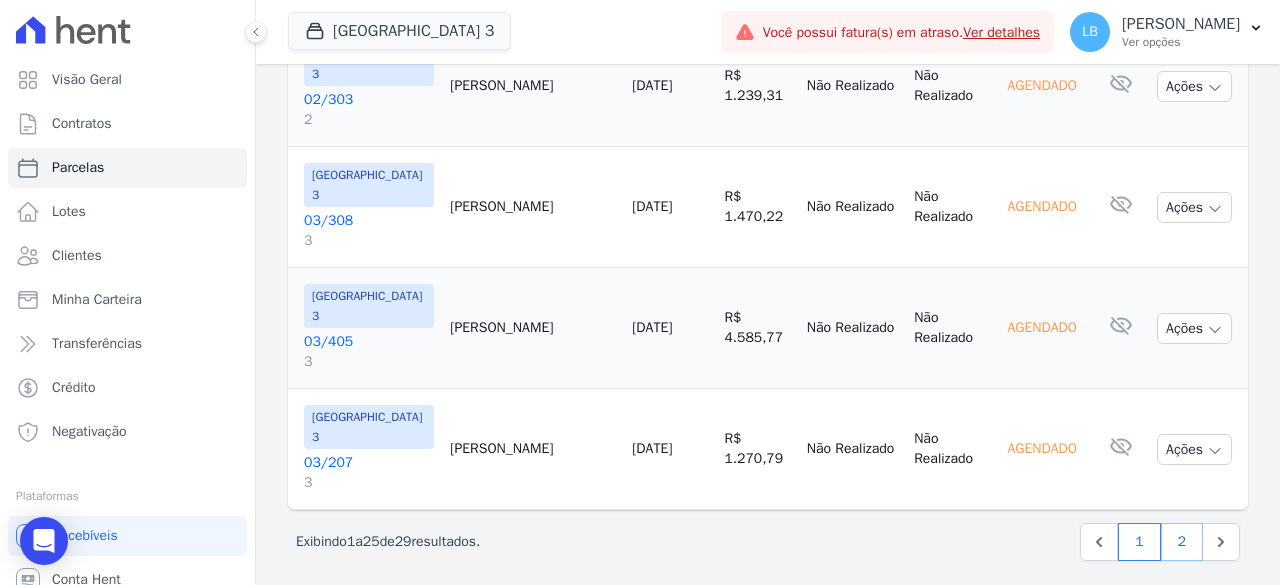 click on "2" at bounding box center [1182, 542] 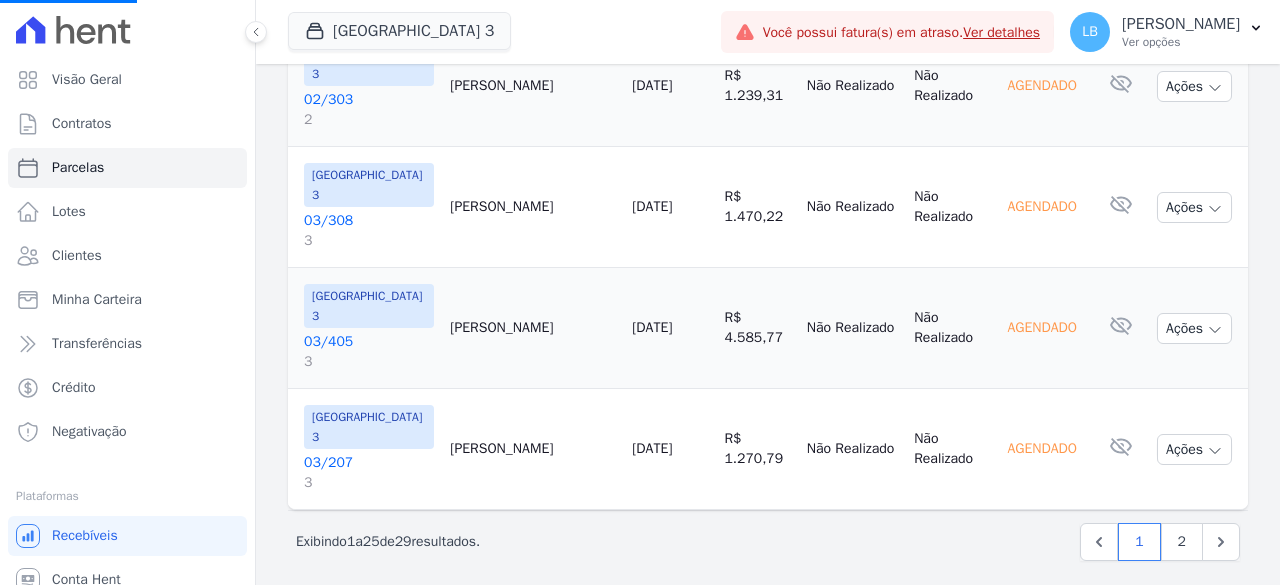 select 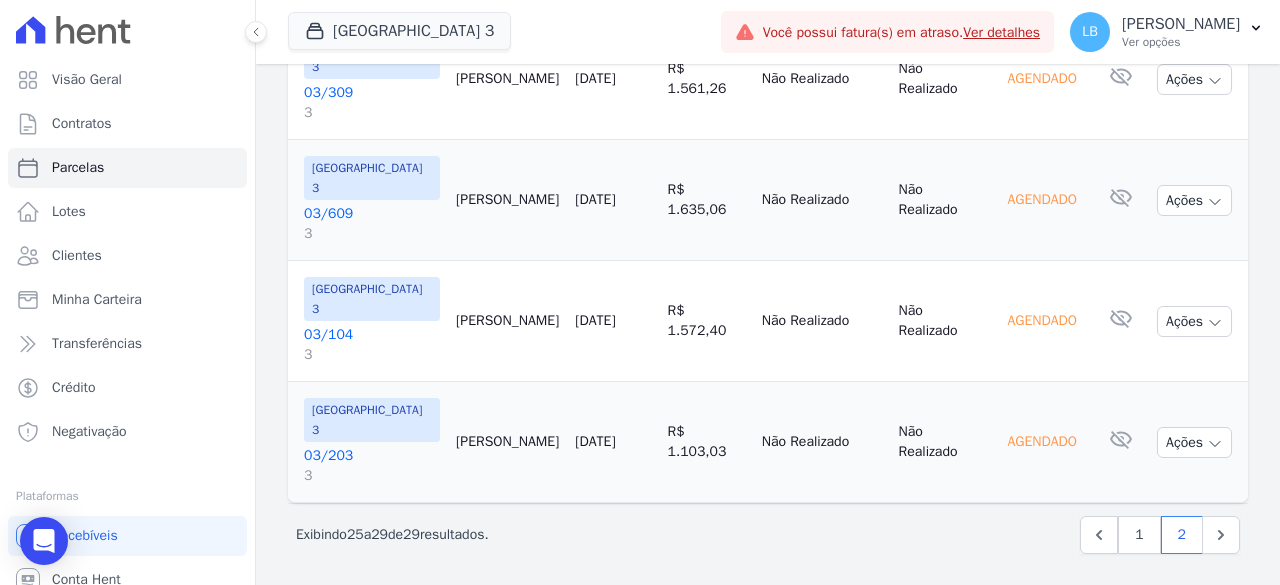 scroll, scrollTop: 0, scrollLeft: 0, axis: both 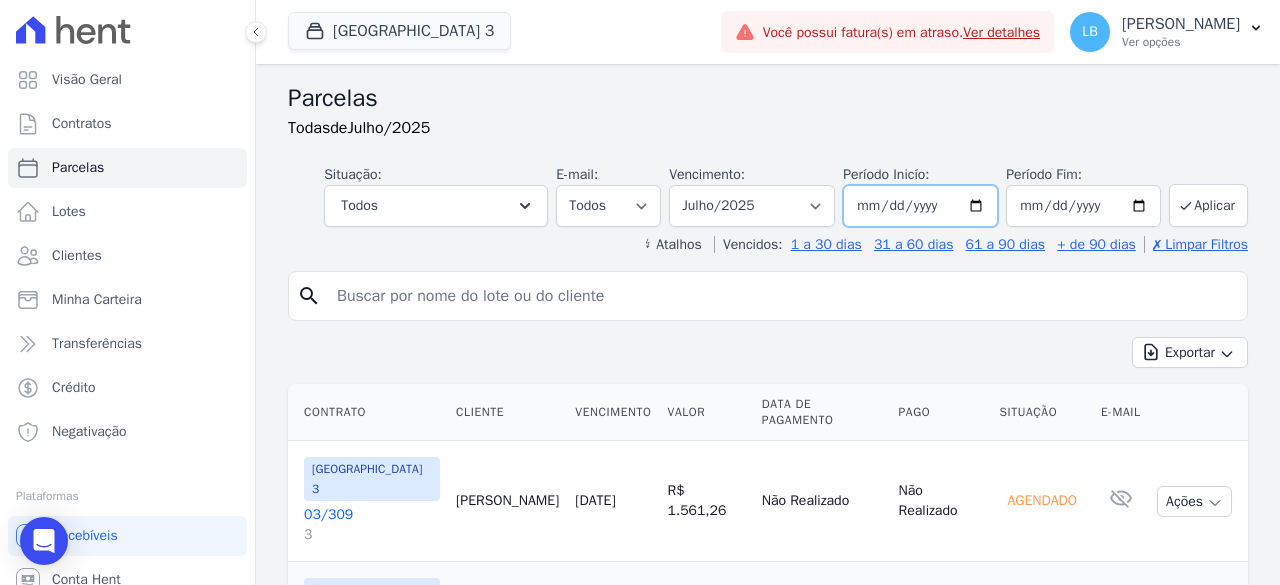 click on "2025-07-01" at bounding box center (920, 206) 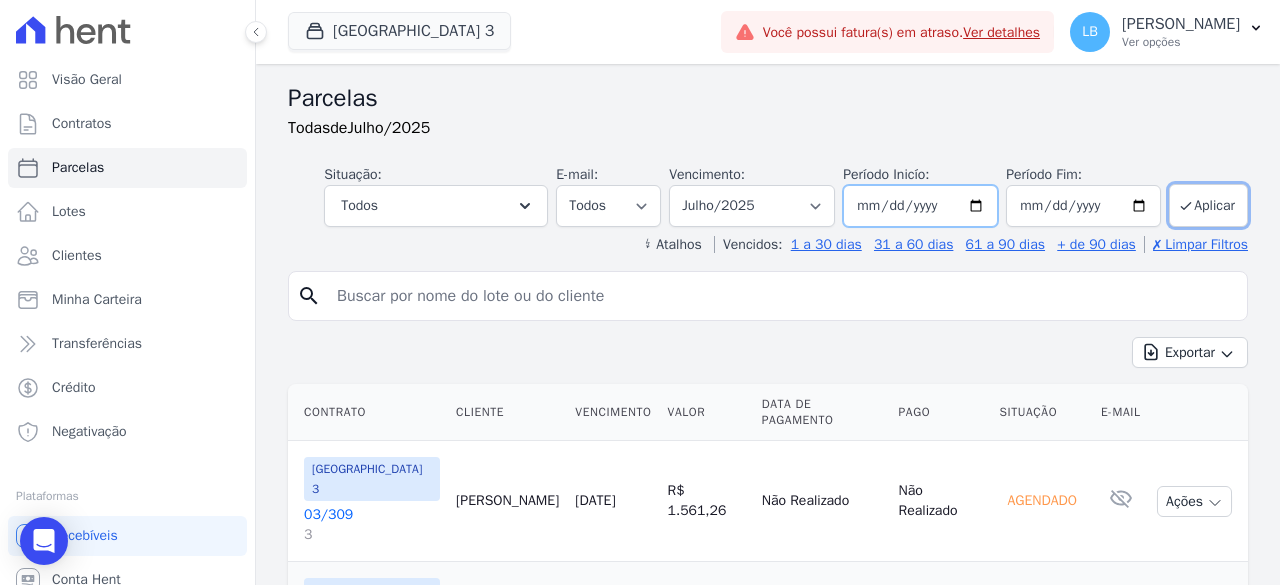 type on "[DATE]" 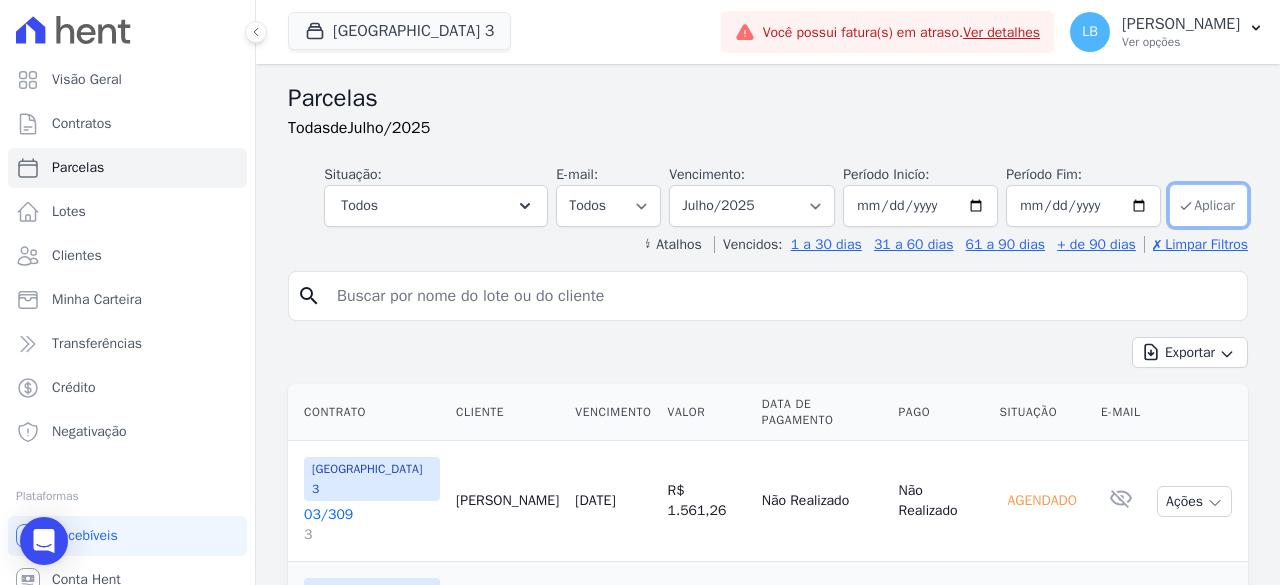 click on "Aplicar" at bounding box center [1208, 205] 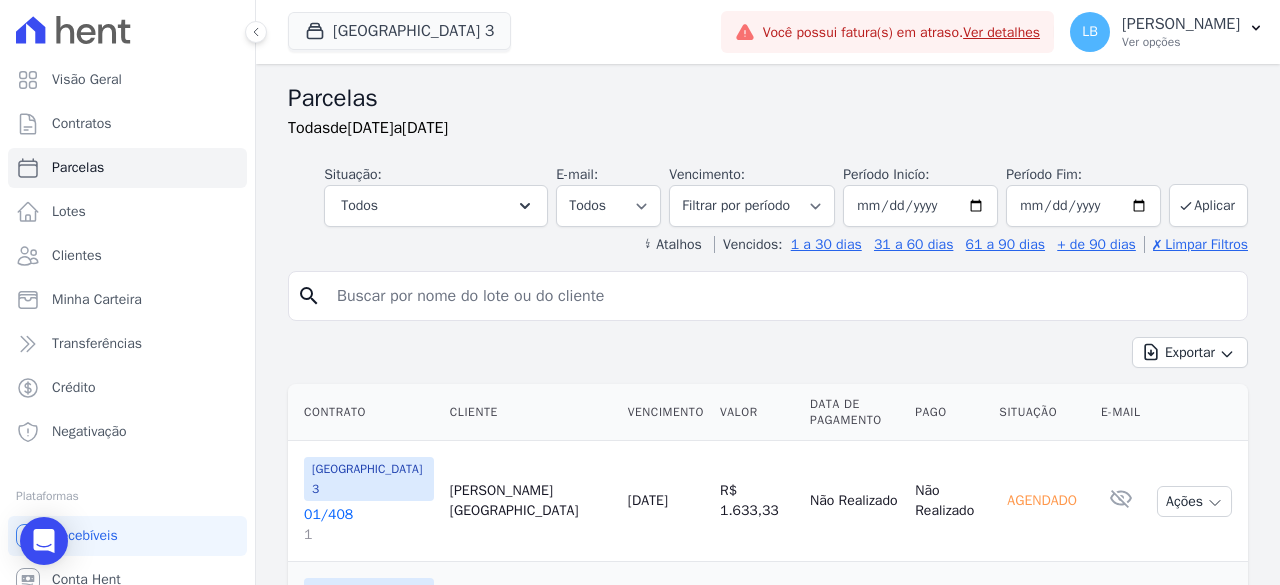 select 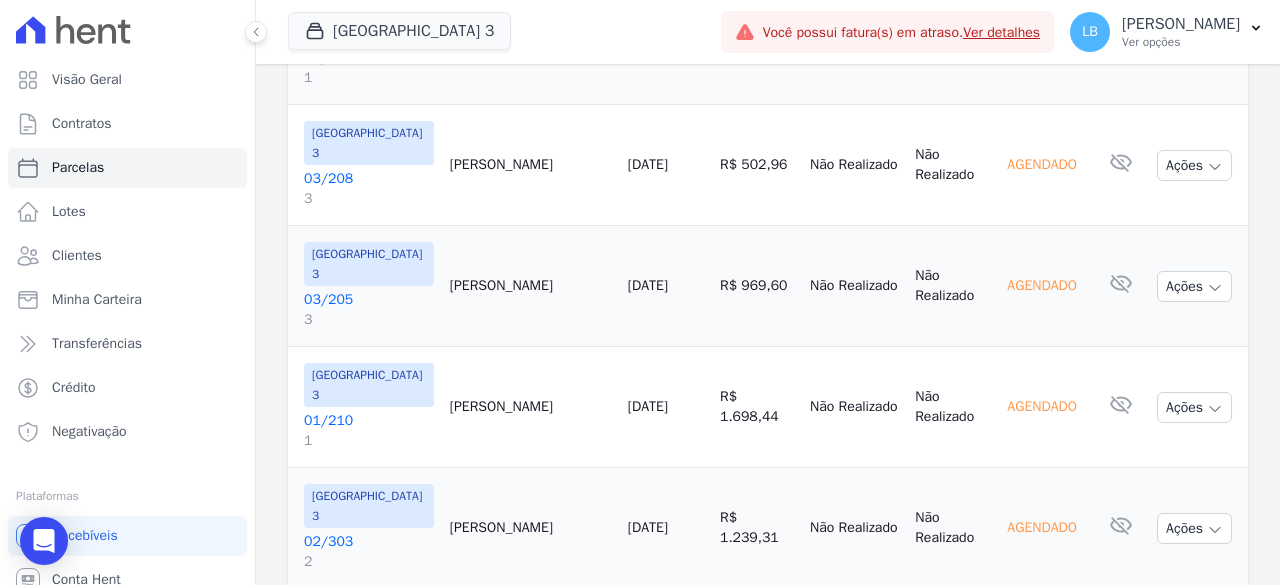 scroll, scrollTop: 2956, scrollLeft: 0, axis: vertical 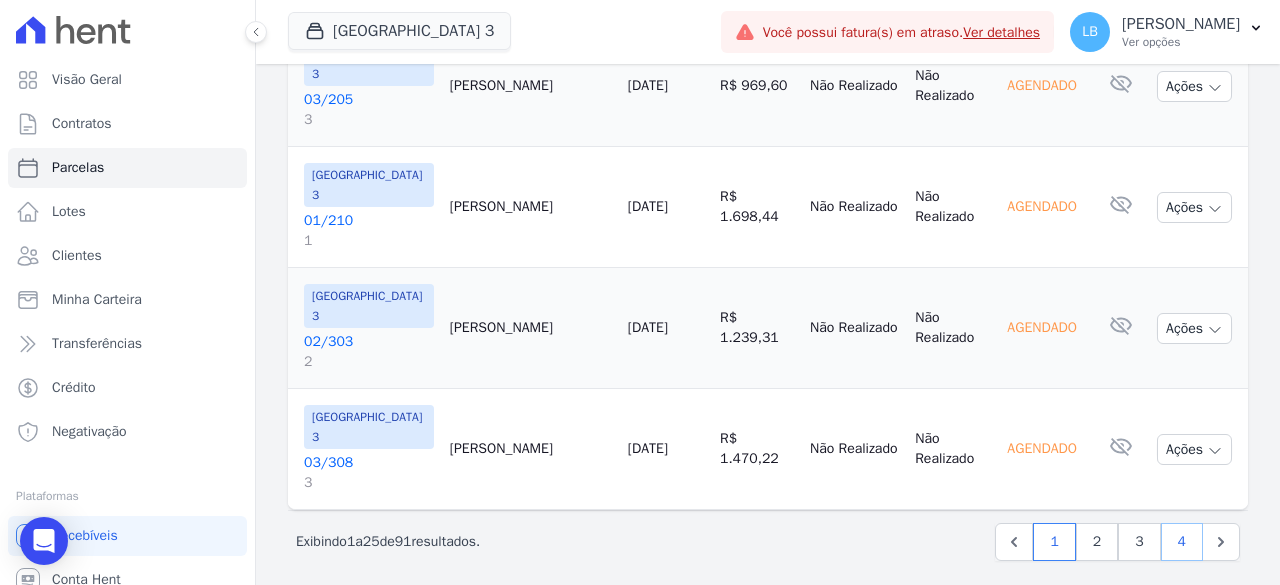 click on "4" at bounding box center [1182, 542] 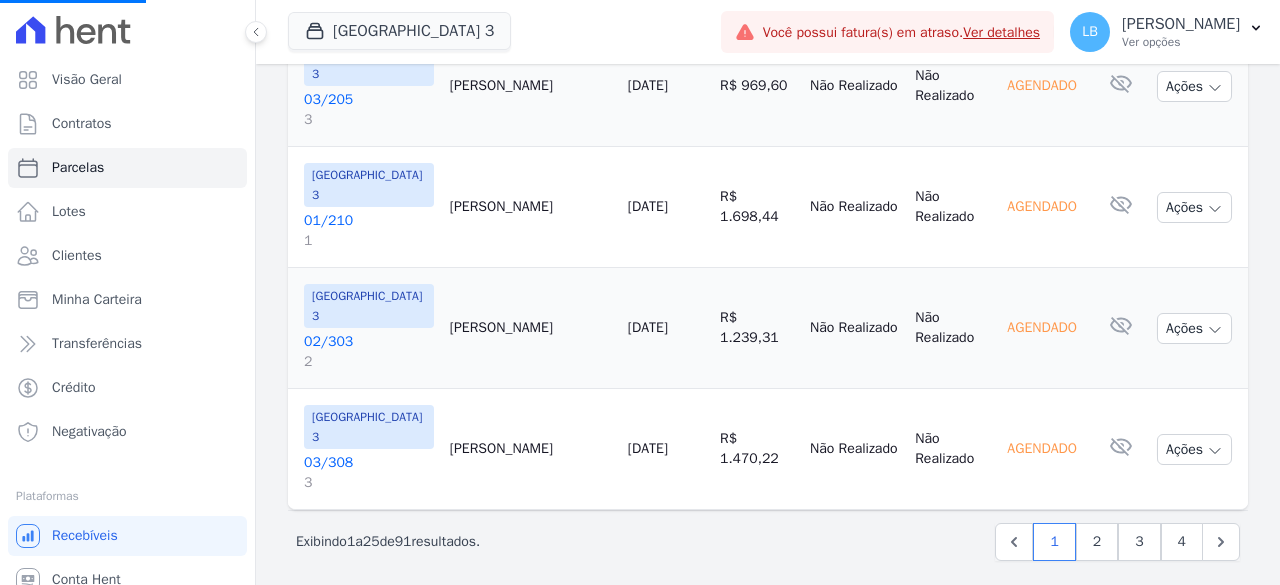 select 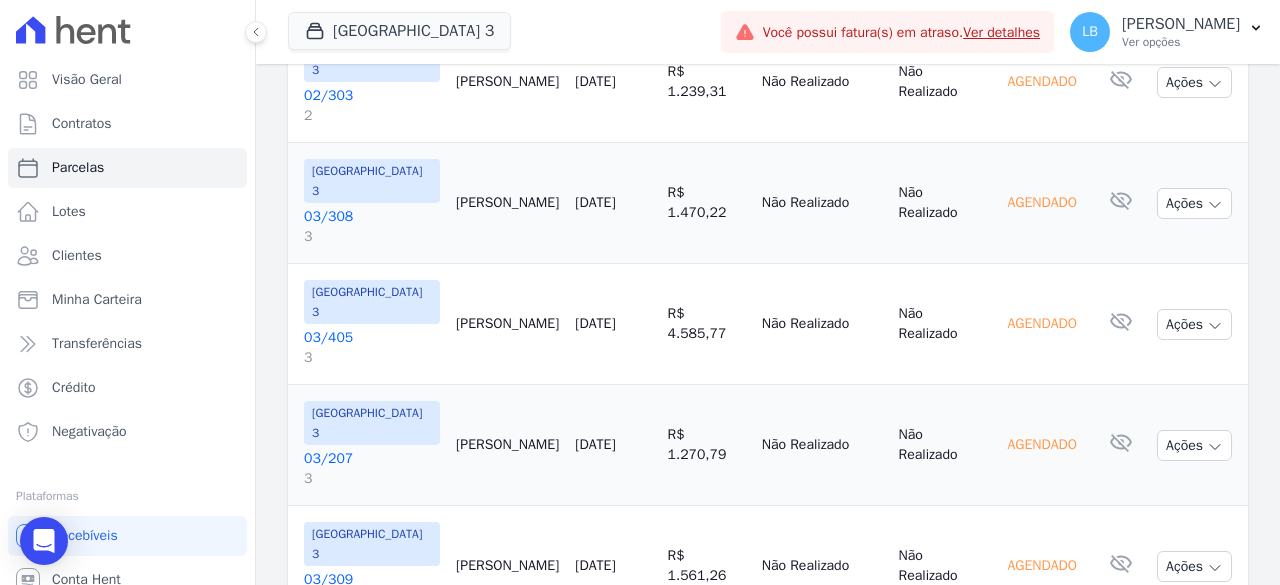 scroll, scrollTop: 1870, scrollLeft: 0, axis: vertical 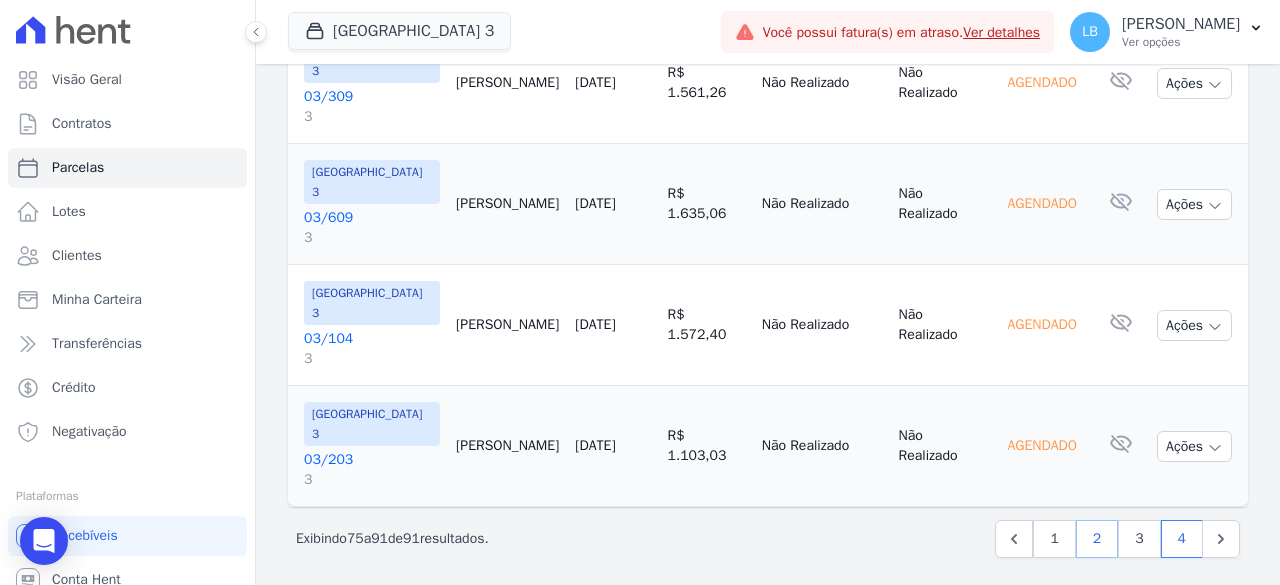 click on "2" at bounding box center [1097, 539] 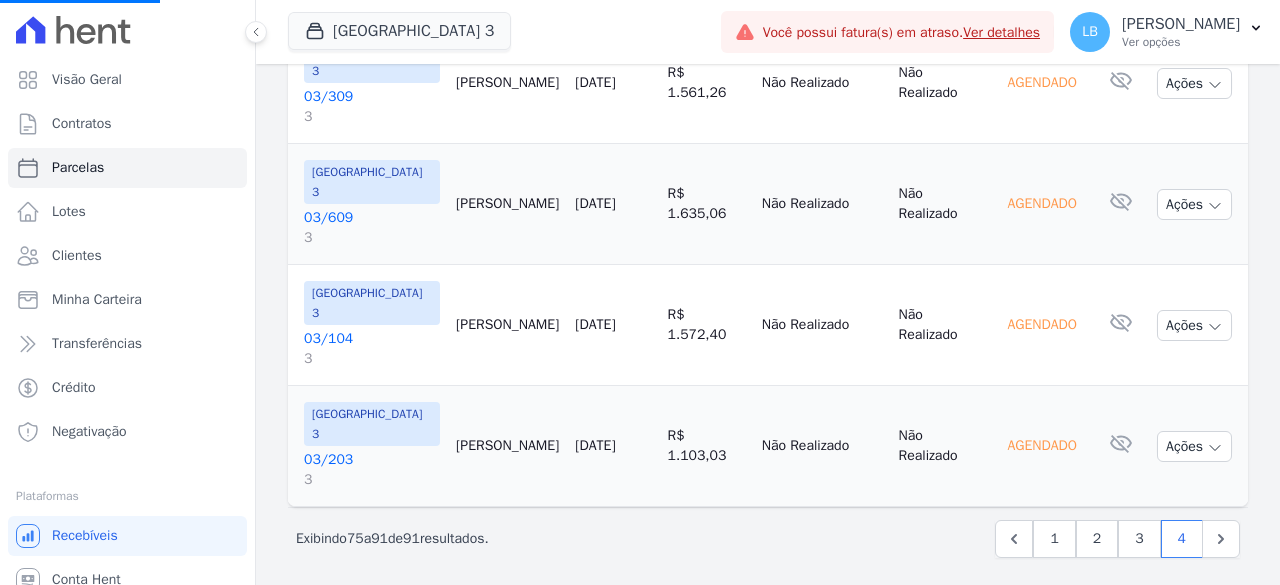 select 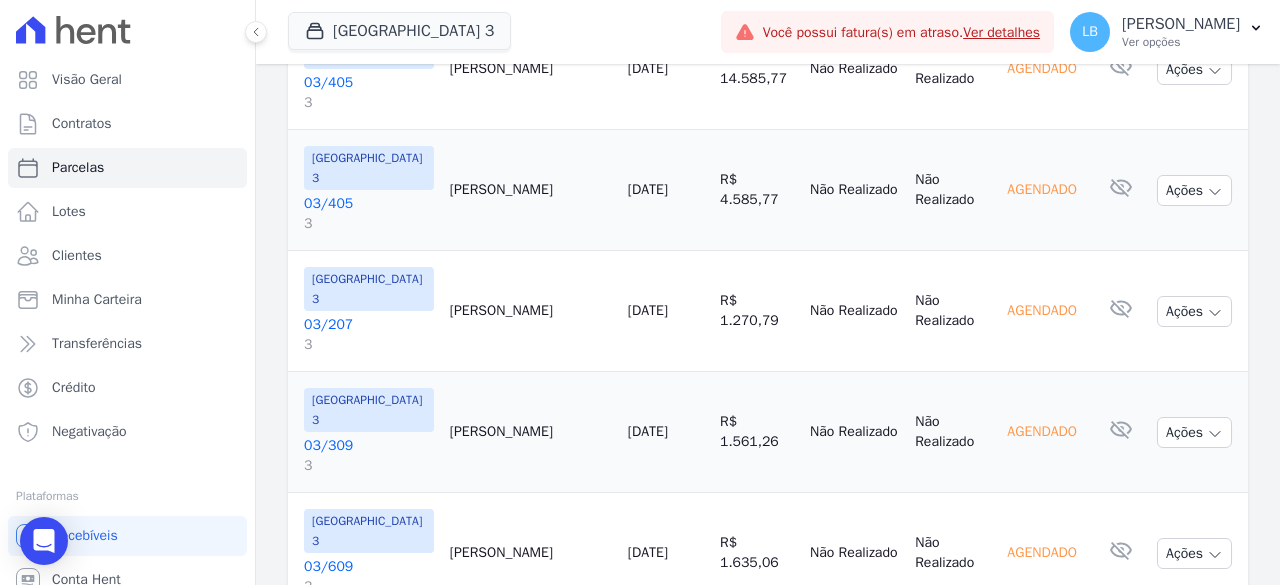 scroll, scrollTop: 0, scrollLeft: 0, axis: both 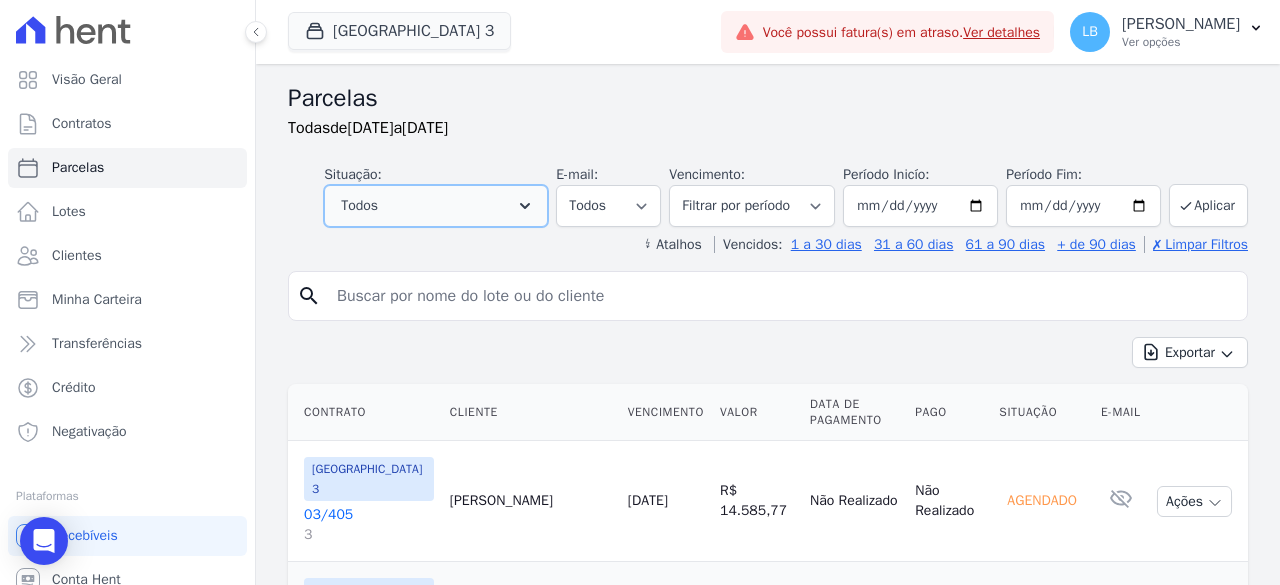 click on "Todos" at bounding box center [436, 206] 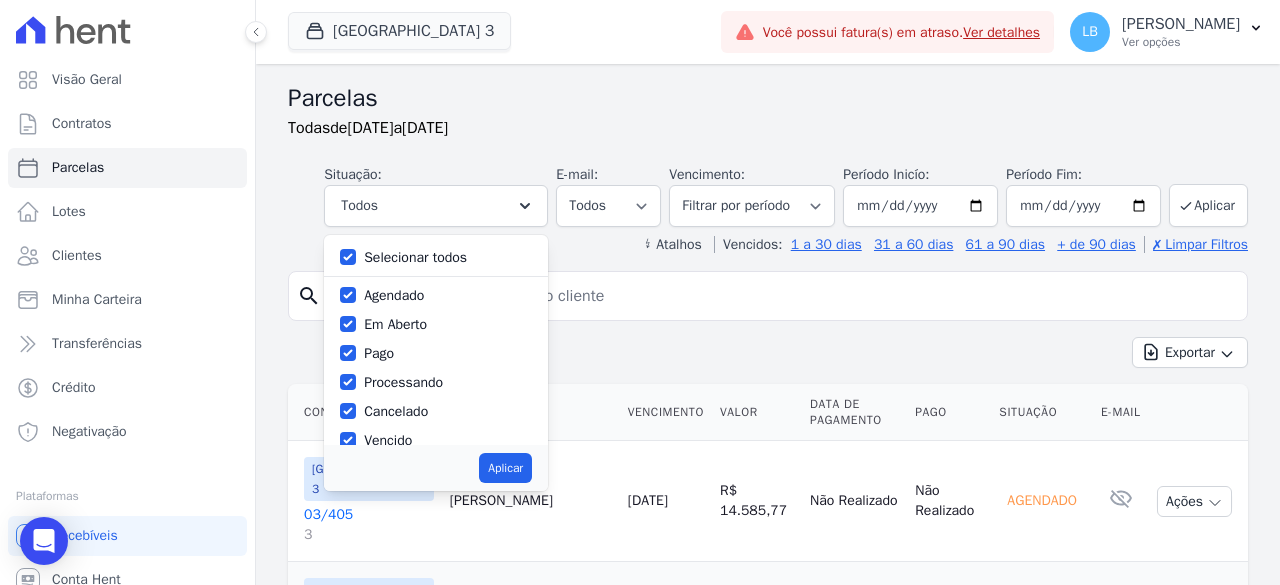 click on "Selecionar todos" at bounding box center (415, 257) 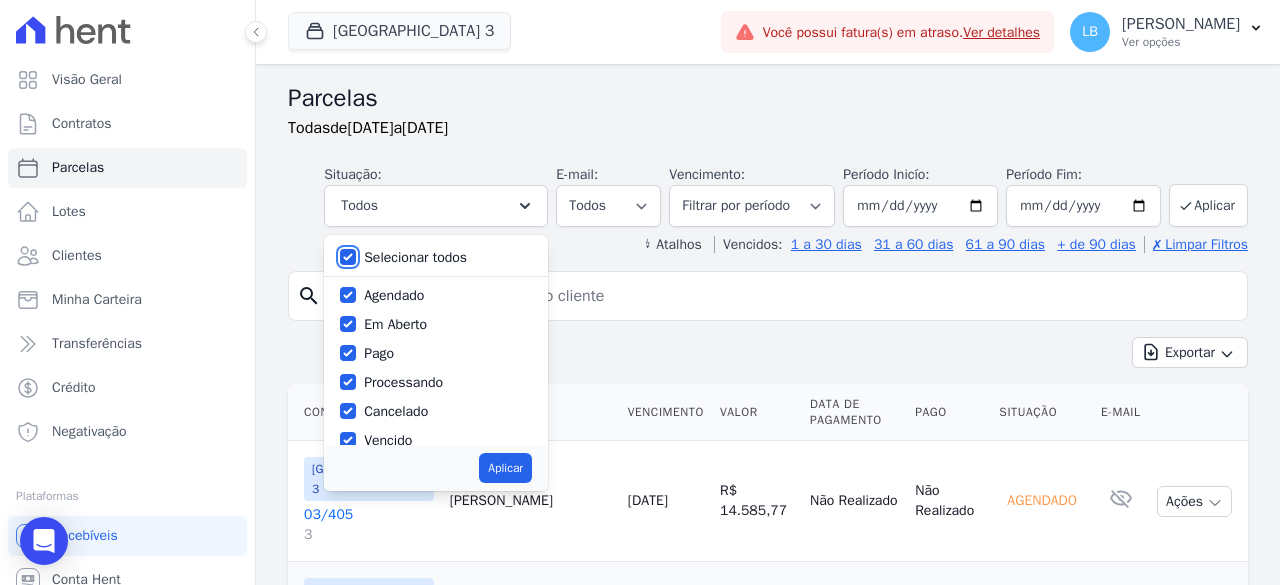 click on "Selecionar todos" at bounding box center (348, 257) 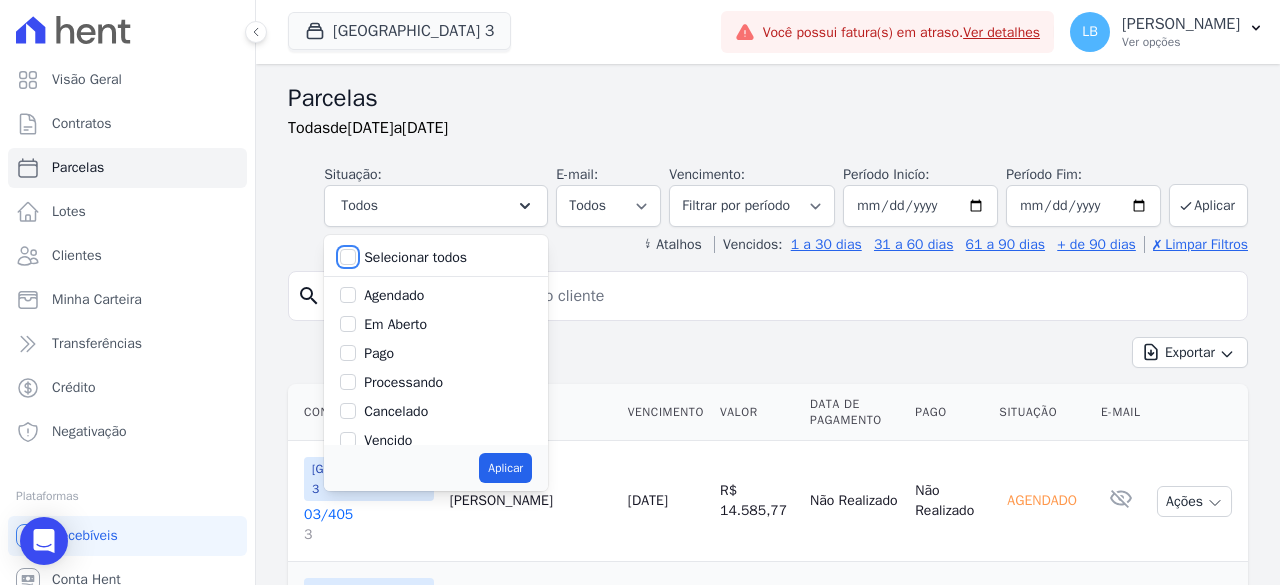 checkbox on "false" 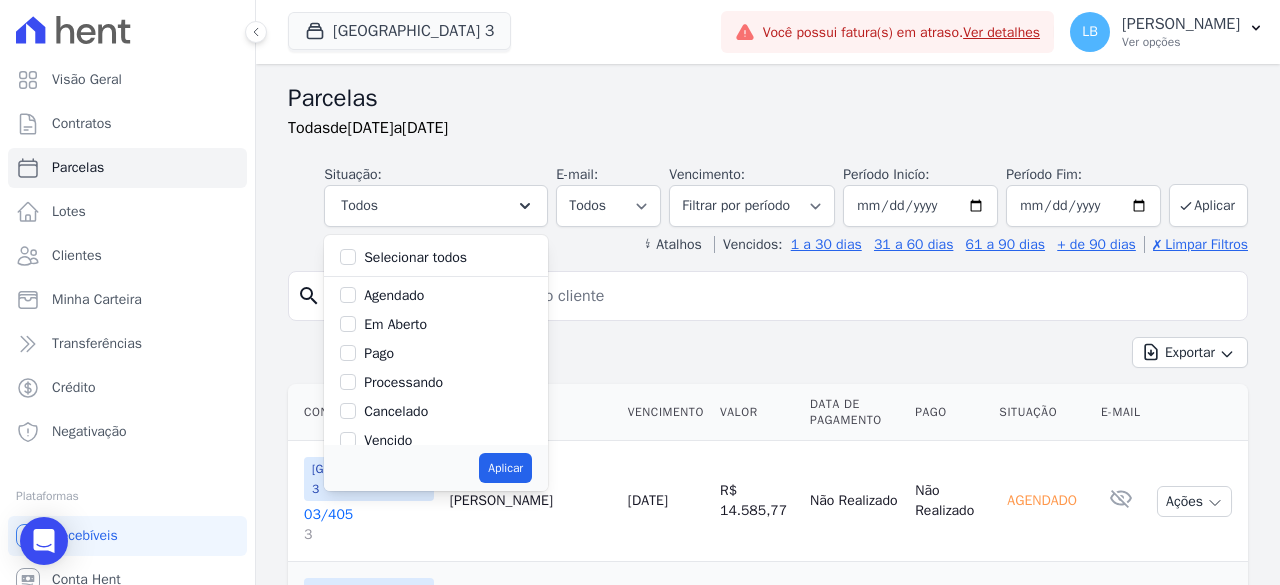 click on "Pago" at bounding box center [379, 353] 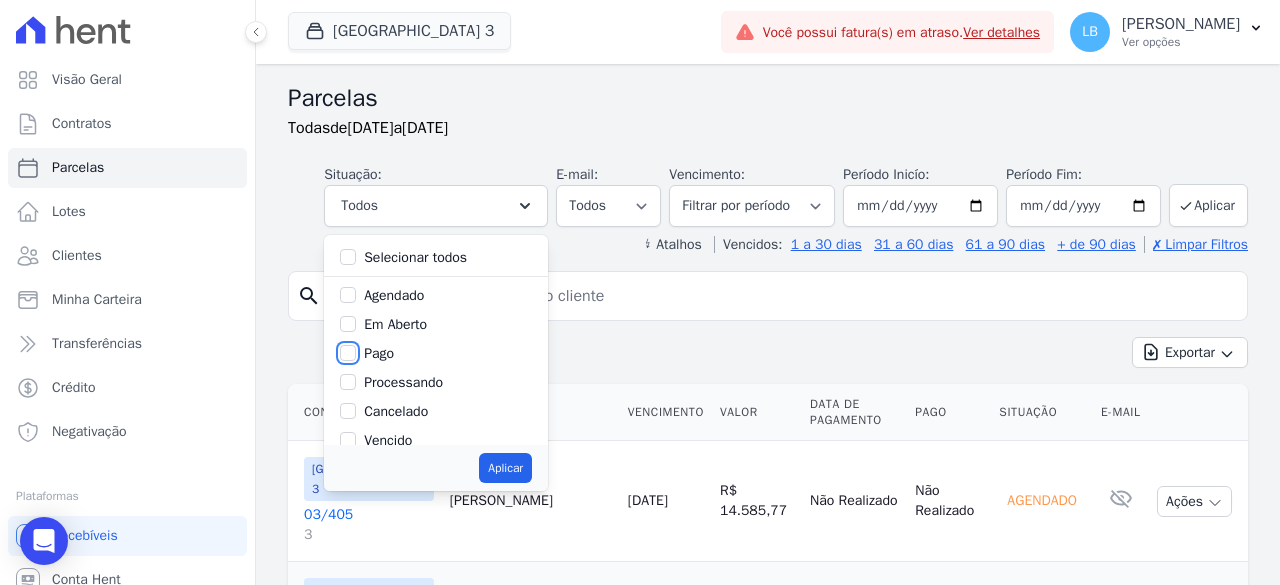 checkbox on "true" 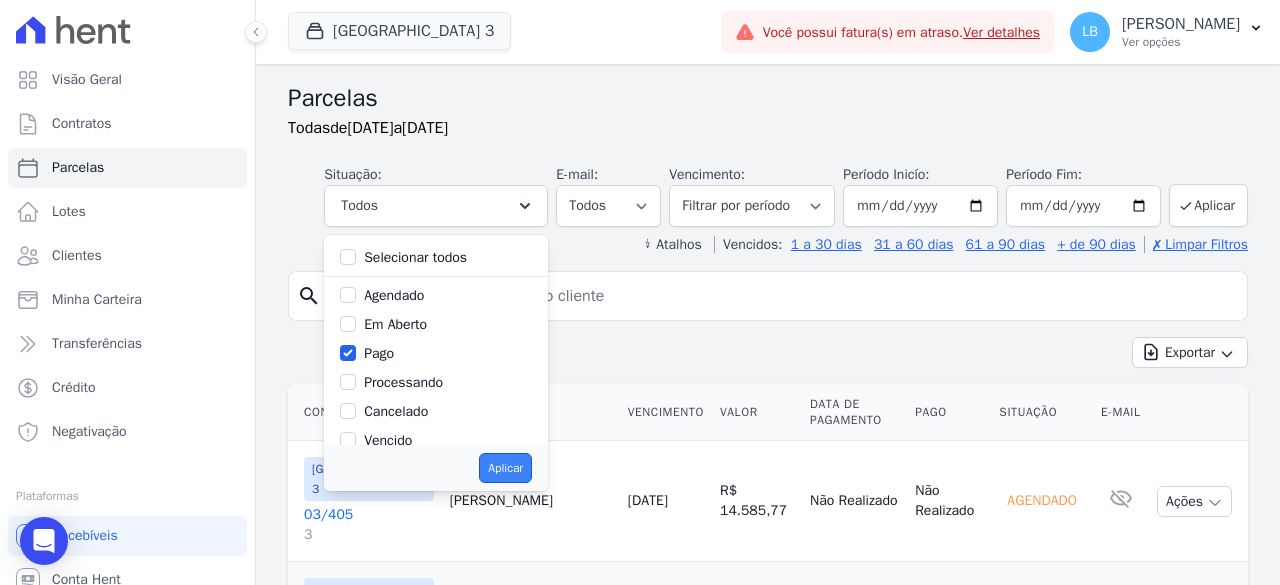 click on "Aplicar" at bounding box center (505, 468) 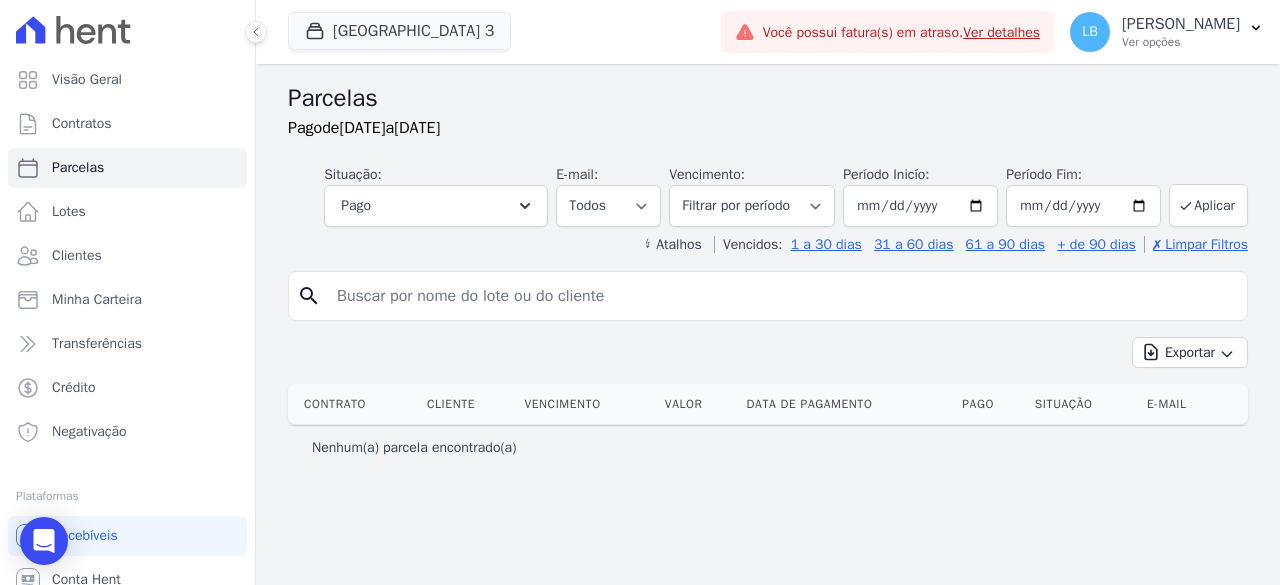 select 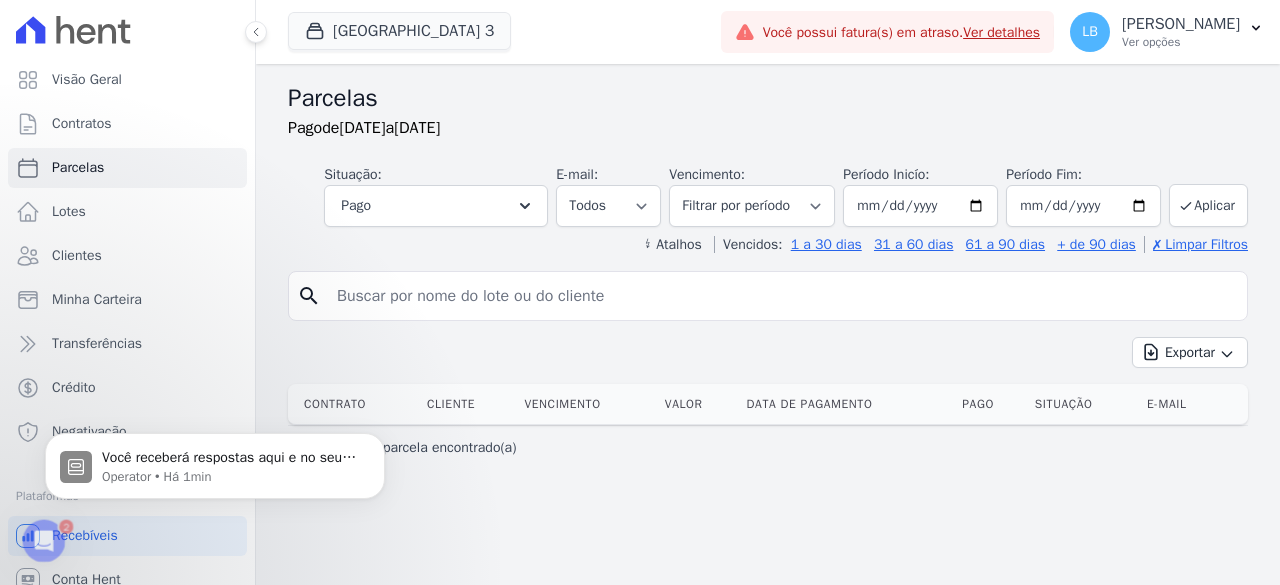 scroll, scrollTop: 0, scrollLeft: 0, axis: both 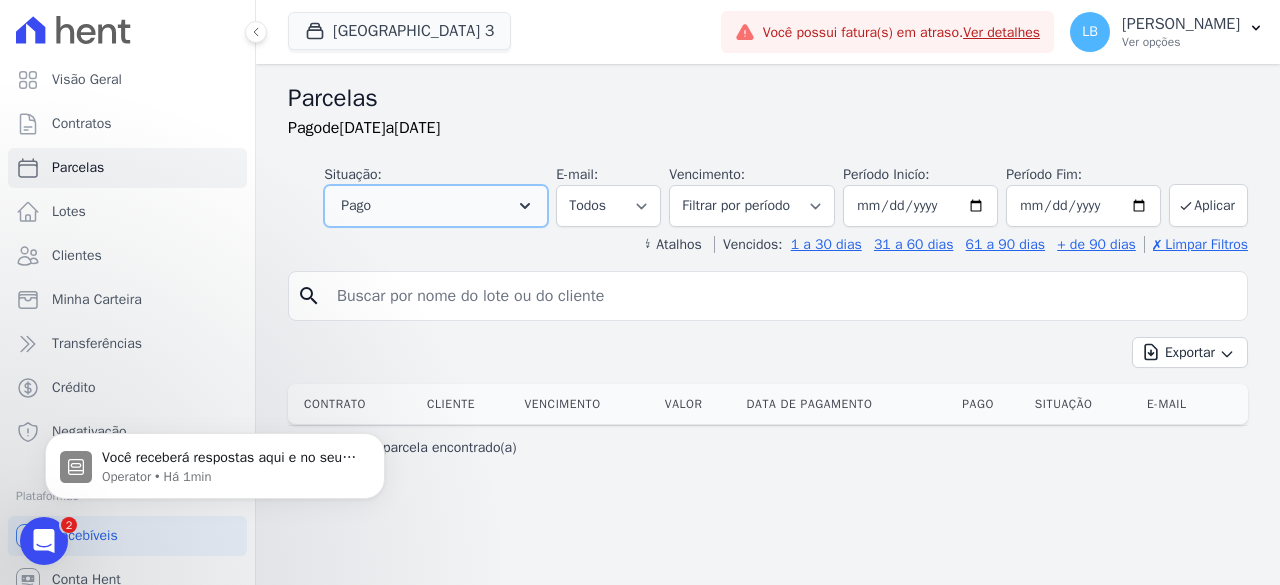 click on "Pago" at bounding box center (436, 206) 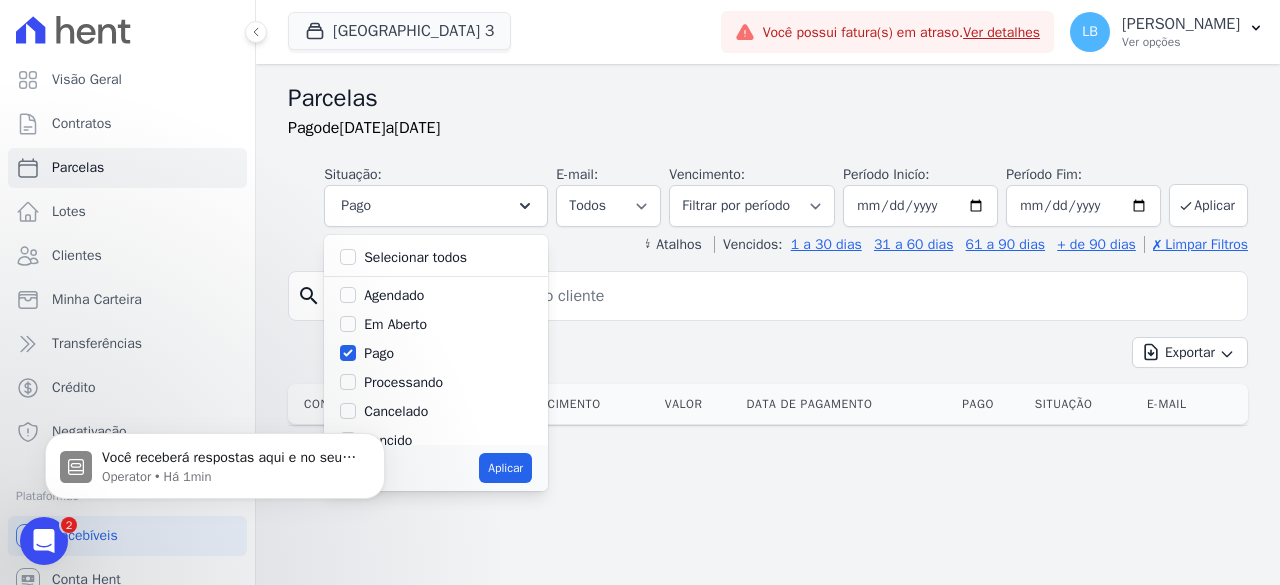 click on "Selecionar todos" at bounding box center (415, 257) 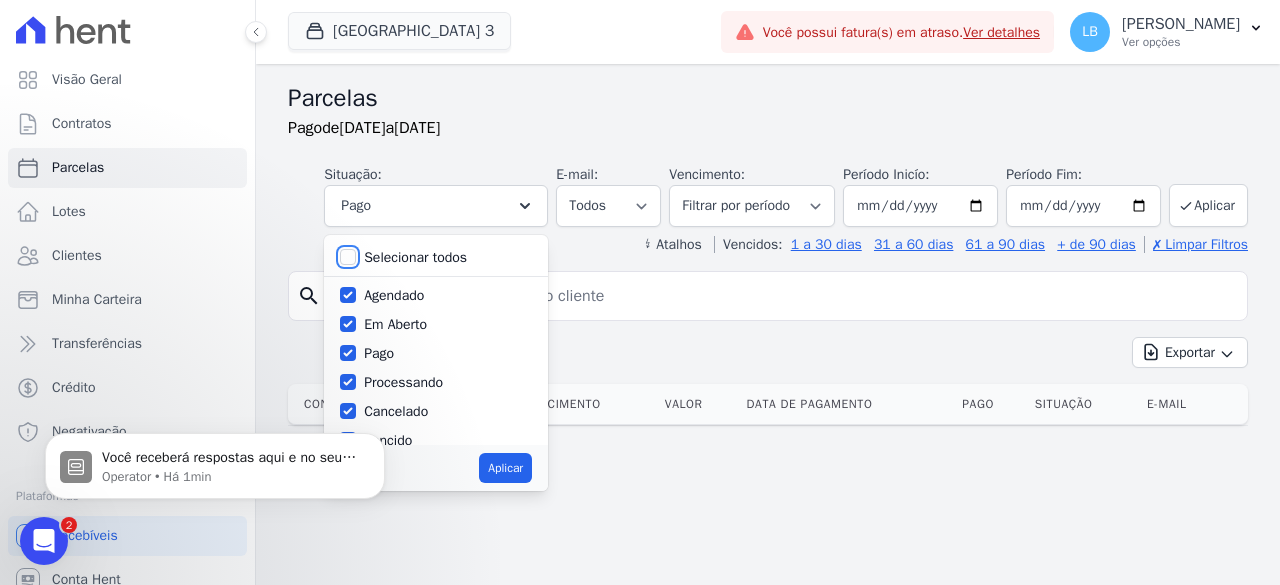 checkbox on "true" 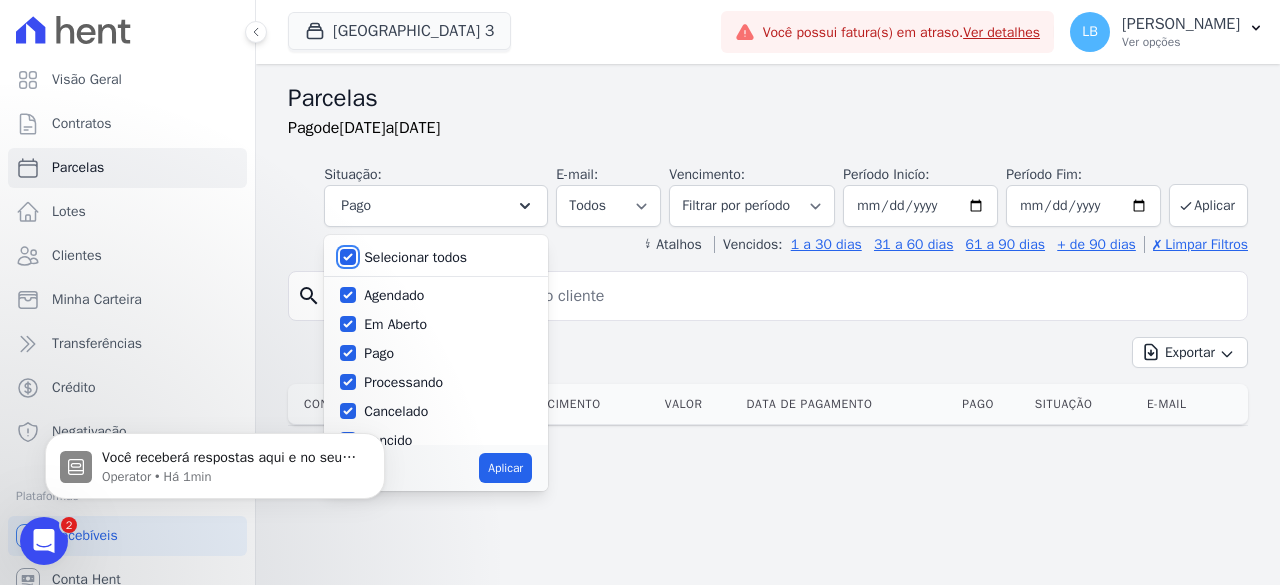 checkbox on "true" 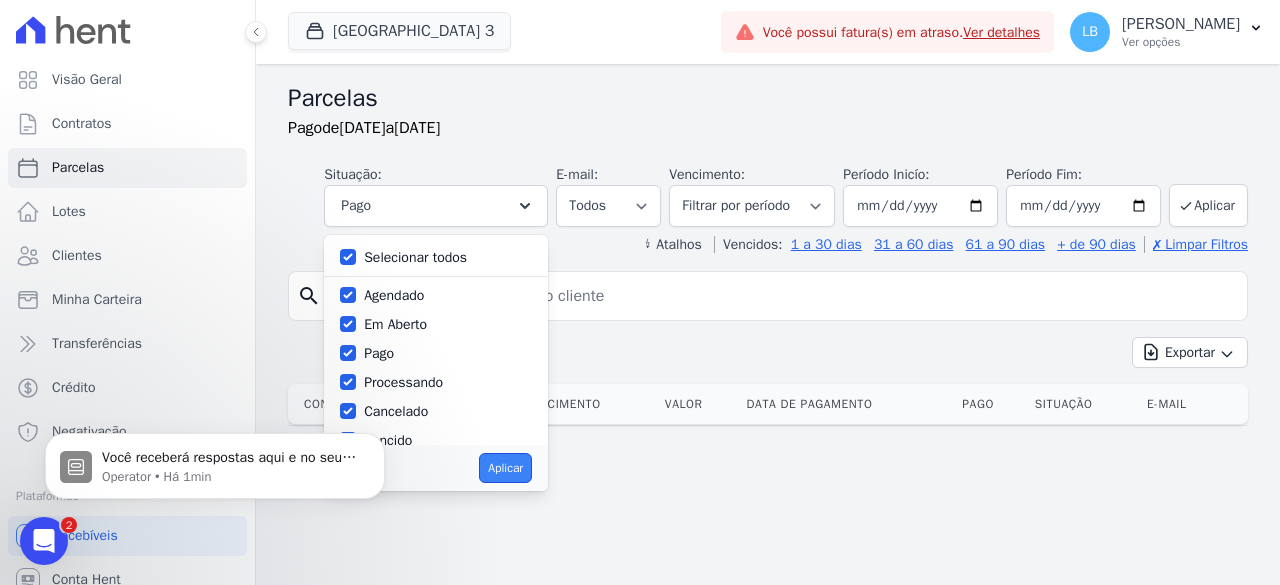 click on "Aplicar" at bounding box center (505, 468) 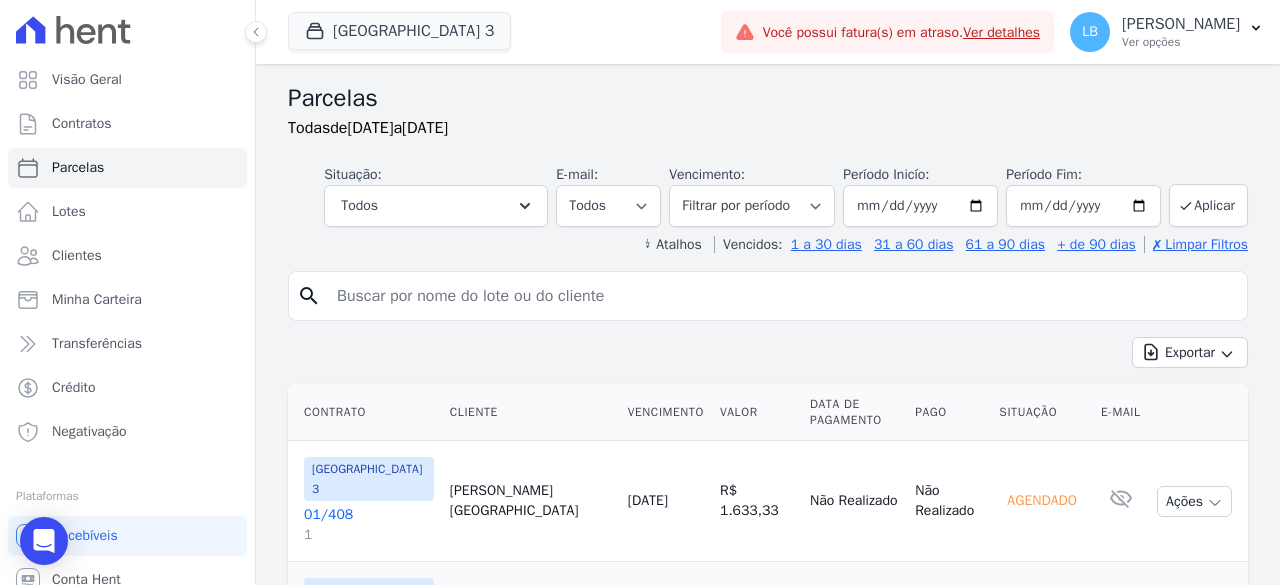 select 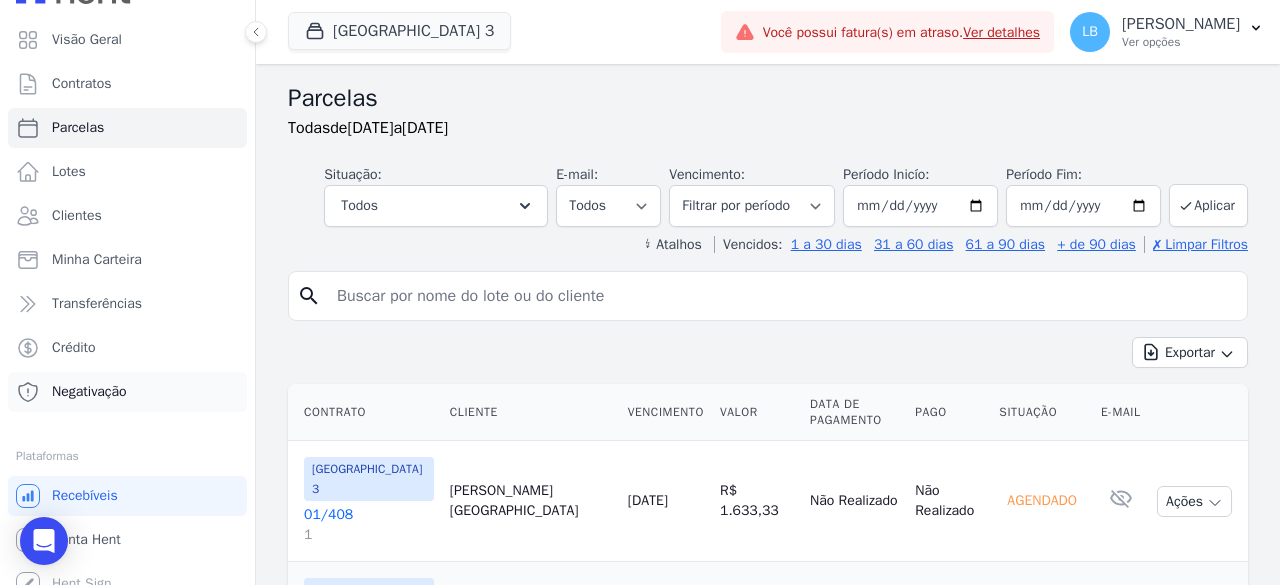scroll, scrollTop: 58, scrollLeft: 0, axis: vertical 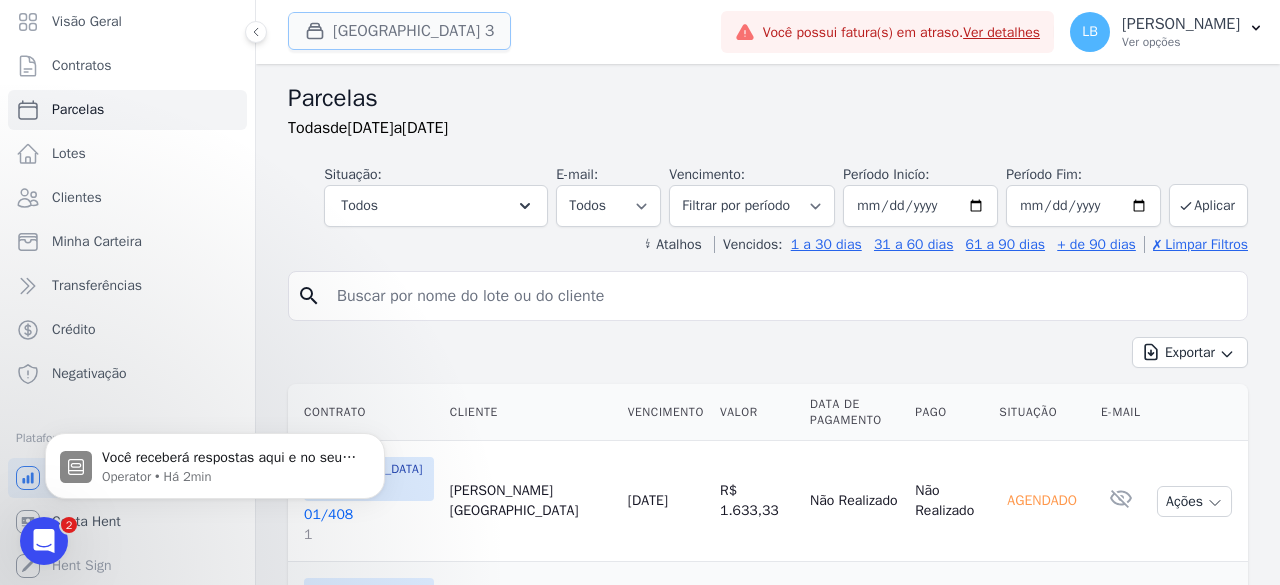 click on "[GEOGRAPHIC_DATA] 3" at bounding box center [399, 31] 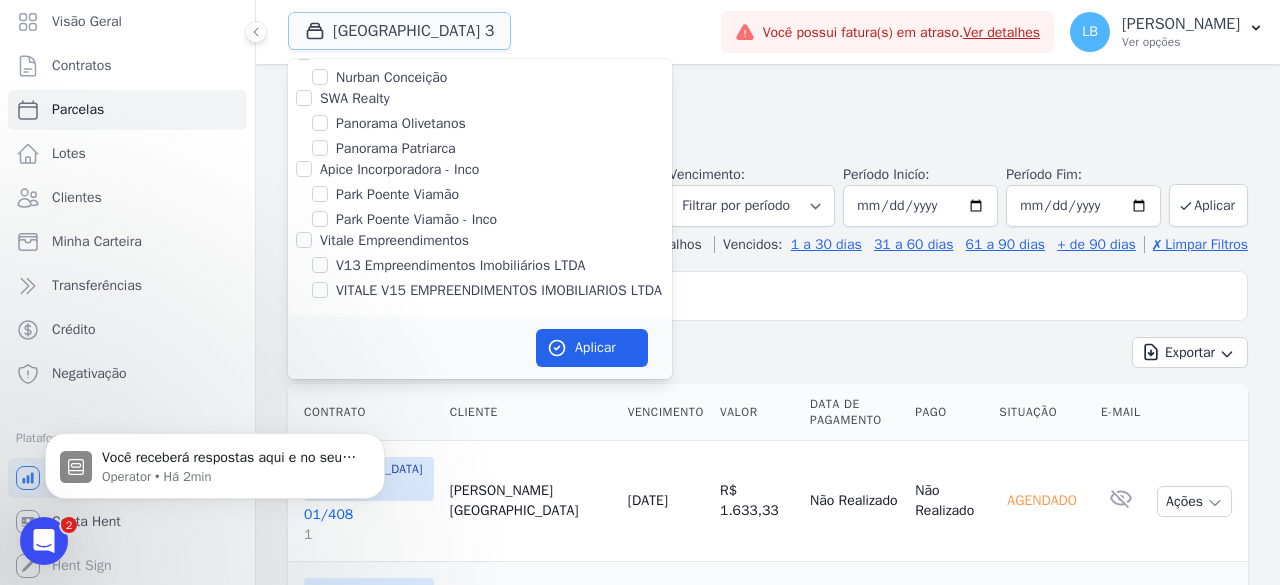 scroll, scrollTop: 998, scrollLeft: 0, axis: vertical 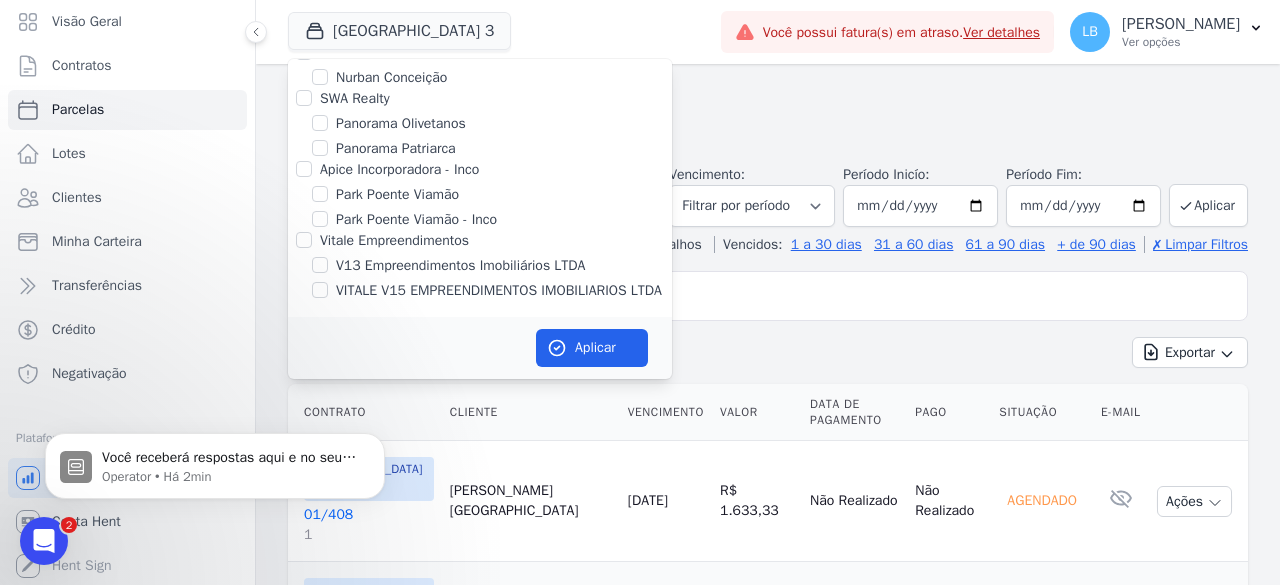 click on "[GEOGRAPHIC_DATA] 3" at bounding box center (320, 31) 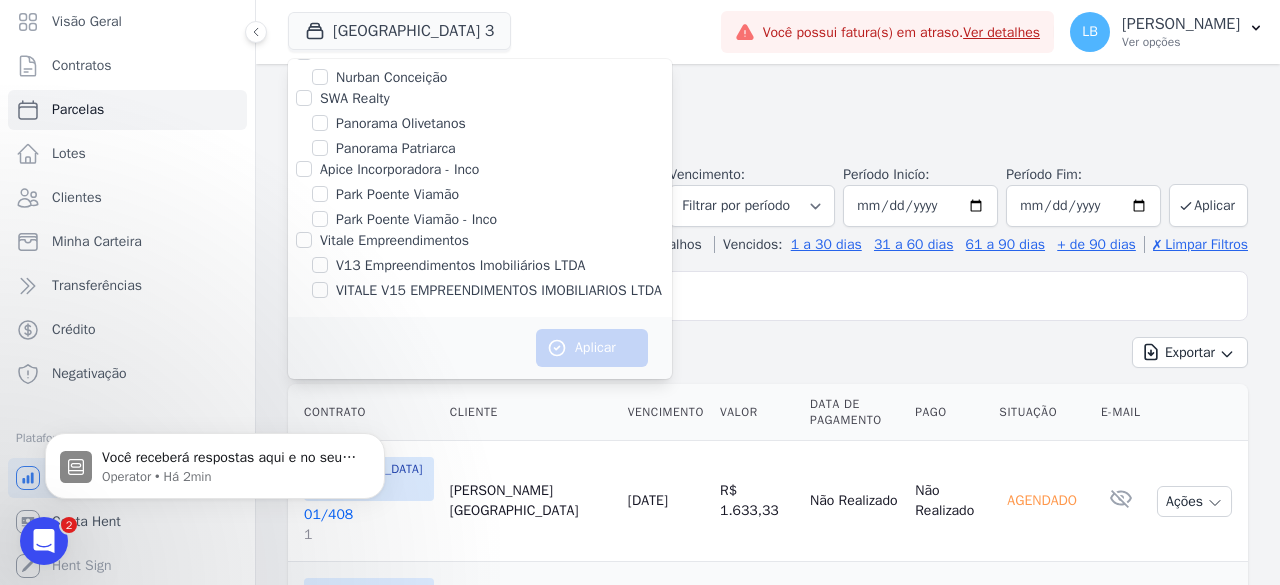 scroll, scrollTop: 1098, scrollLeft: 0, axis: vertical 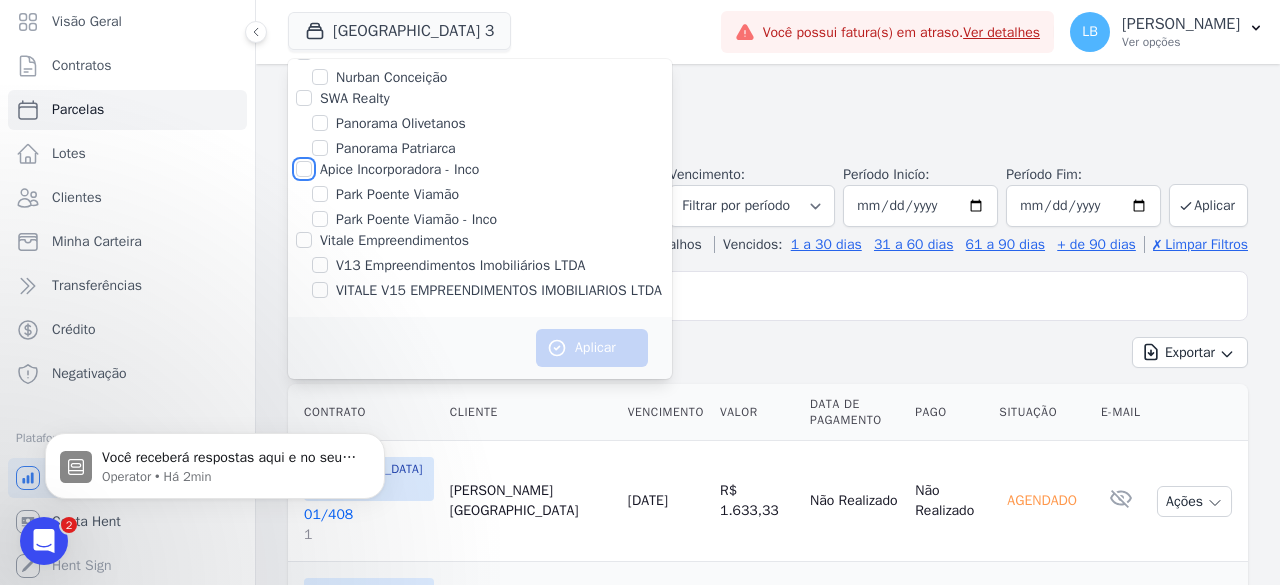 click on "Apice Incorporadora - Inco" at bounding box center [304, 169] 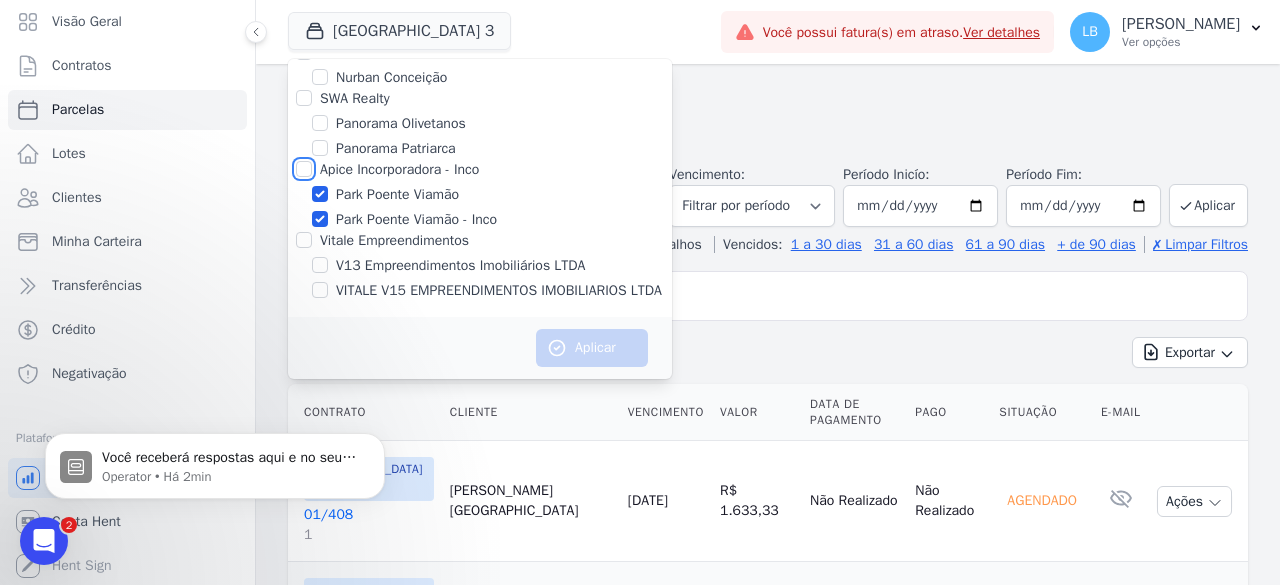 checkbox on "true" 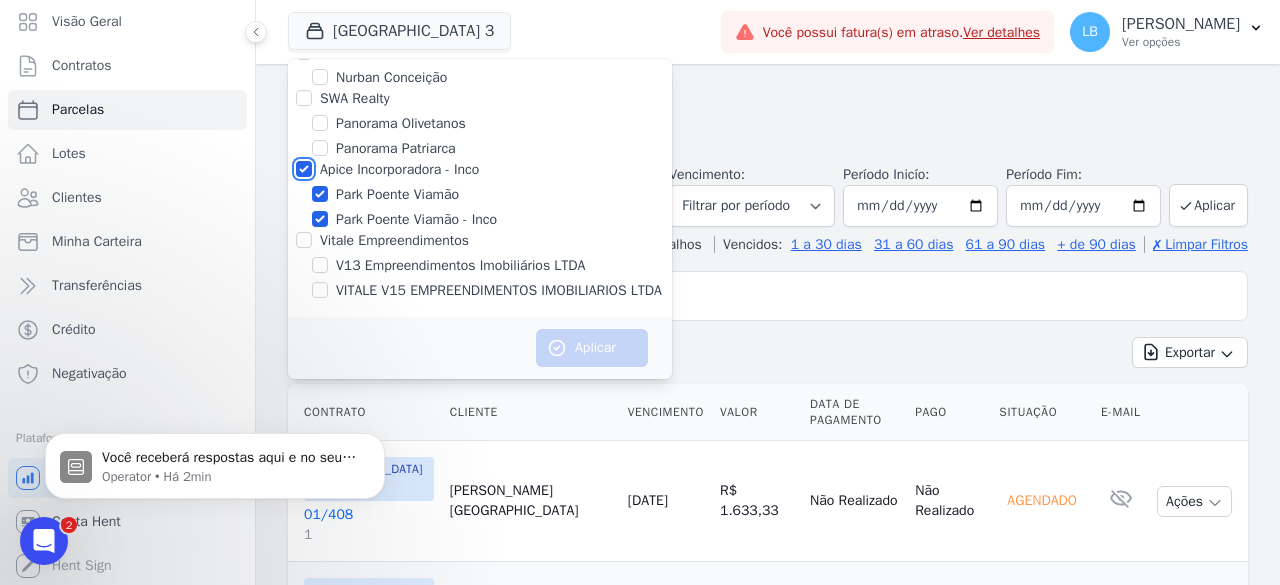checkbox on "true" 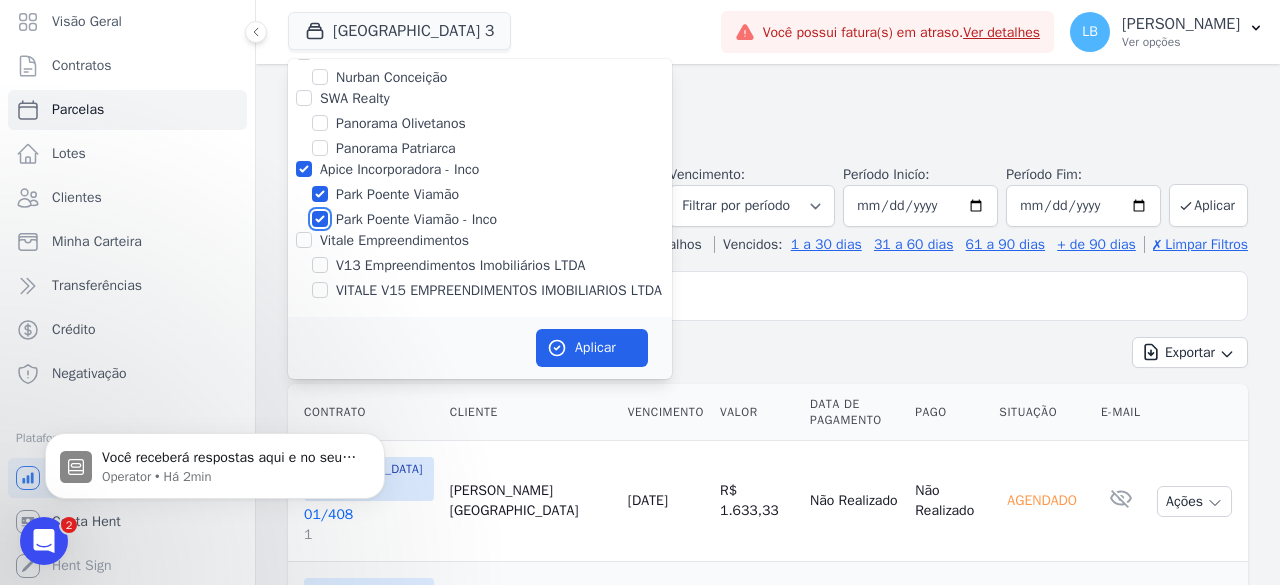 click on "Park Poente Viamão - Inco" at bounding box center [320, 219] 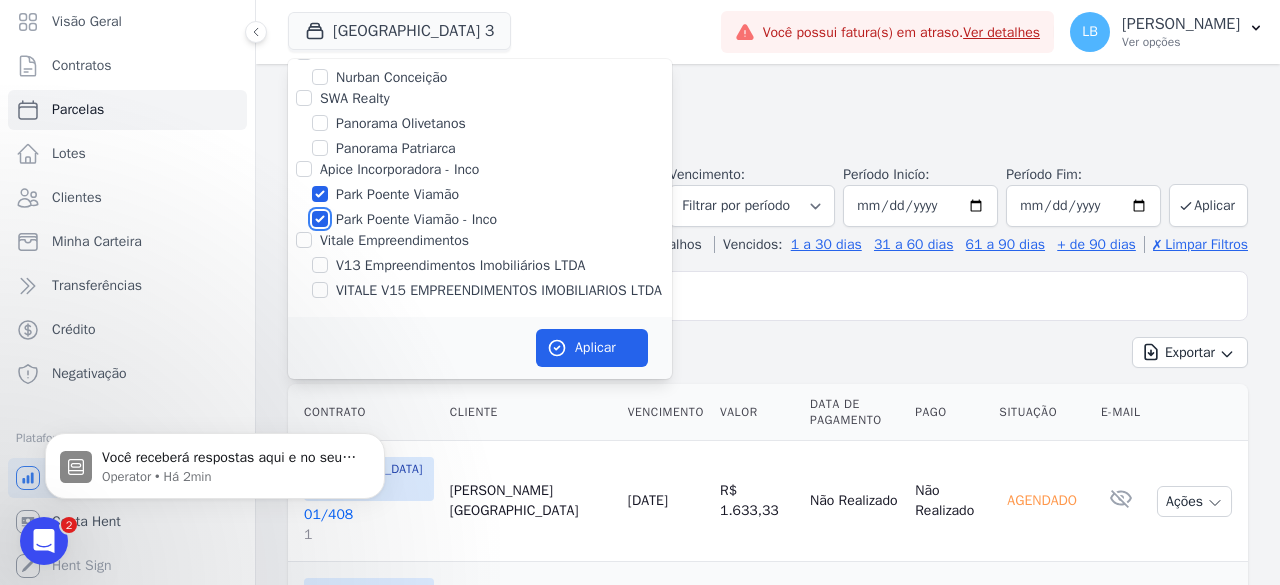 checkbox on "false" 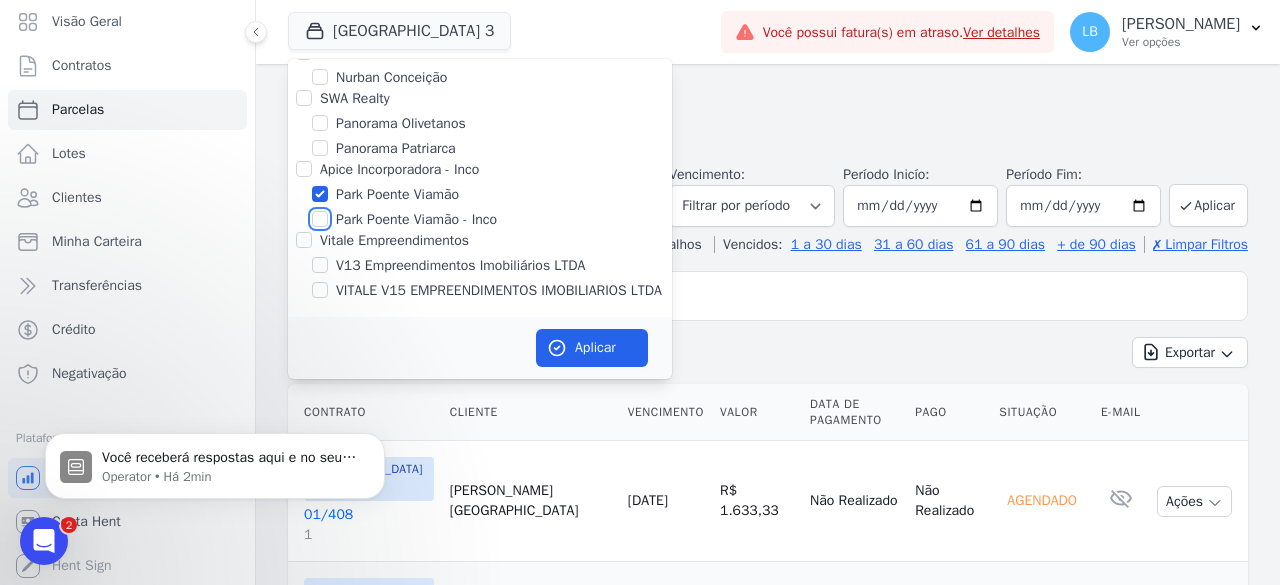 checkbox on "false" 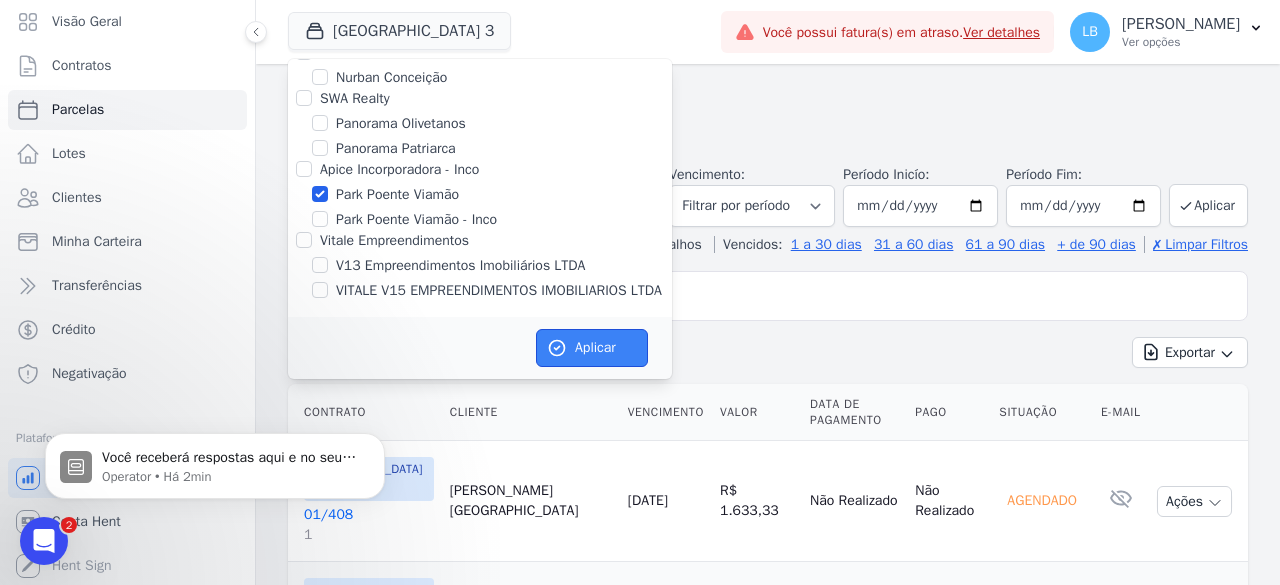 click on "Aplicar" at bounding box center [592, 348] 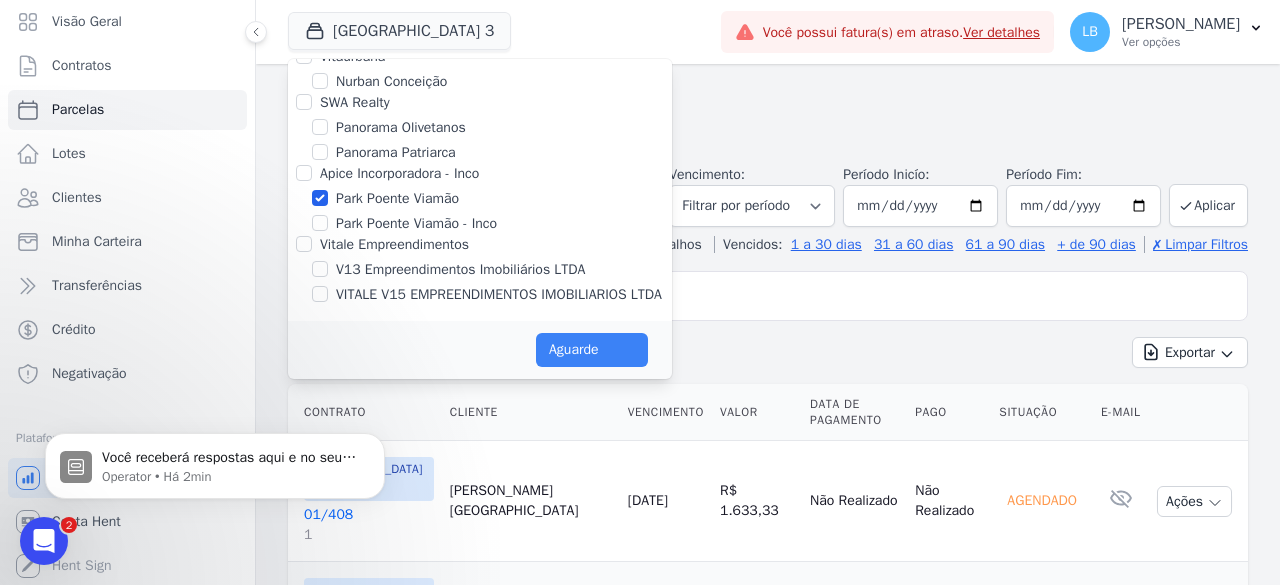scroll, scrollTop: 1094, scrollLeft: 0, axis: vertical 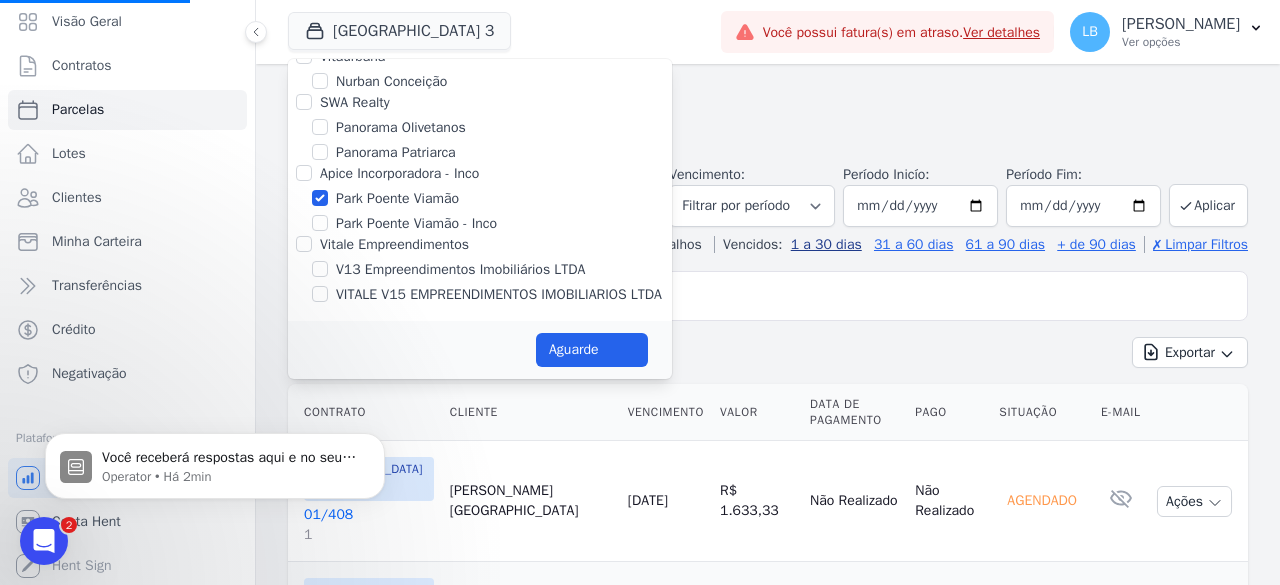 select 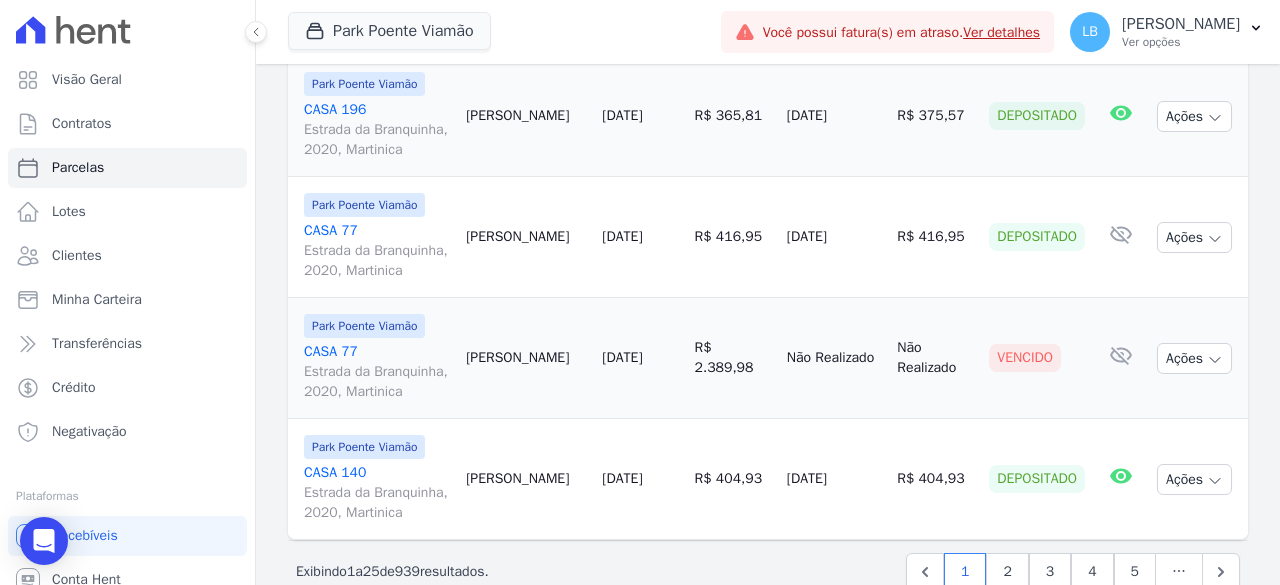 scroll, scrollTop: 2884, scrollLeft: 0, axis: vertical 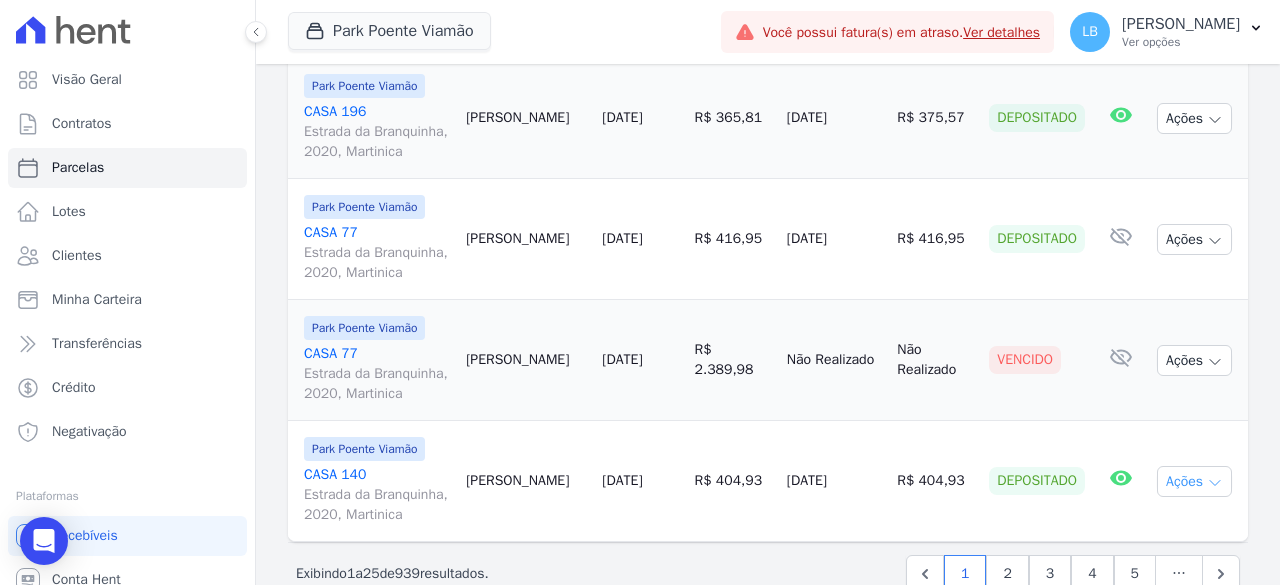 click on "Ações" at bounding box center [1194, 481] 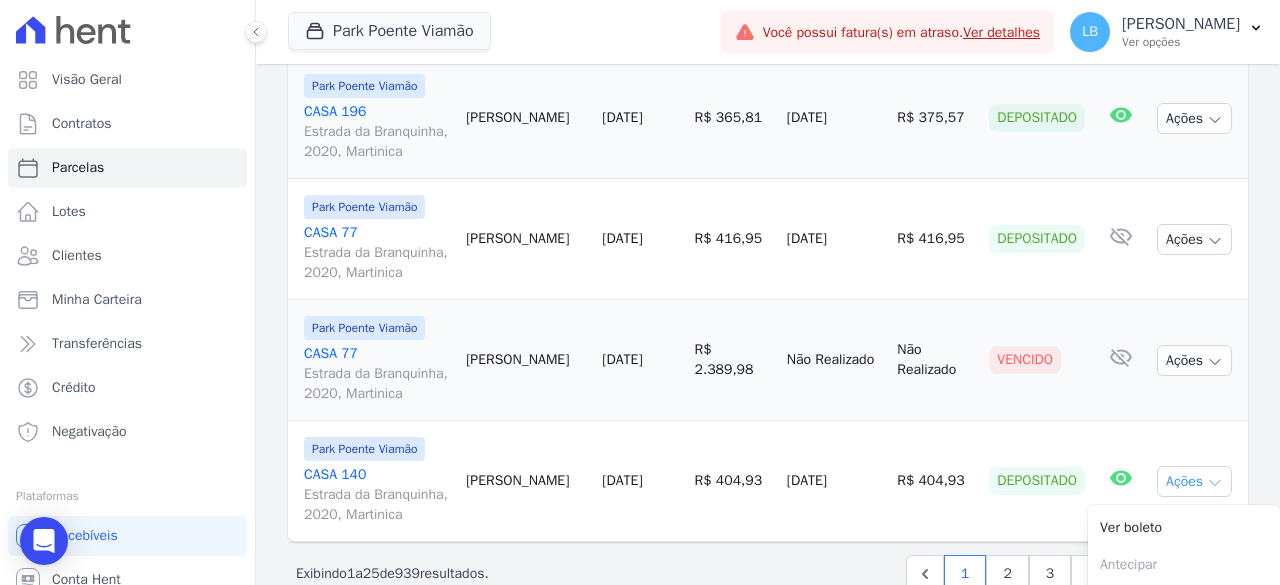 scroll, scrollTop: 2985, scrollLeft: 0, axis: vertical 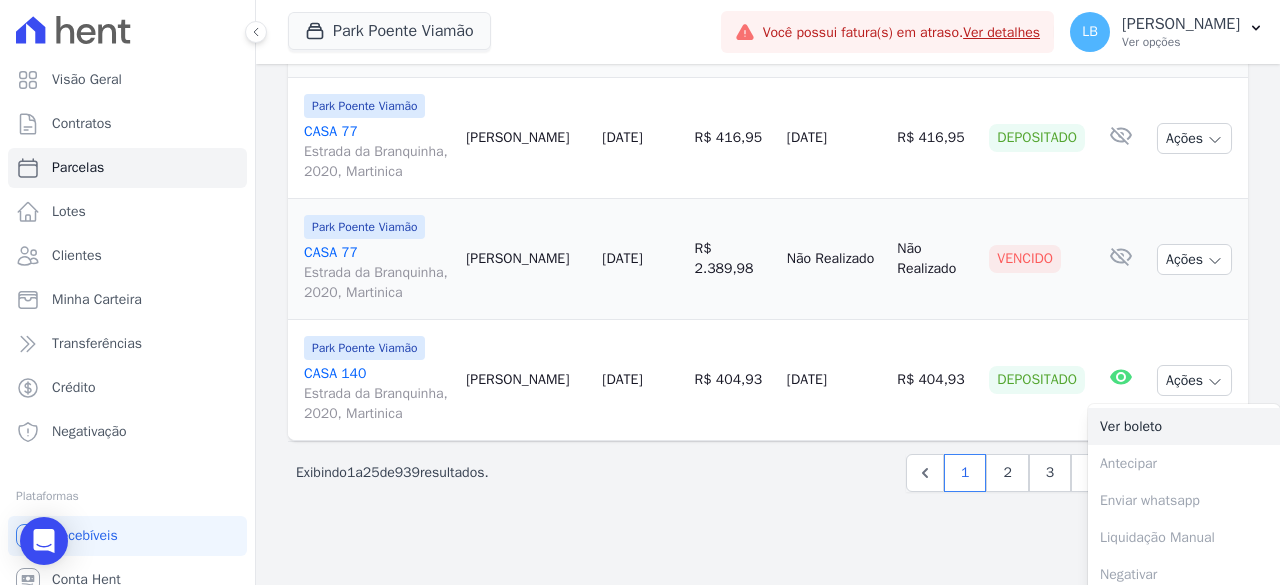 click on "Ver boleto" at bounding box center [1184, 426] 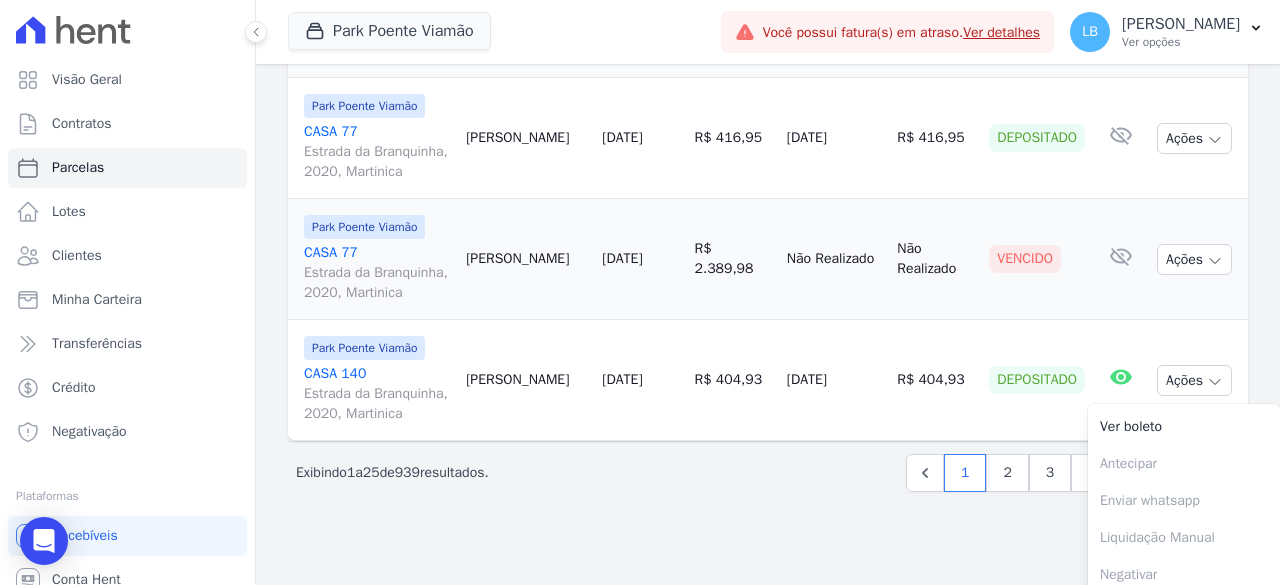 click on "Próximo ›
Exibindo
1
a
25
de
939
resultados.
1
2
3
4
5
…" at bounding box center [768, 472] 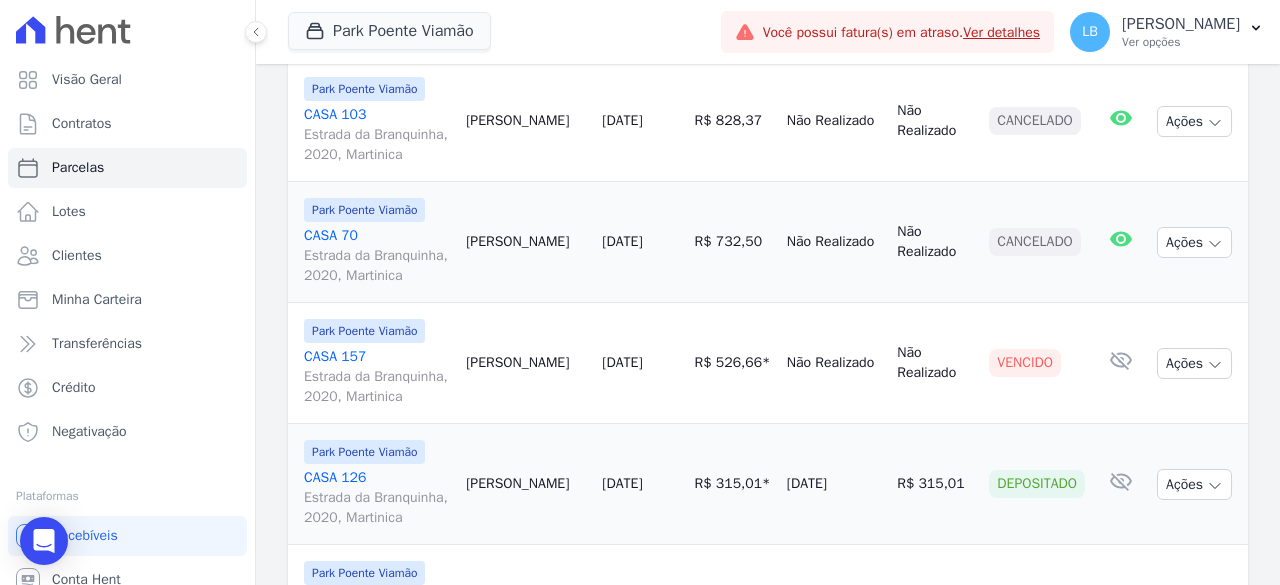 scroll, scrollTop: 1016, scrollLeft: 0, axis: vertical 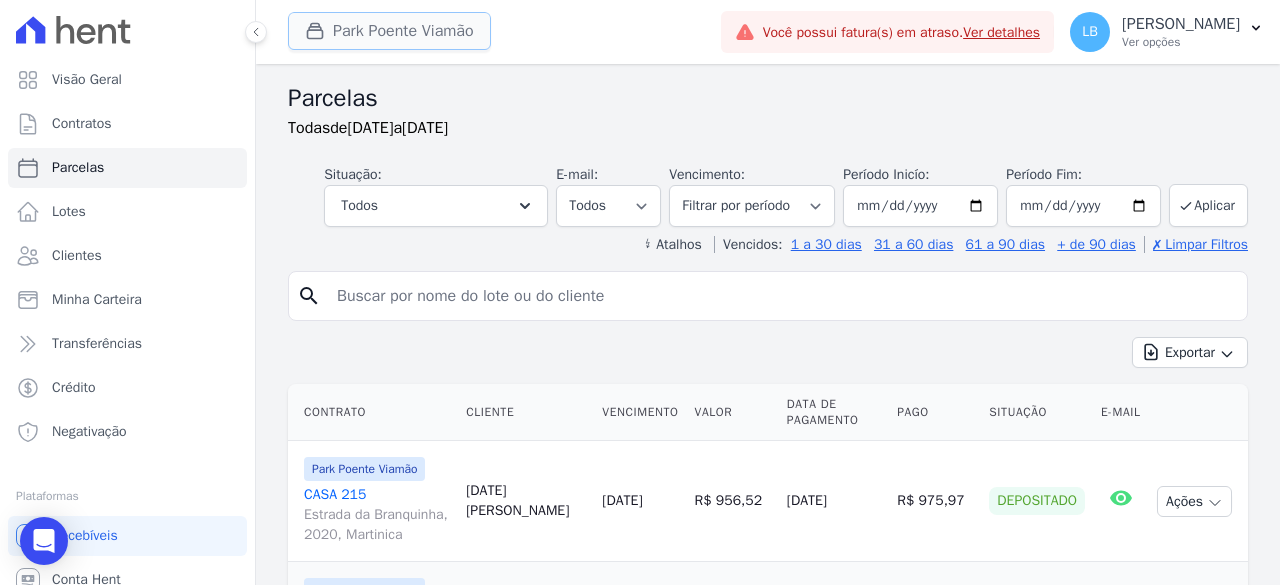 click on "Park Poente Viamão" at bounding box center (389, 31) 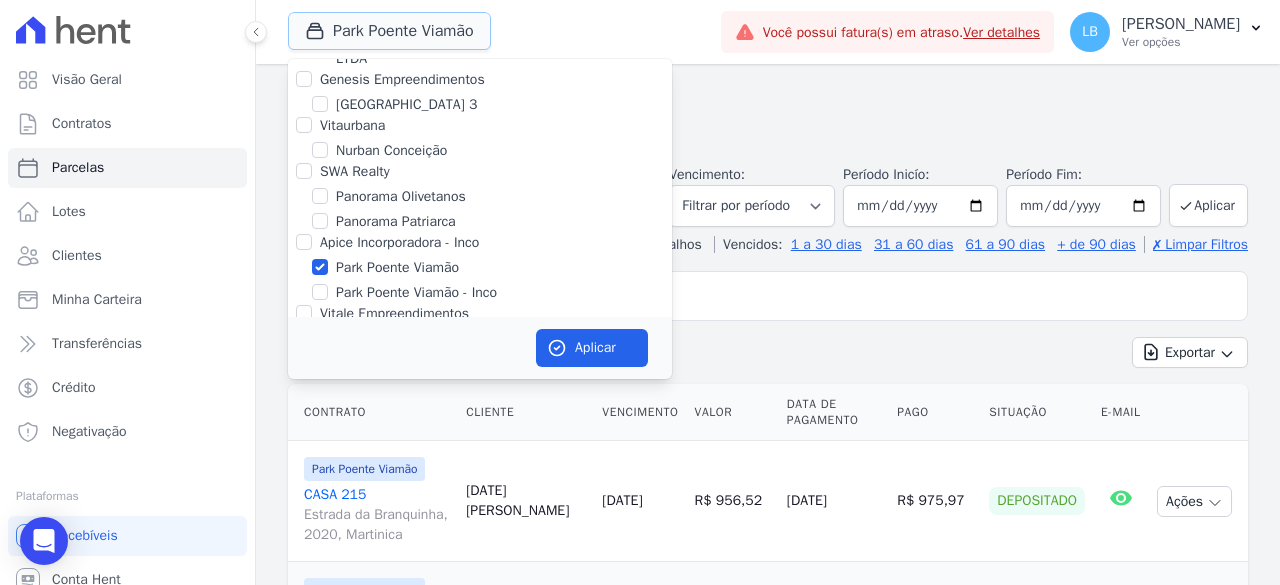 scroll, scrollTop: 1098, scrollLeft: 0, axis: vertical 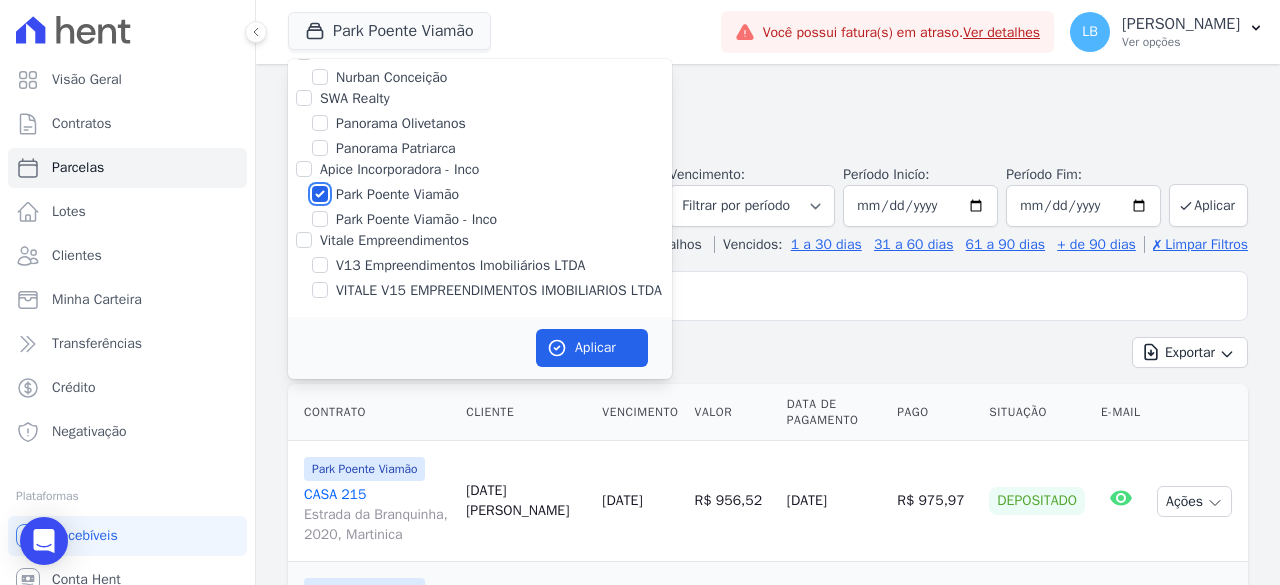 click on "Park Poente Viamão" at bounding box center [320, 194] 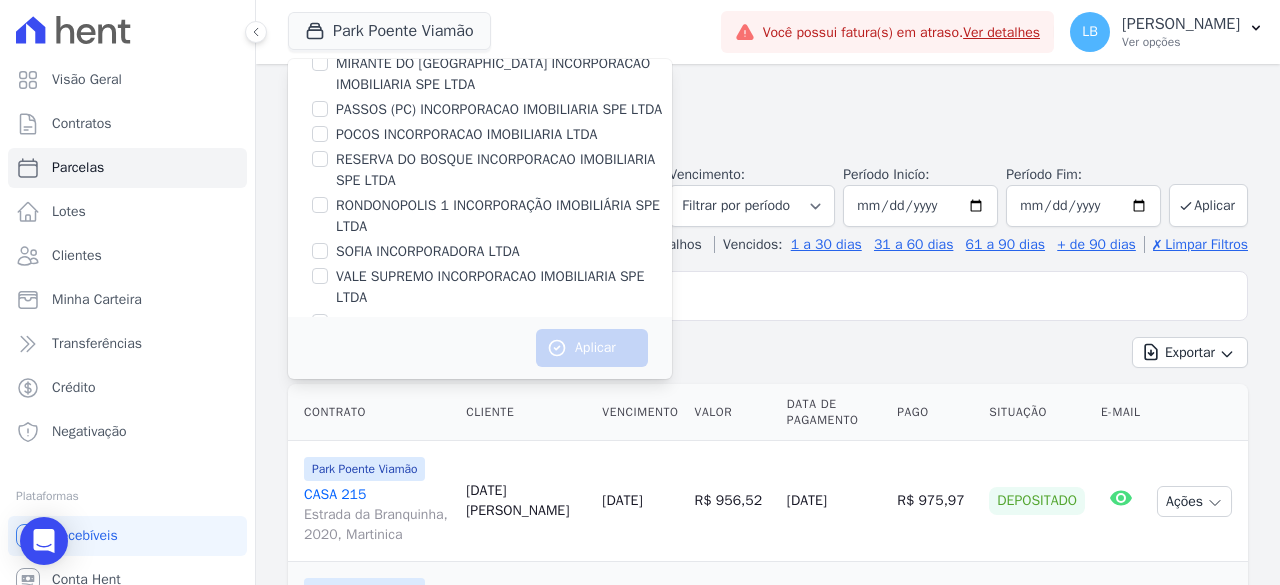 scroll, scrollTop: 0, scrollLeft: 0, axis: both 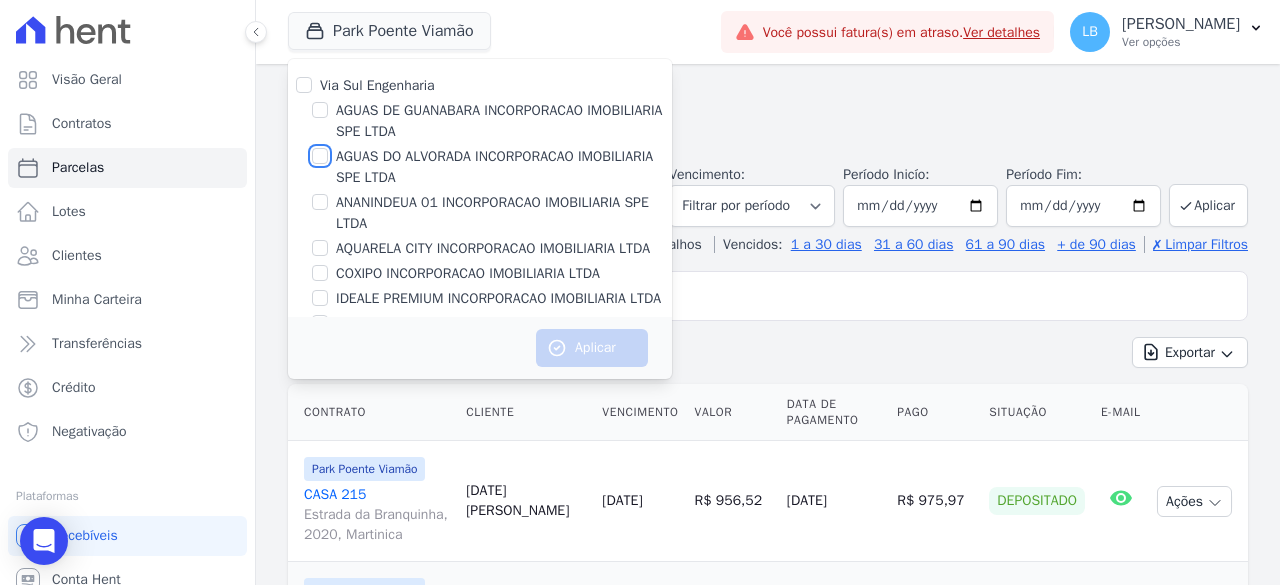 click on "AGUAS DO ALVORADA INCORPORACAO IMOBILIARIA SPE LTDA" at bounding box center [320, 156] 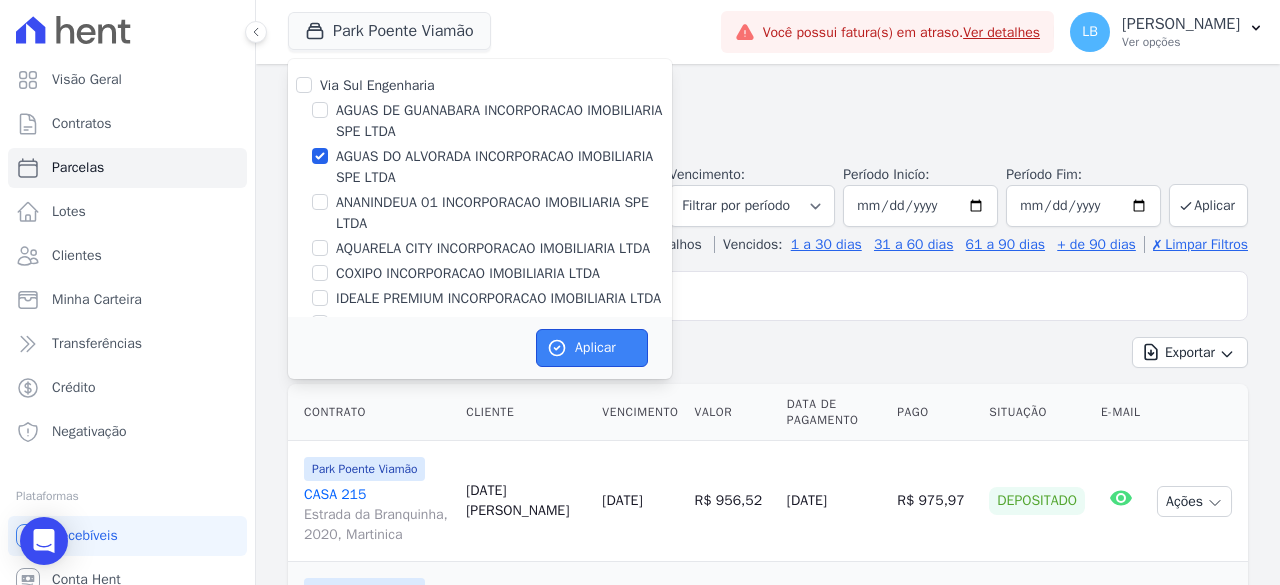 click on "Aplicar" at bounding box center [592, 348] 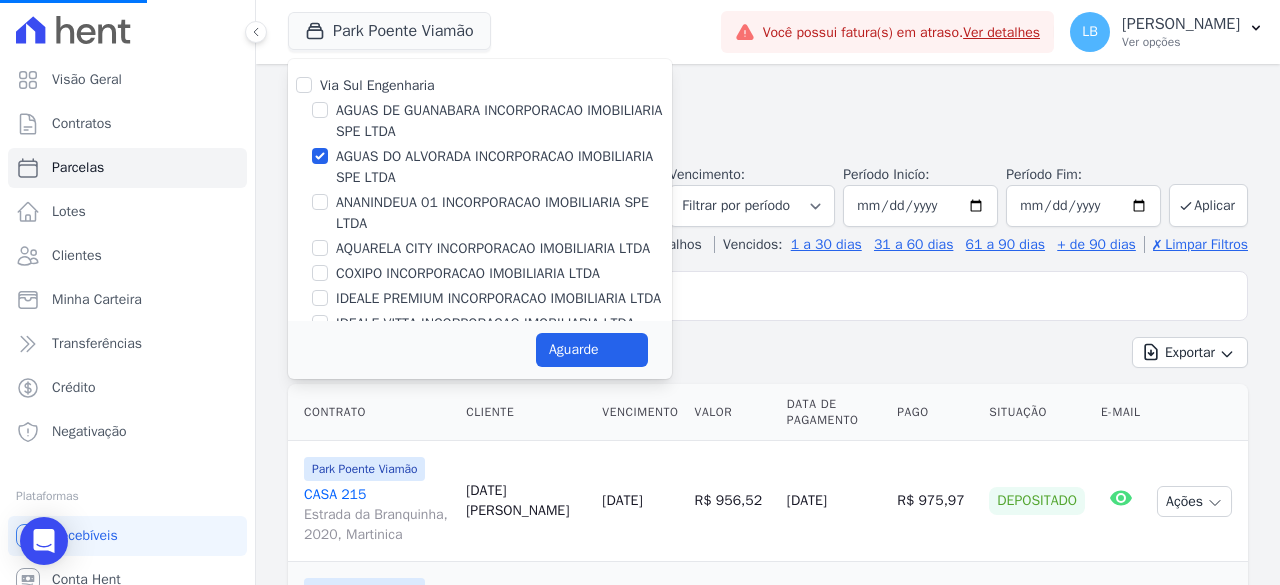 select 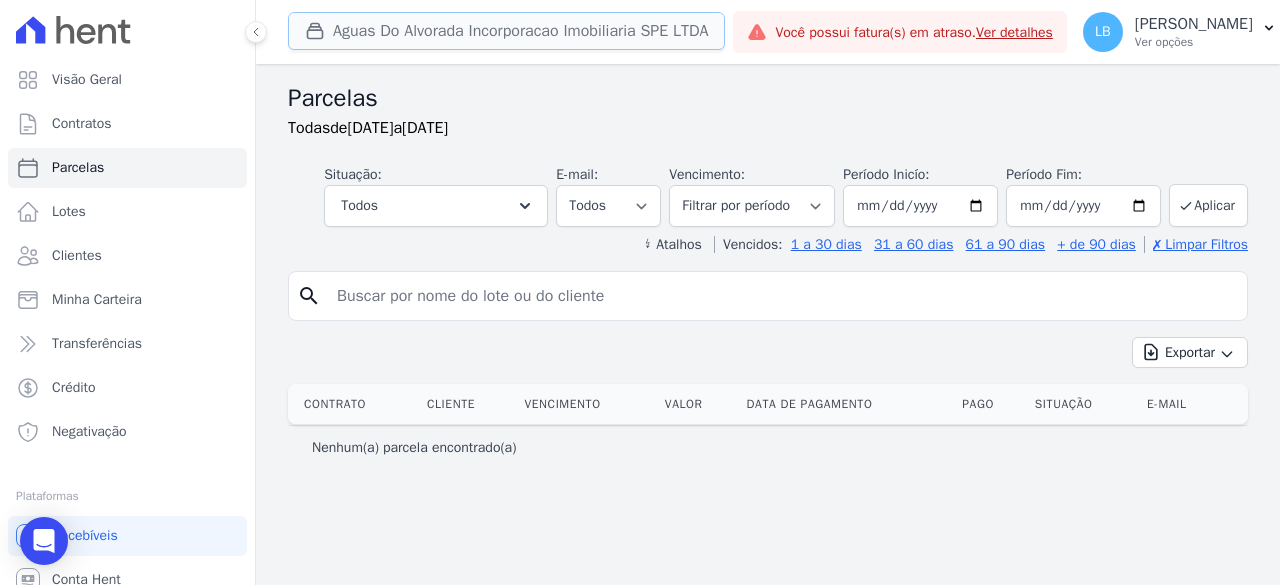click on "Aguas Do Alvorada Incorporacao Imobiliaria SPE LTDA" at bounding box center [506, 31] 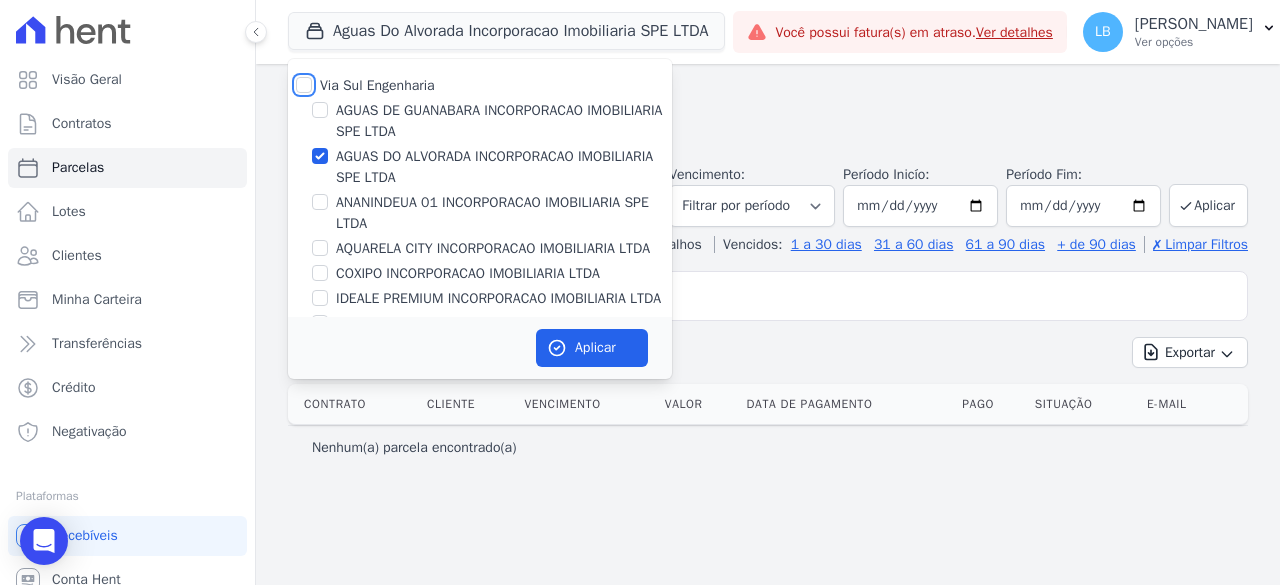 click on "Via Sul Engenharia" at bounding box center (304, 85) 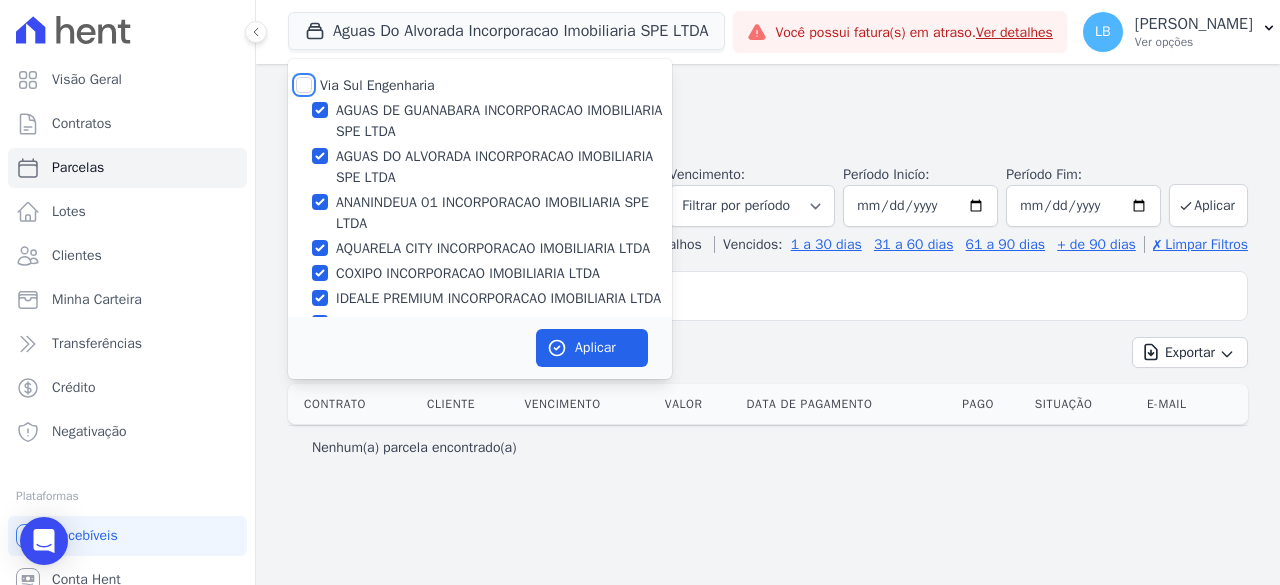 checkbox on "true" 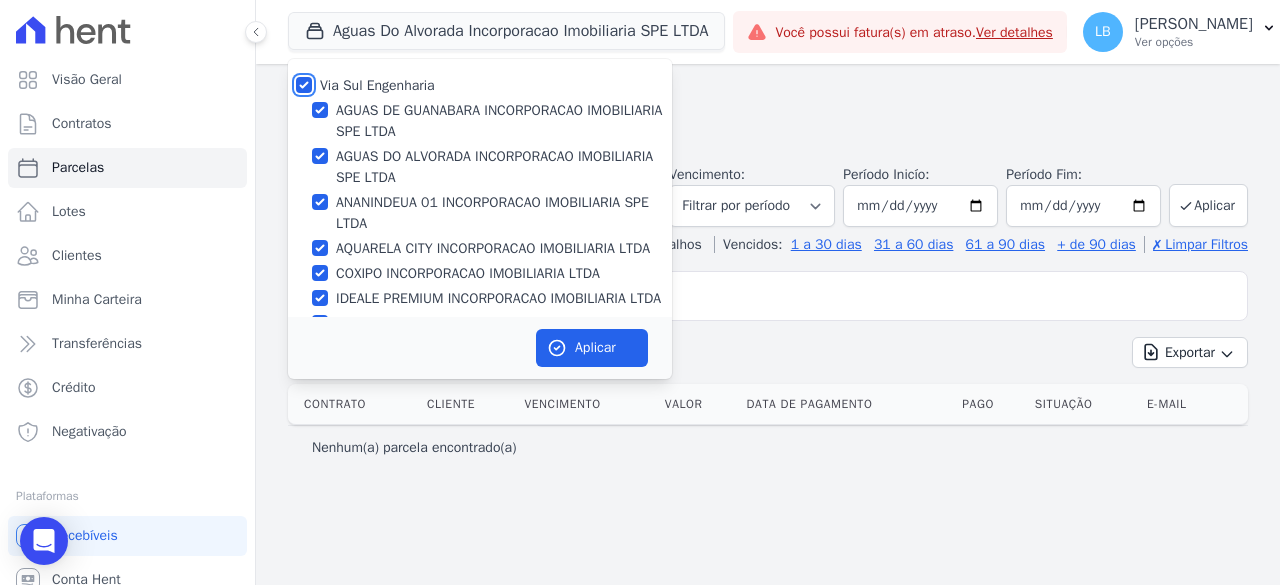 checkbox on "true" 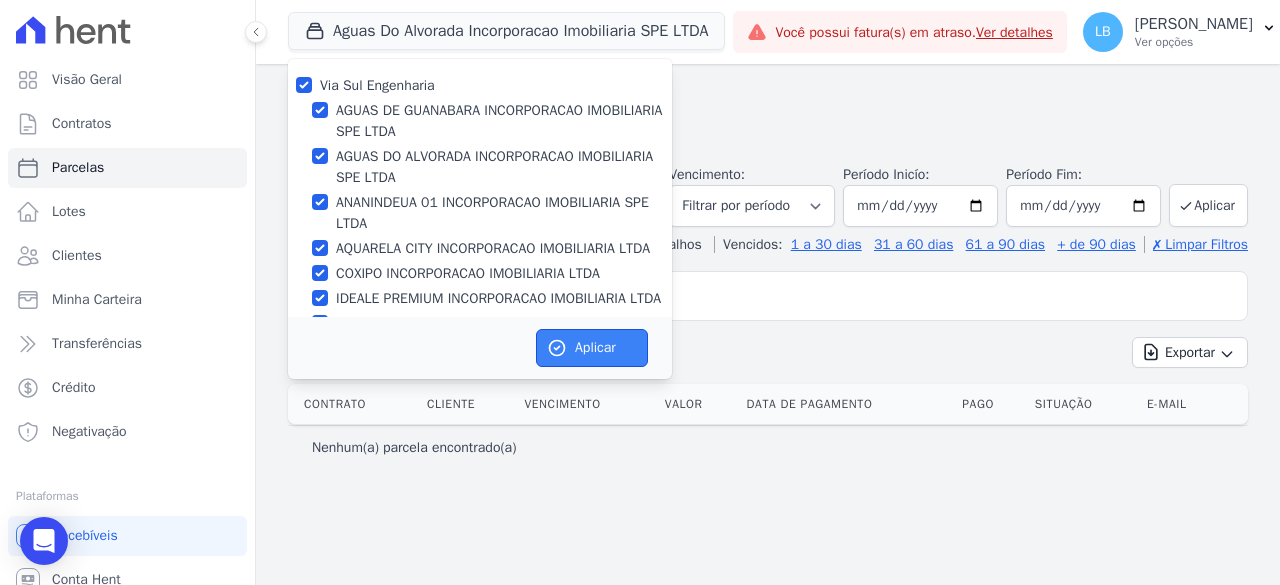 click on "Aplicar" at bounding box center (592, 348) 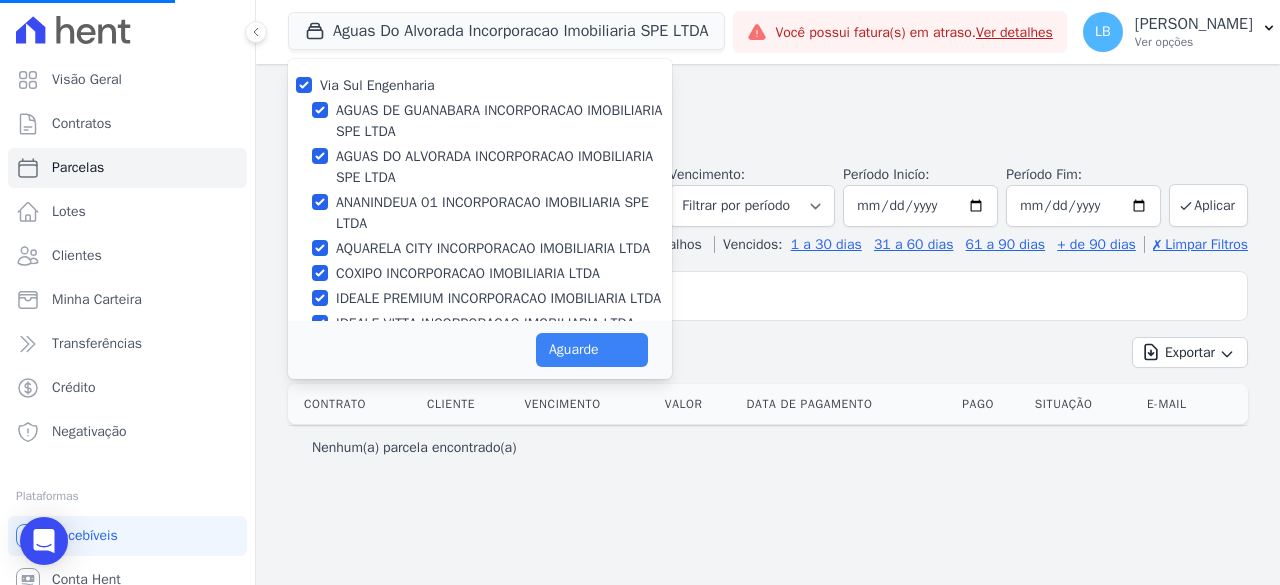 select 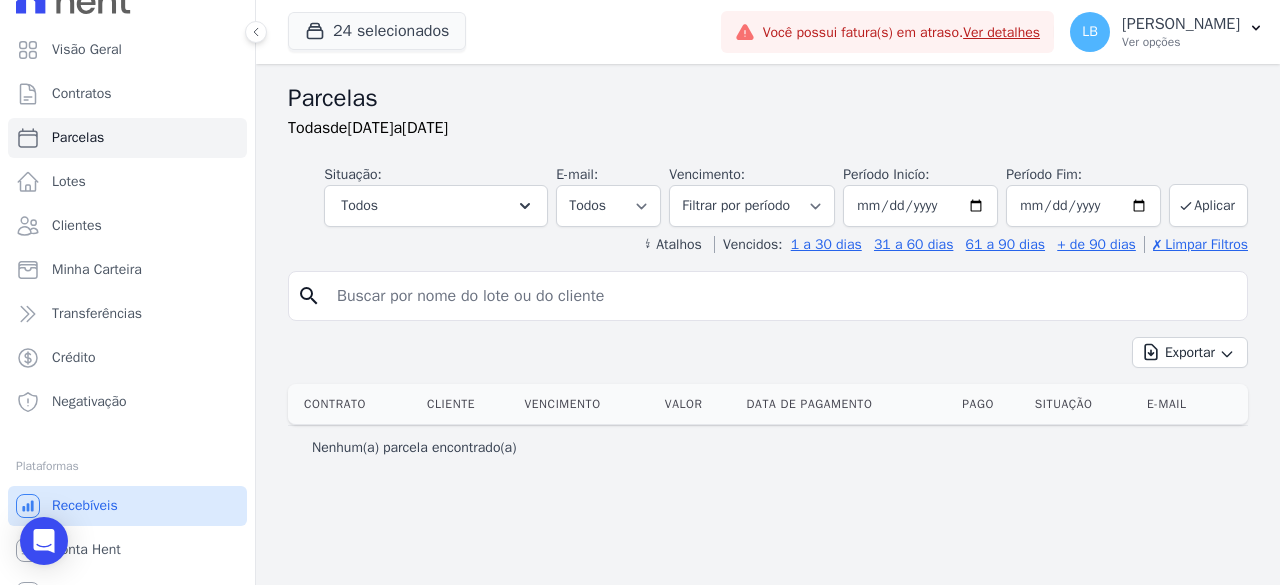 scroll, scrollTop: 58, scrollLeft: 0, axis: vertical 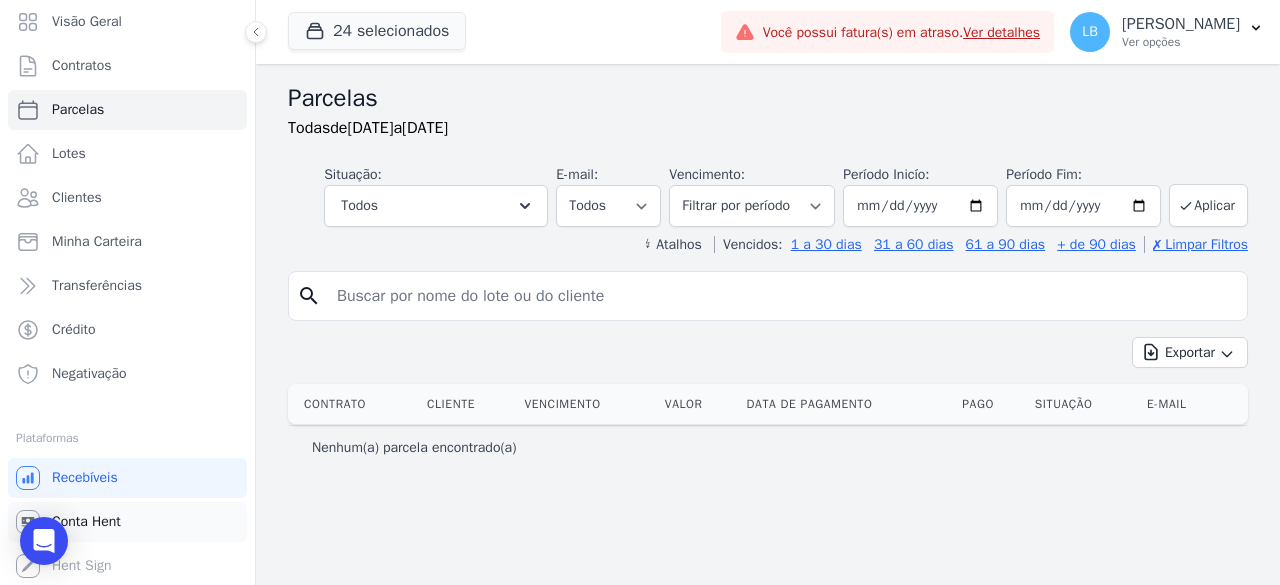 click on "Conta Hent" at bounding box center [86, 522] 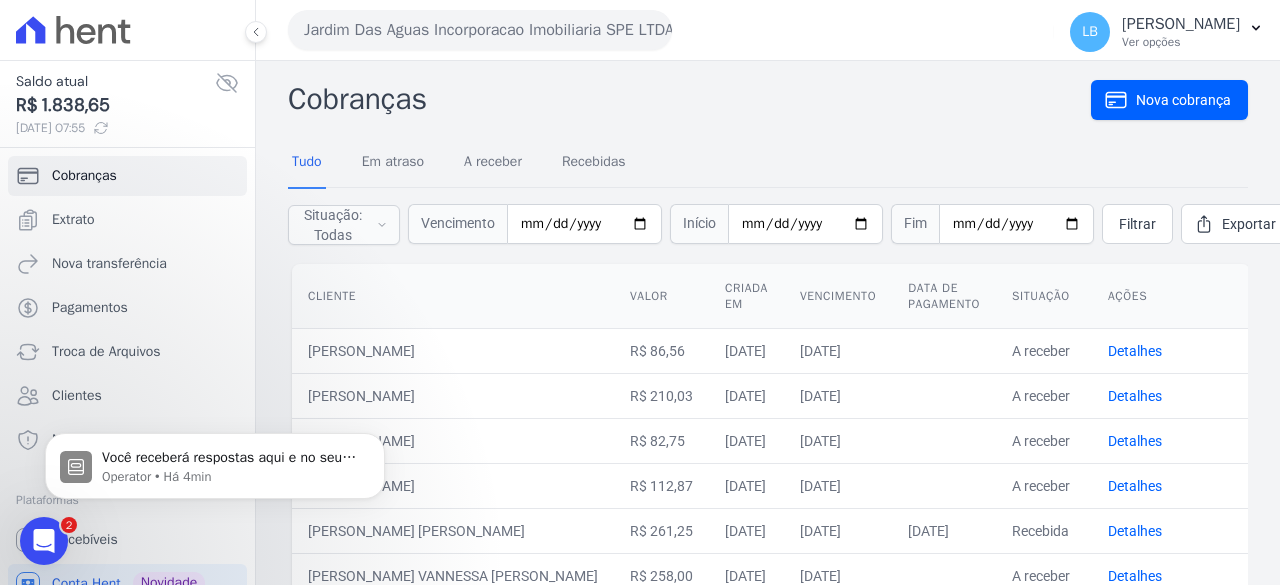 scroll, scrollTop: 0, scrollLeft: 0, axis: both 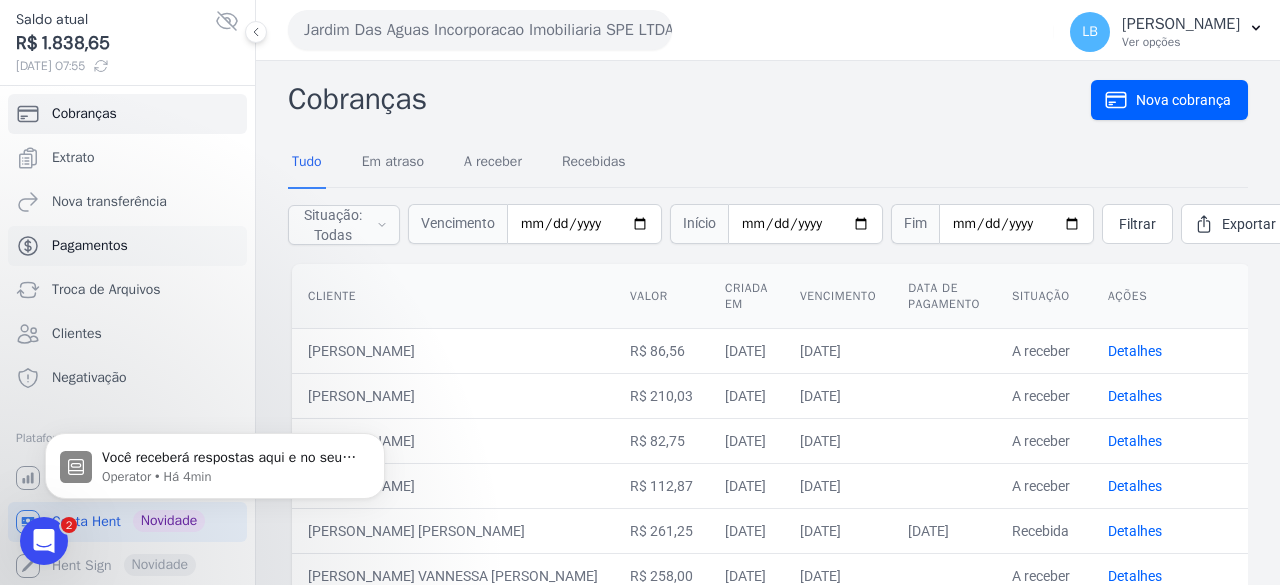 click on "Pagamentos" at bounding box center (90, 246) 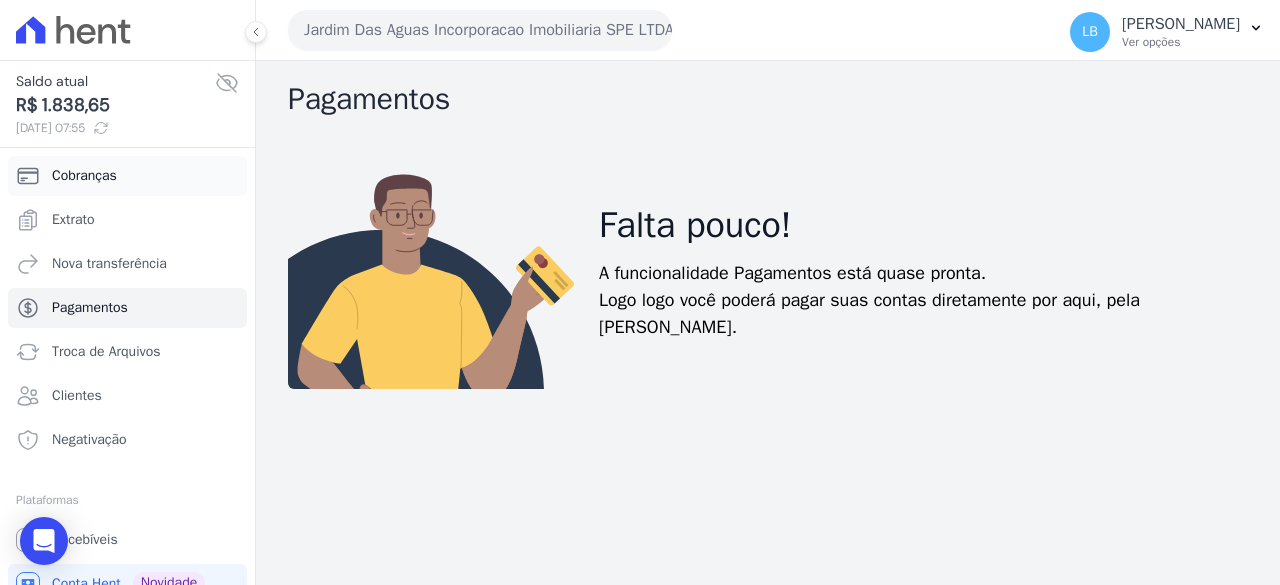 click on "Cobranças" at bounding box center (127, 176) 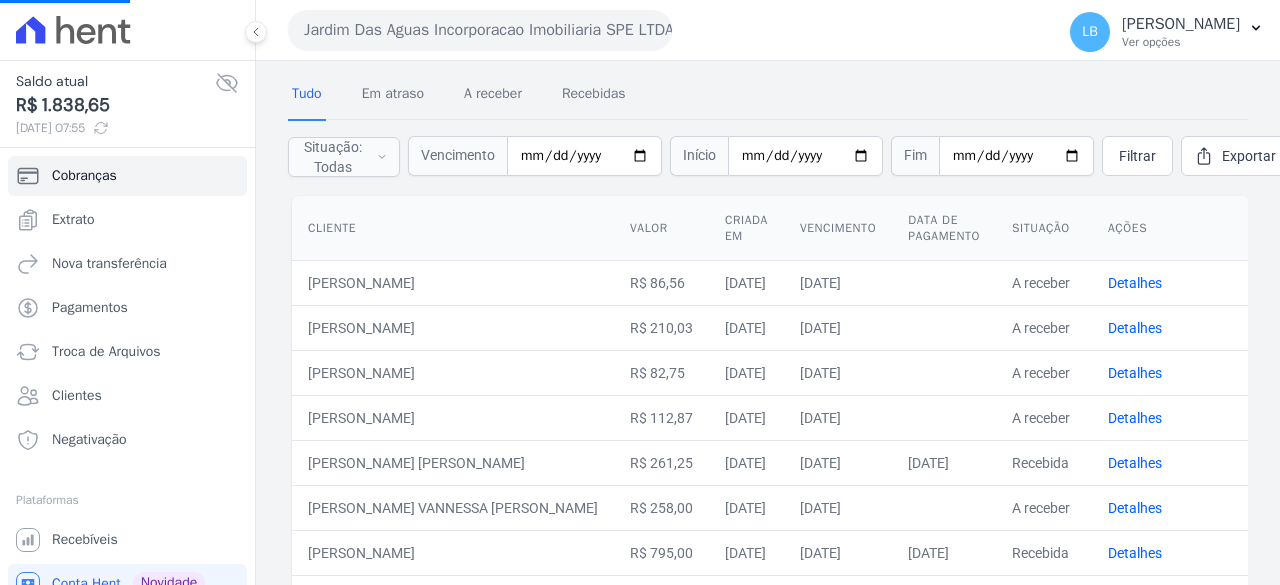 scroll, scrollTop: 200, scrollLeft: 0, axis: vertical 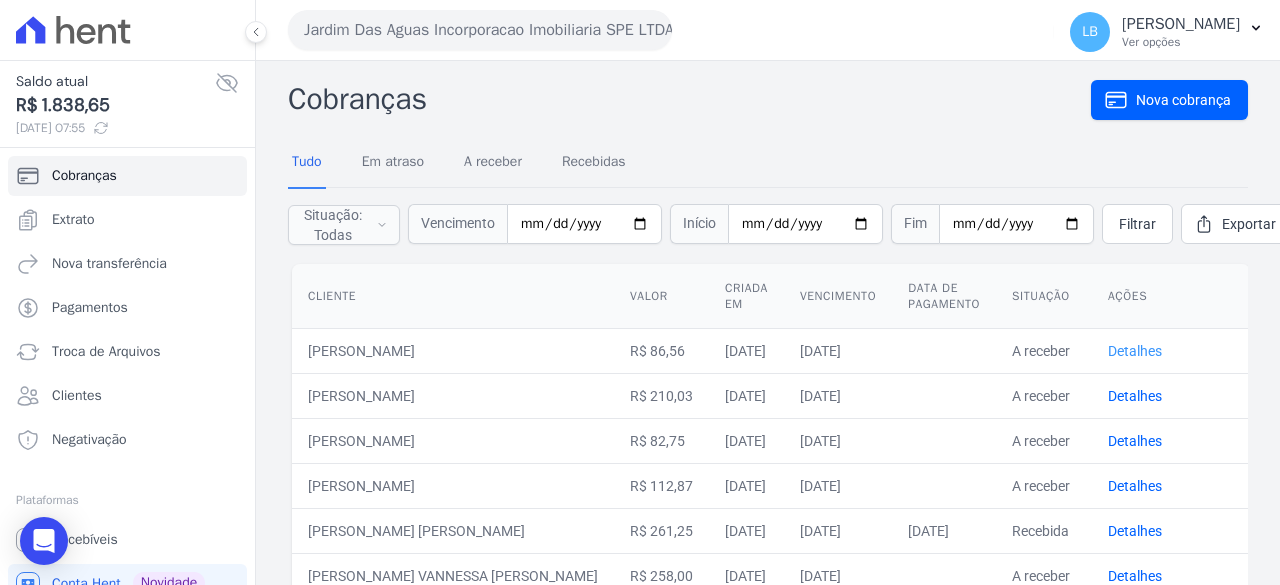 click on "Detalhes" at bounding box center (1135, 351) 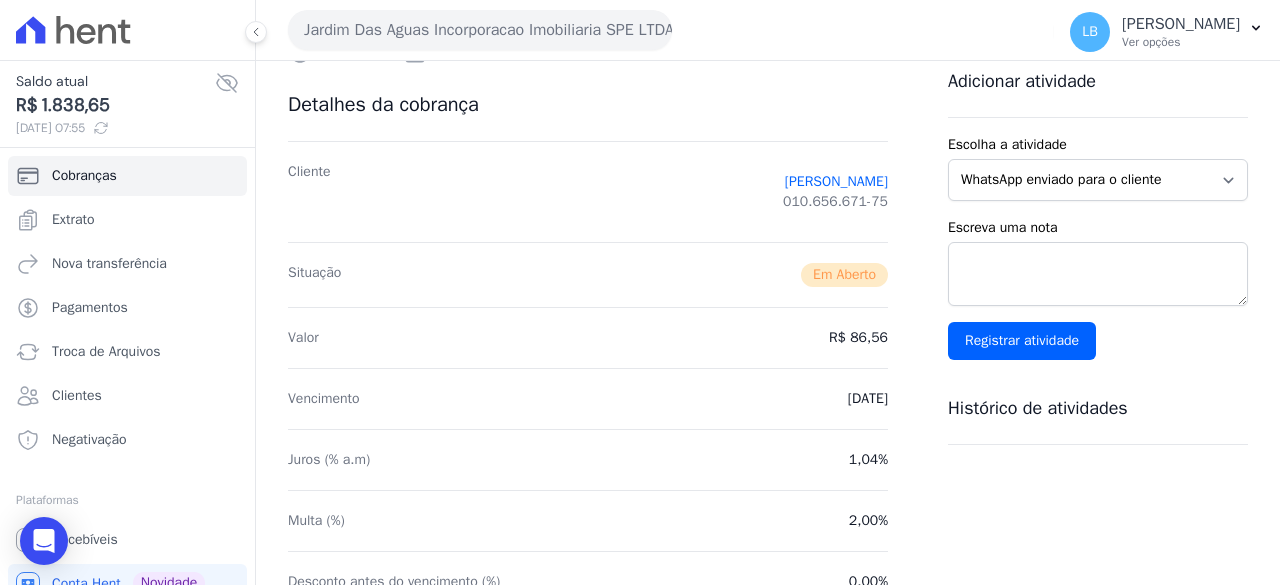 scroll, scrollTop: 0, scrollLeft: 0, axis: both 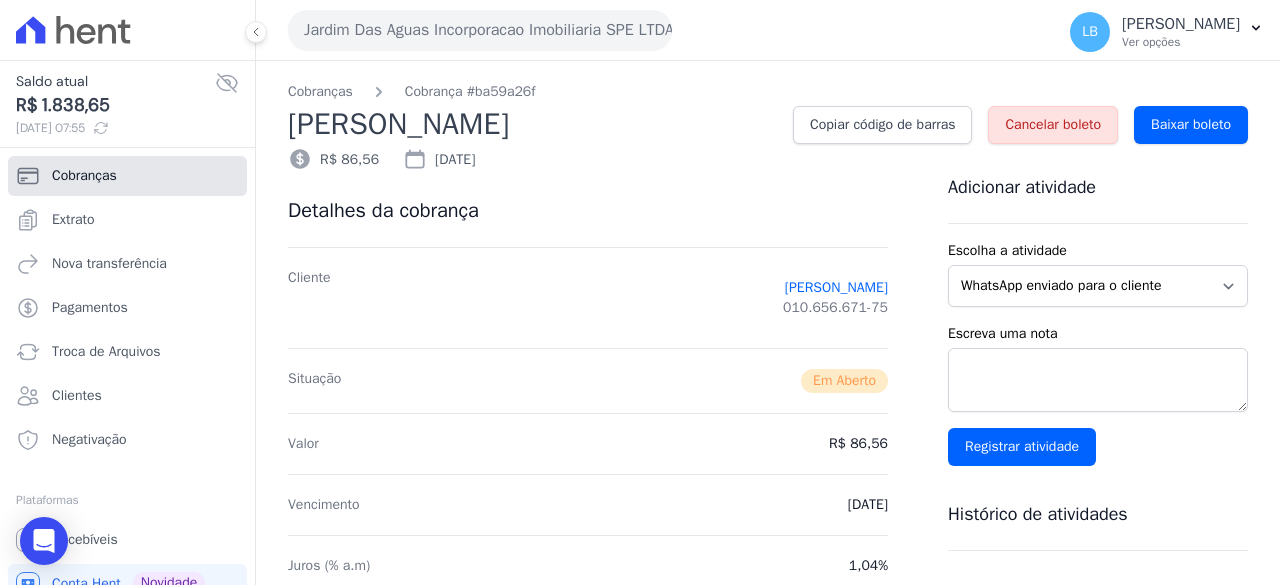 click on "Cobranças" at bounding box center (127, 176) 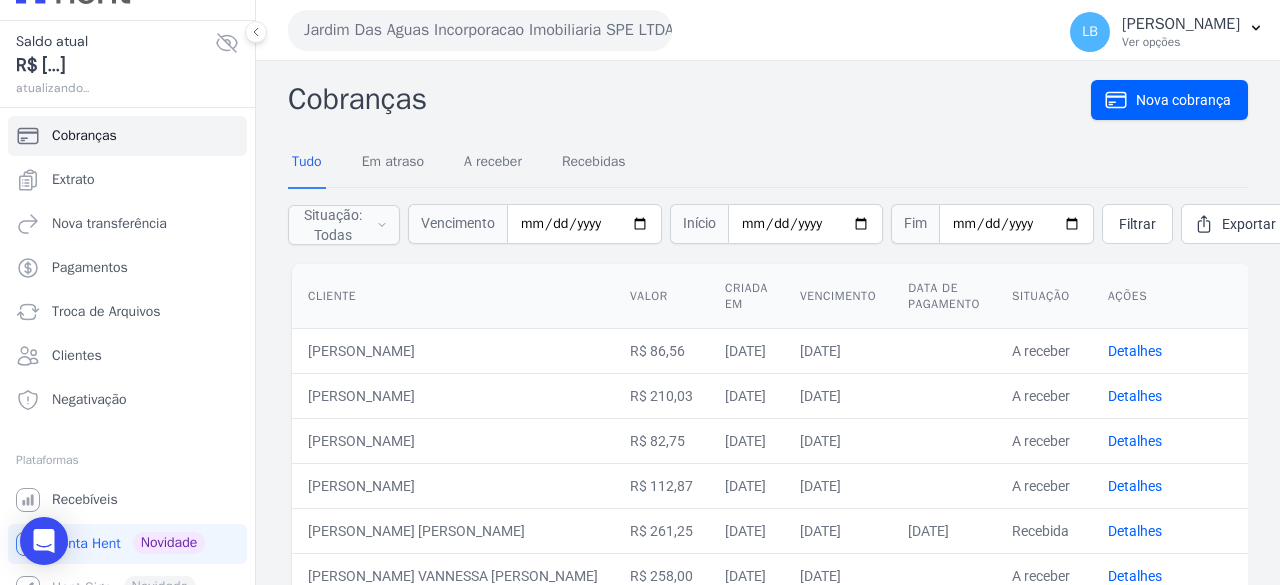 scroll, scrollTop: 62, scrollLeft: 0, axis: vertical 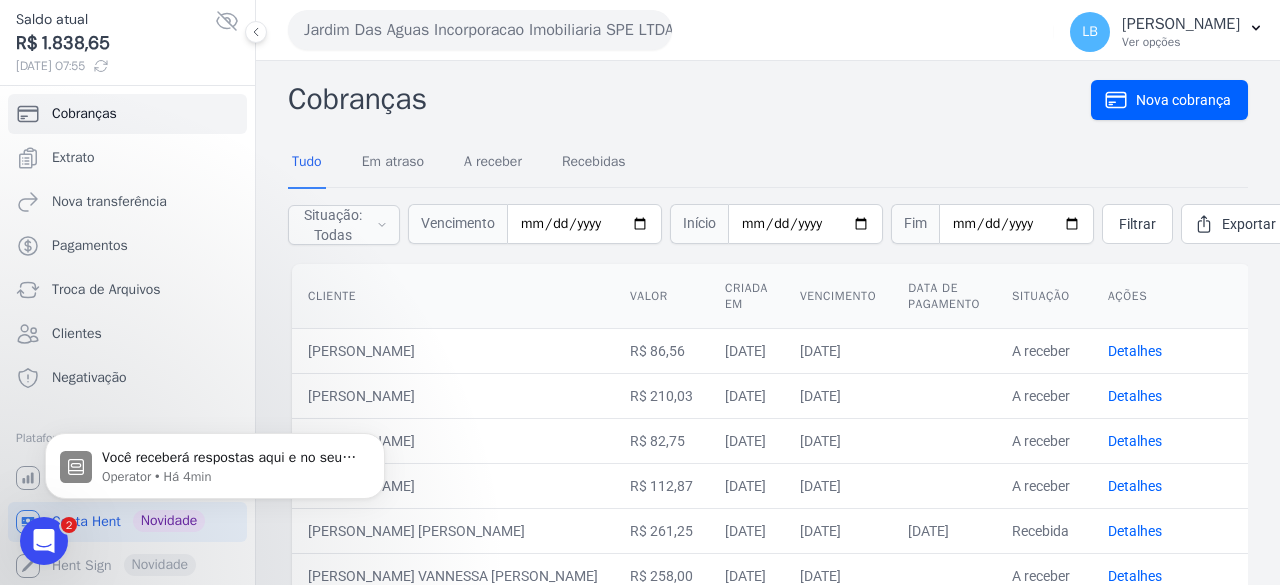 click on "Jardim Das Aguas Incorporacao Imobiliaria SPE LTDA
Via Sul Engenharia
AGUAS DE [GEOGRAPHIC_DATA] INCORPORACAO IMOBILIARIA SPE LTDA
AGUAS DO ALVORADA INCORPORACAO IMOBILIARIA SPE LTDA
ANANINDEUA 01 INCORPORACAO IMOBILIARIA SPE LTDA
AQUARELA CITY INCORPORACAO IMOBILIARIA LTDA" at bounding box center (667, 30) 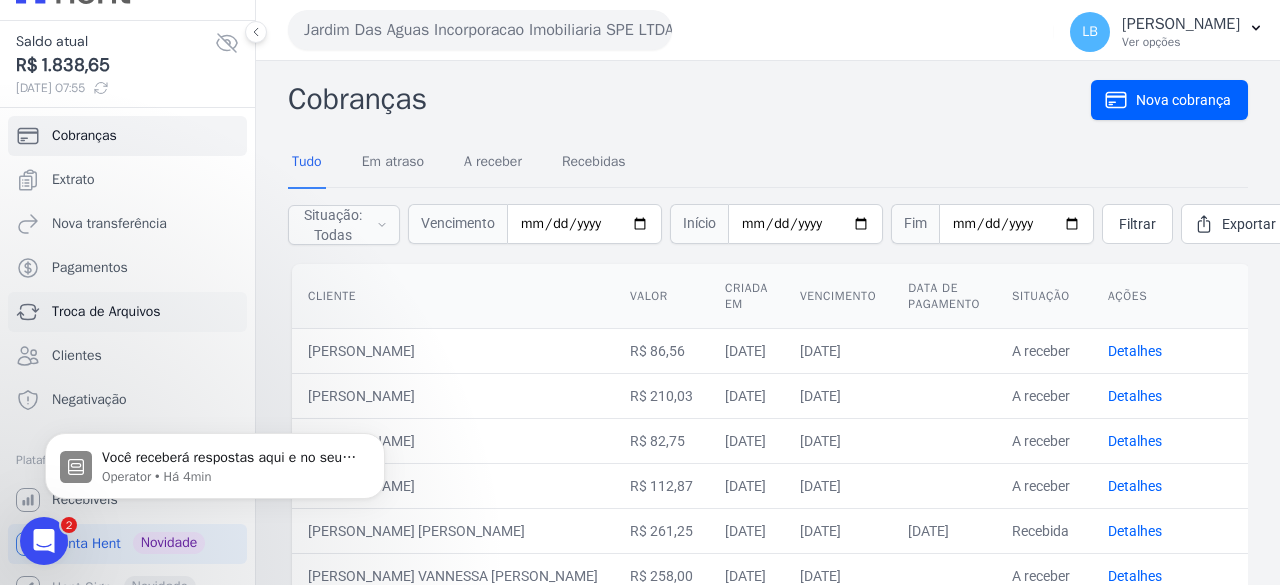 scroll, scrollTop: 62, scrollLeft: 0, axis: vertical 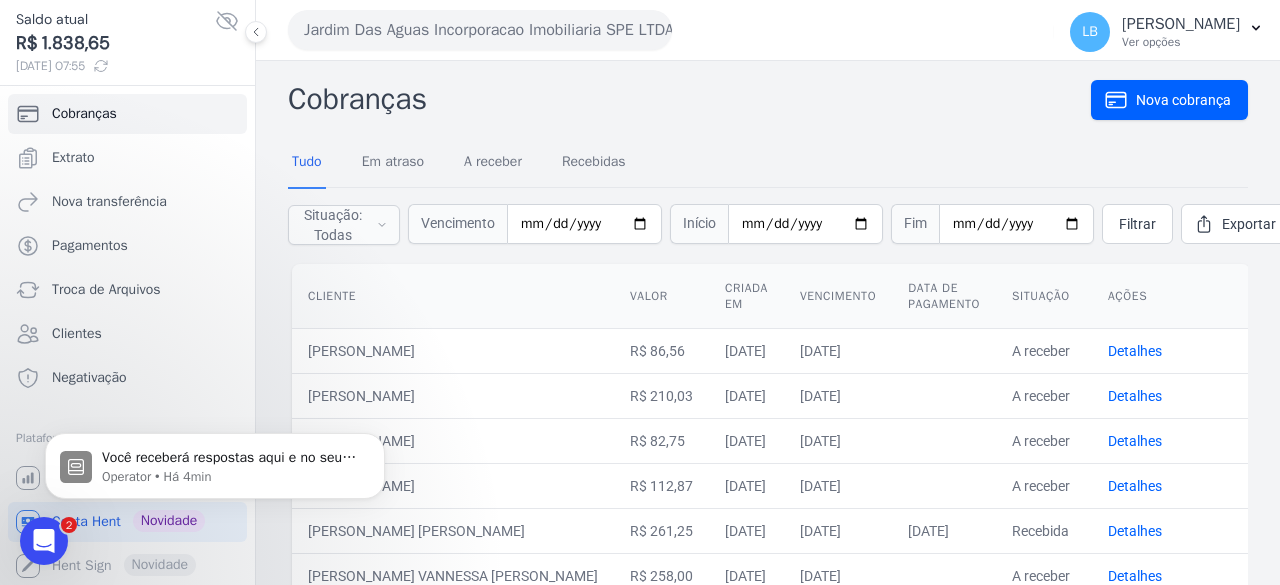click on "Cobranças" at bounding box center (689, 99) 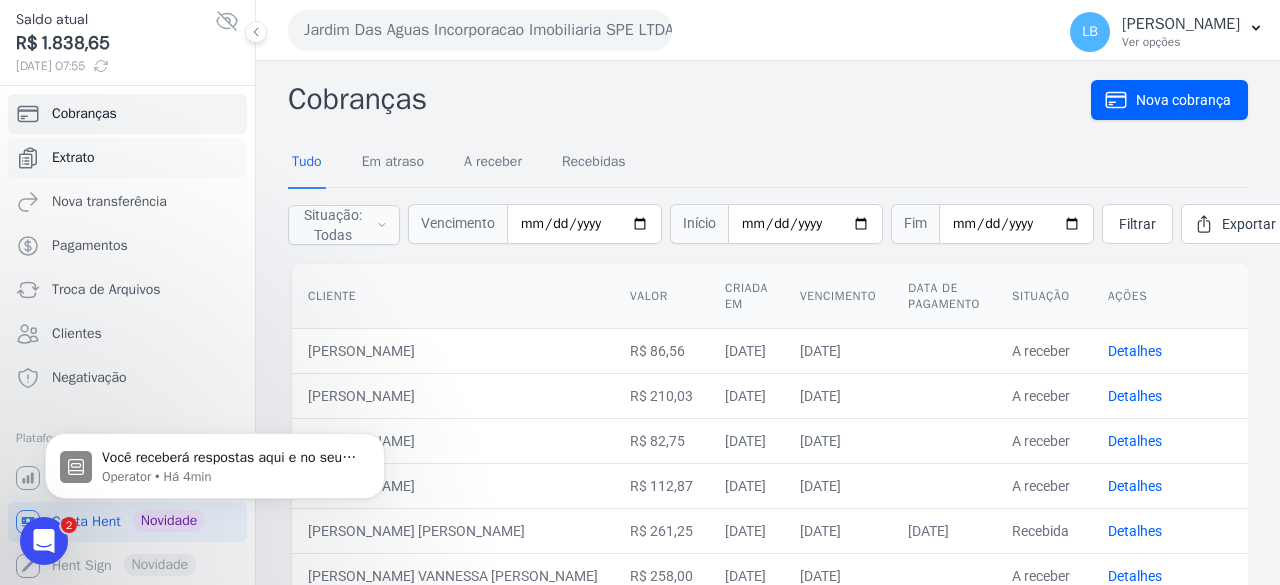 click on "Extrato" at bounding box center [127, 158] 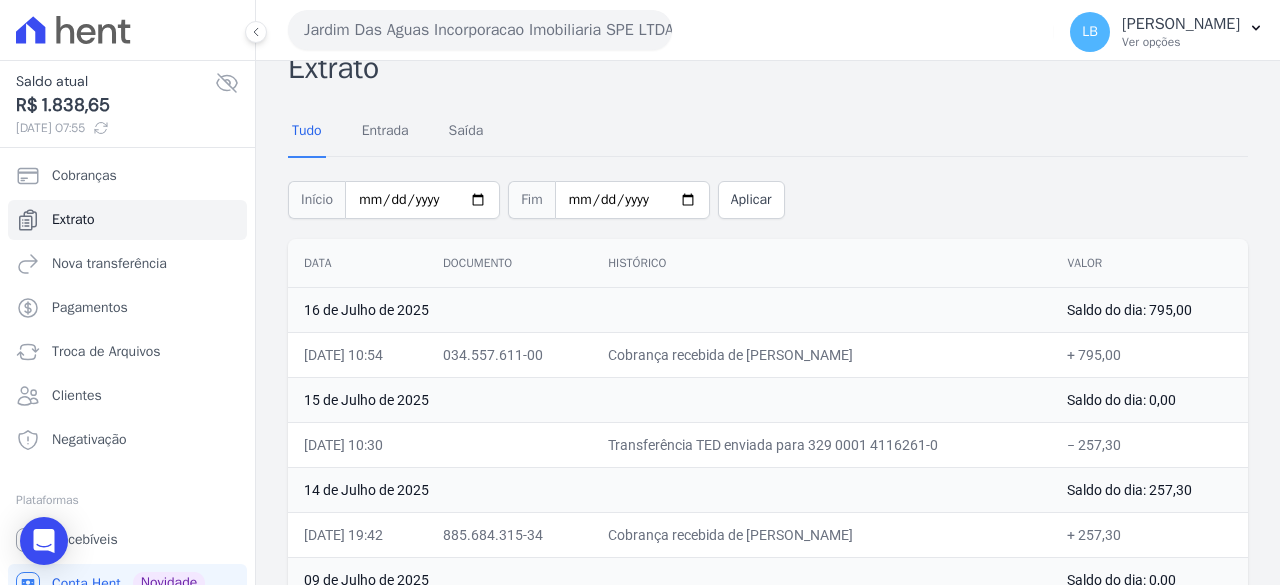 scroll, scrollTop: 0, scrollLeft: 0, axis: both 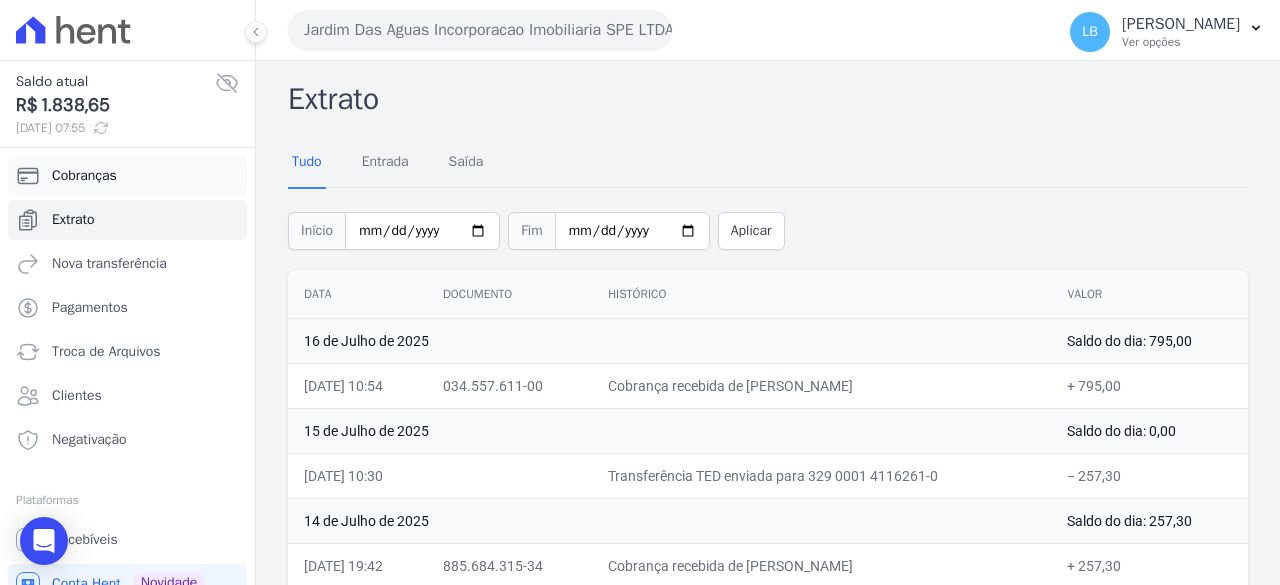 click on "Cobranças" at bounding box center [84, 176] 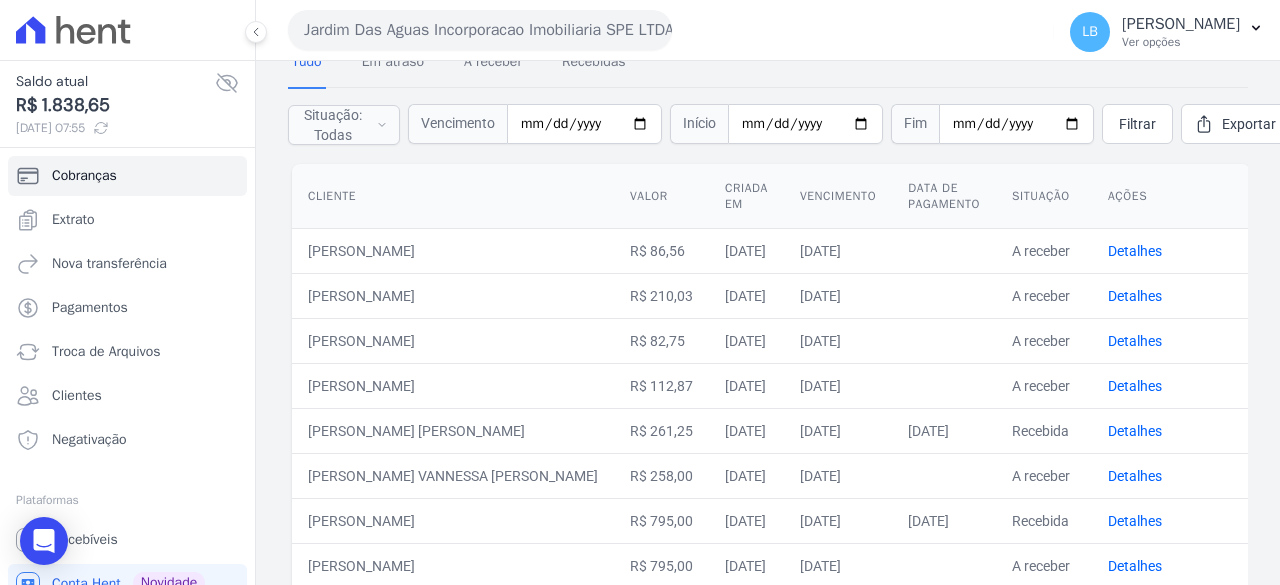 scroll, scrollTop: 0, scrollLeft: 0, axis: both 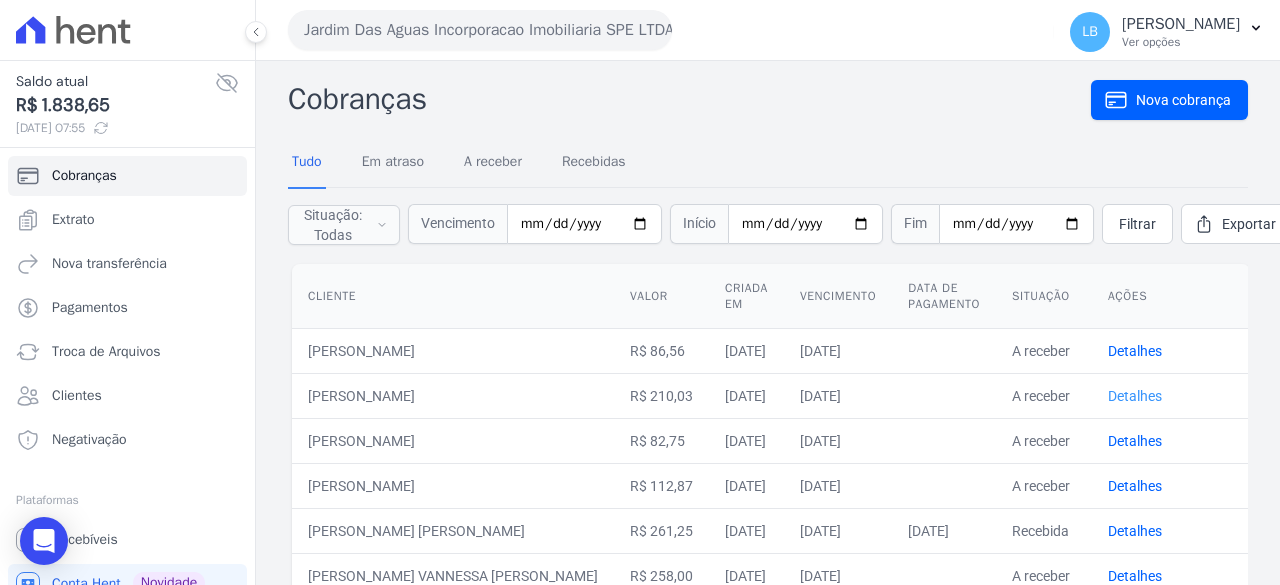 click on "Detalhes" at bounding box center [1135, 396] 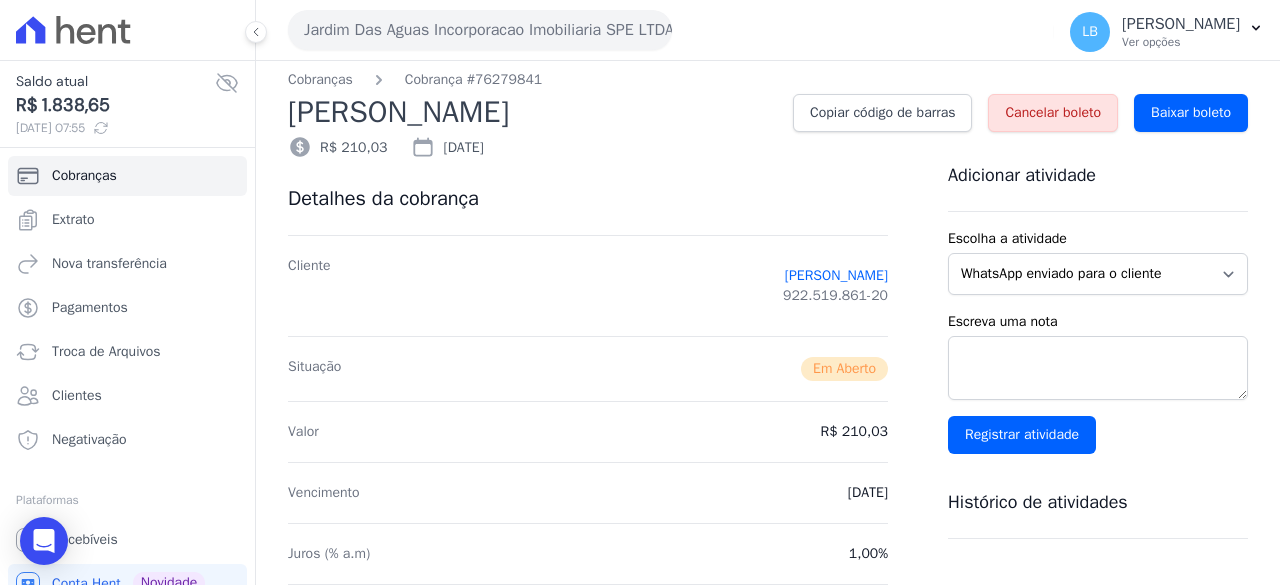 scroll, scrollTop: 0, scrollLeft: 0, axis: both 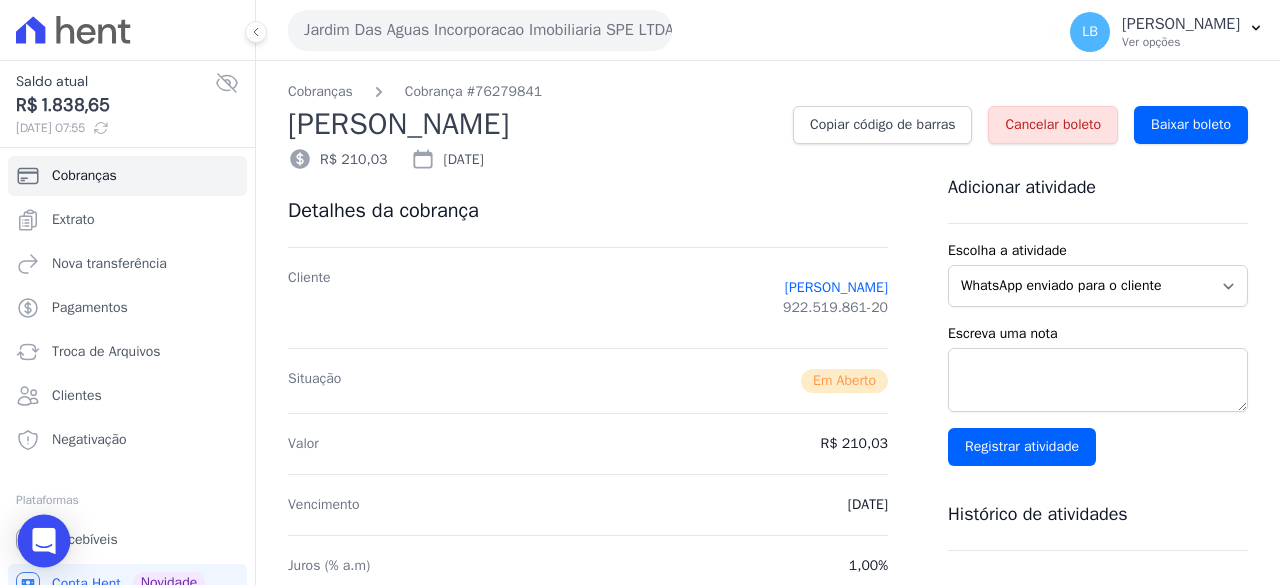 click at bounding box center (44, 541) 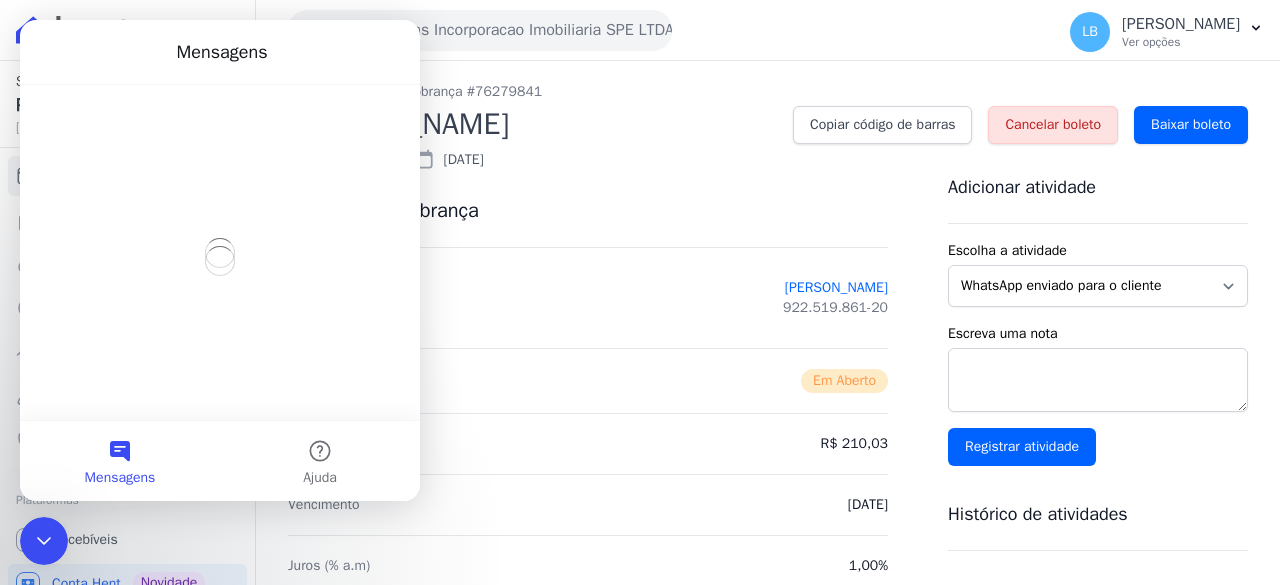 scroll, scrollTop: 0, scrollLeft: 0, axis: both 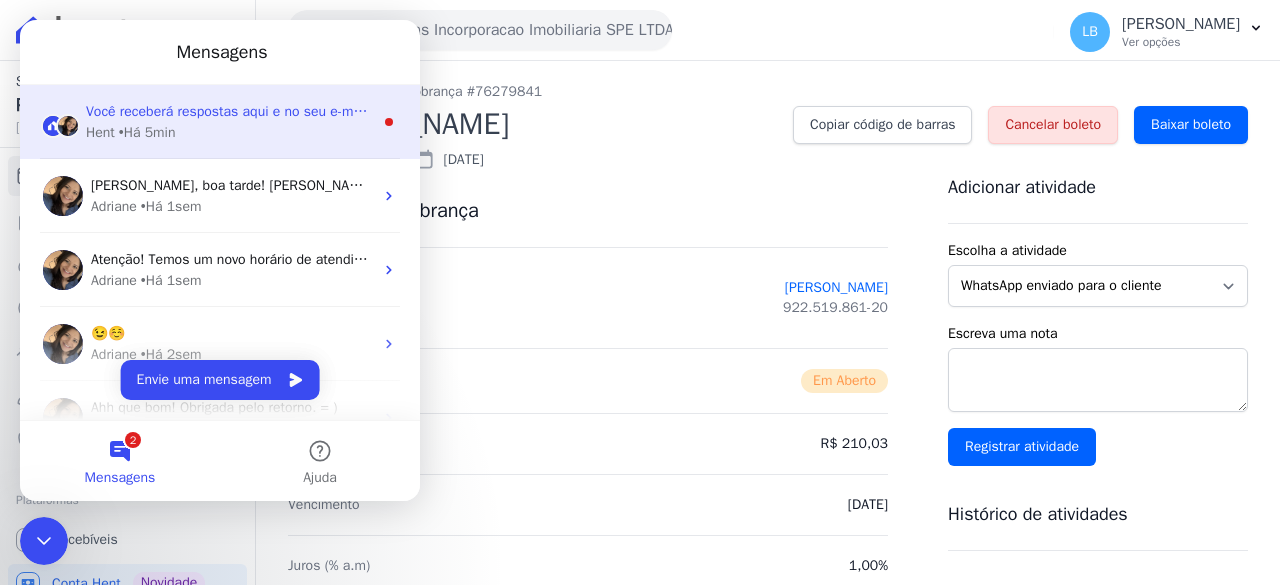 click on "Você receberá respostas aqui e no seu e-mail: ✉️ [PERSON_NAME][EMAIL_ADDRESS][DOMAIN_NAME] Quando a equipe voltar: 🕒 Em 30 minutos Hent •  Há 5min" at bounding box center [220, 122] 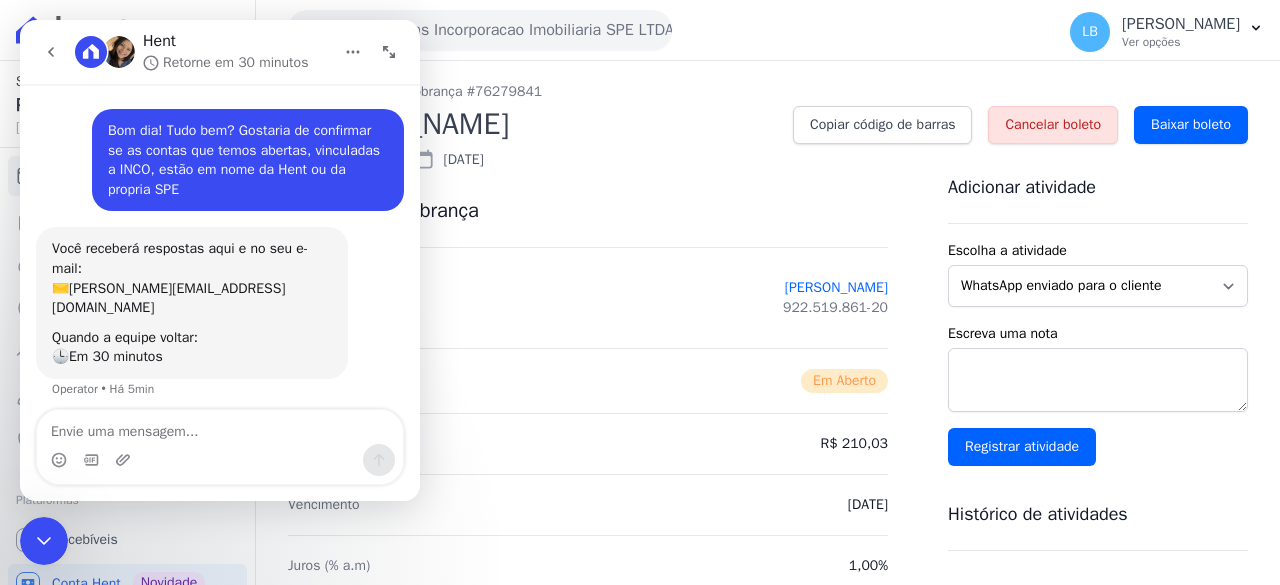 scroll, scrollTop: 46, scrollLeft: 0, axis: vertical 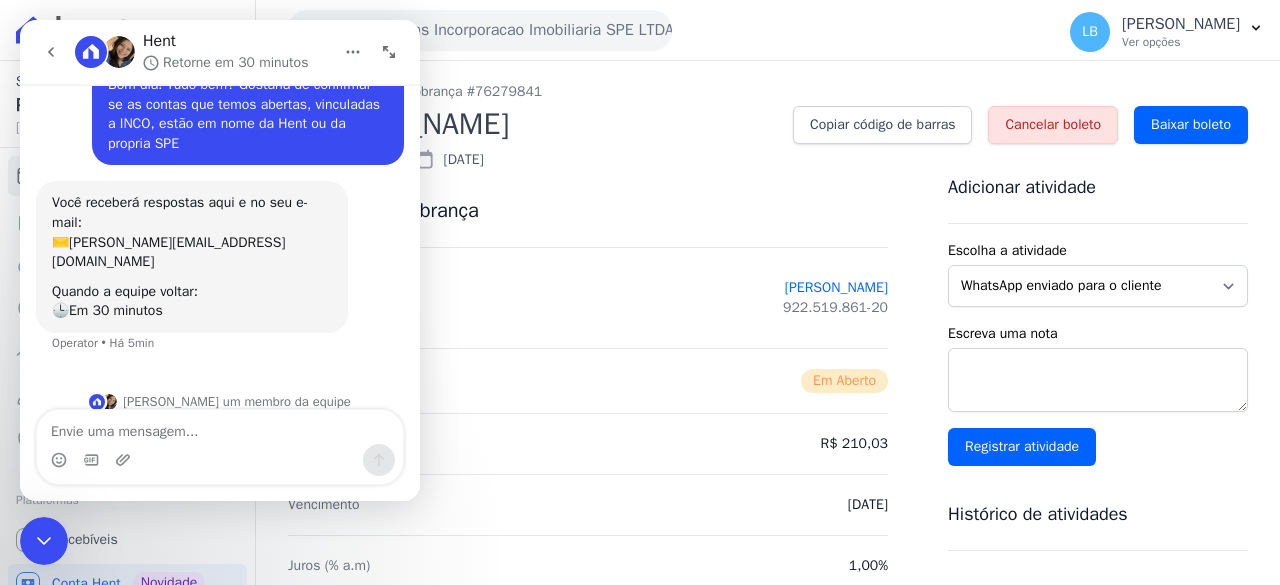 drag, startPoint x: 50, startPoint y: 532, endPoint x: 58, endPoint y: 888, distance: 356.08987 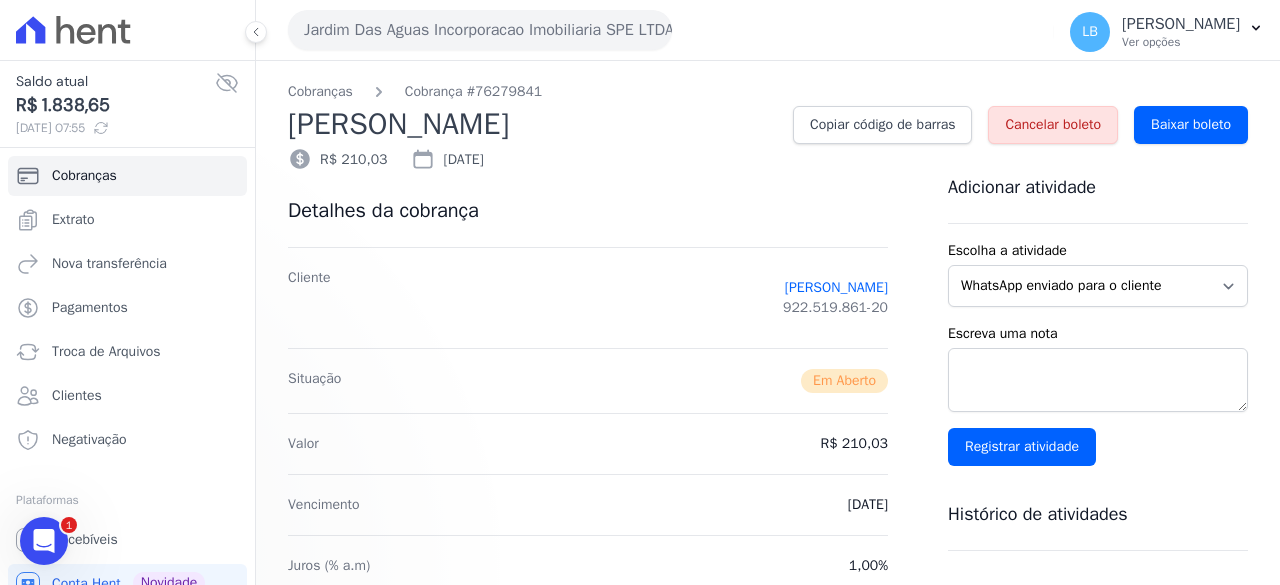 scroll, scrollTop: 0, scrollLeft: 0, axis: both 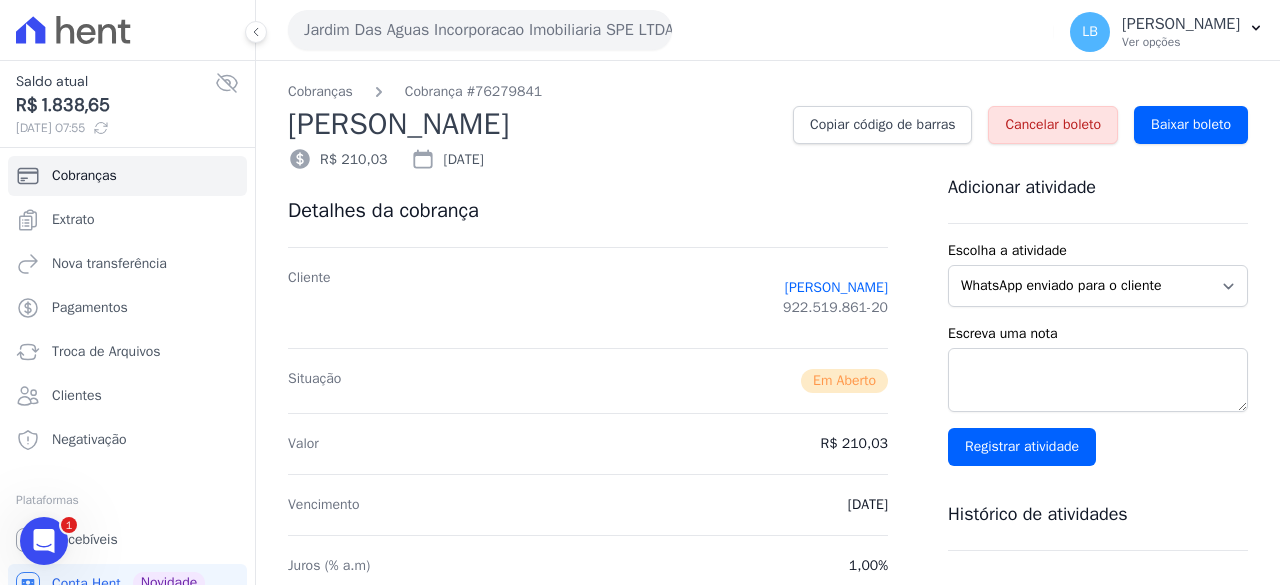 click on "Jardim Das Aguas Incorporacao Imobiliaria SPE LTDA" at bounding box center (480, 30) 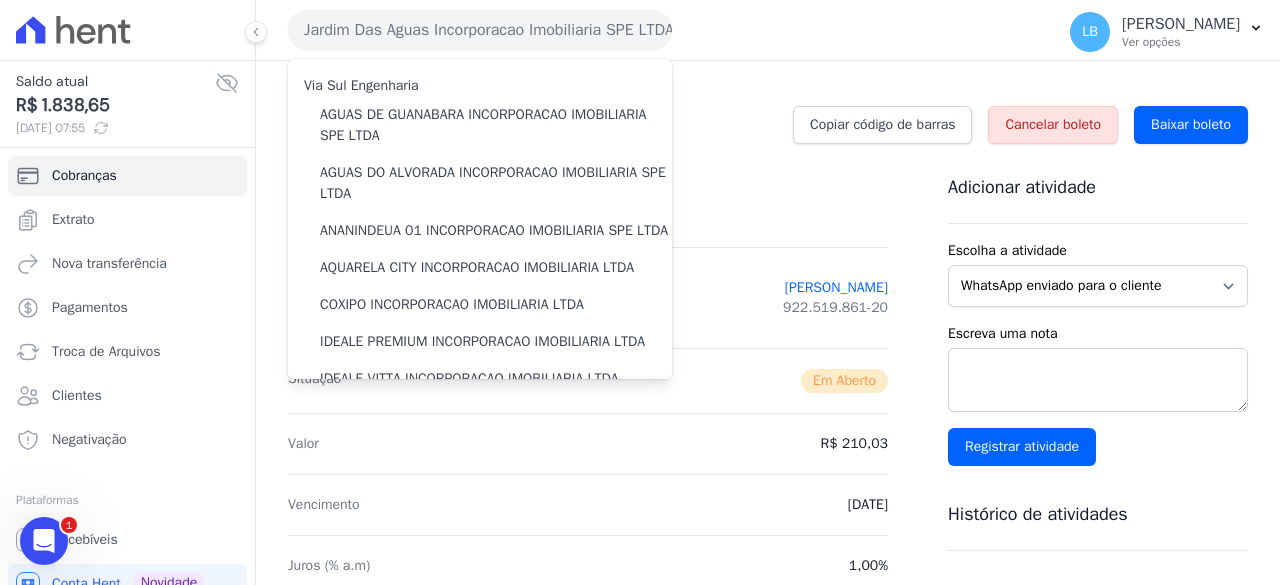 click on "Detalhes da cobrança" at bounding box center (588, 211) 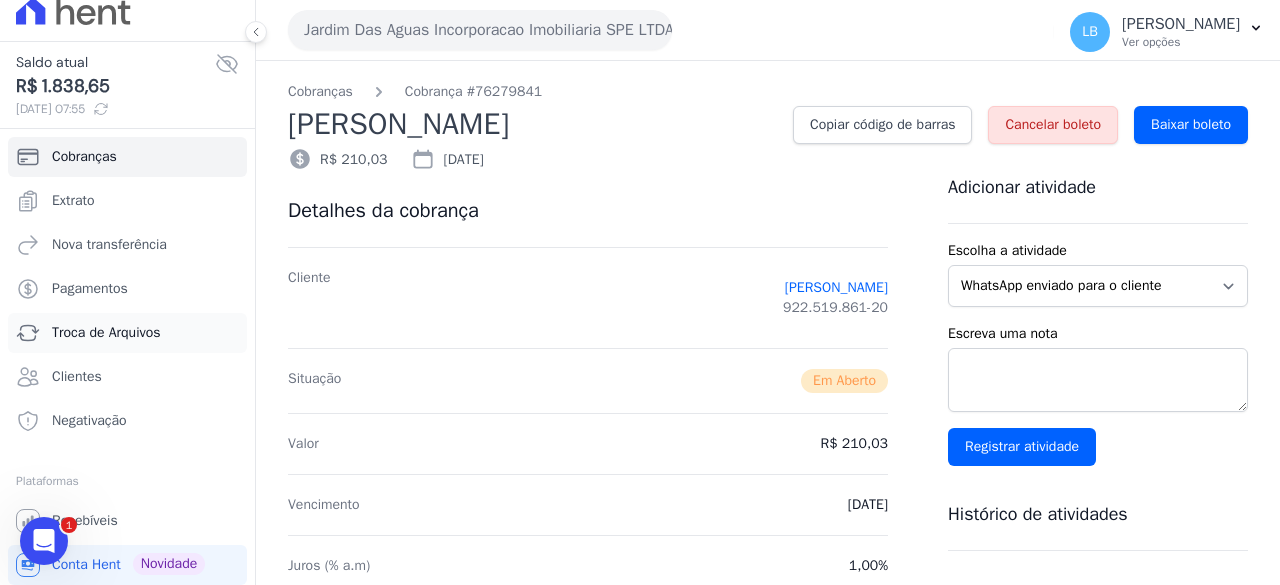 scroll, scrollTop: 0, scrollLeft: 0, axis: both 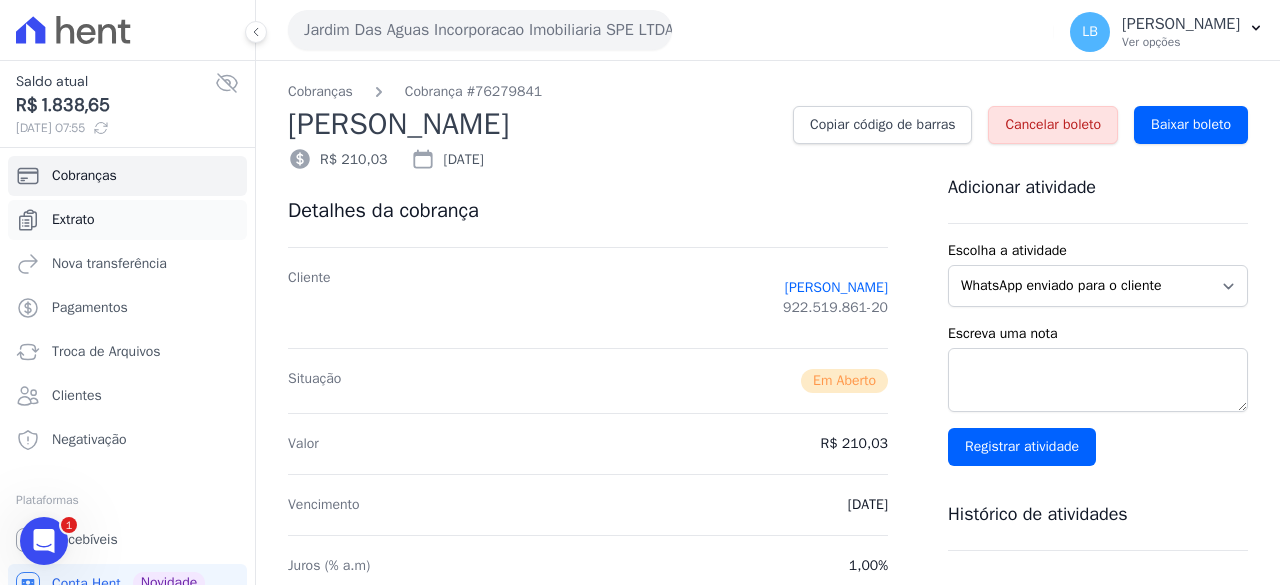 click on "Extrato" at bounding box center (127, 220) 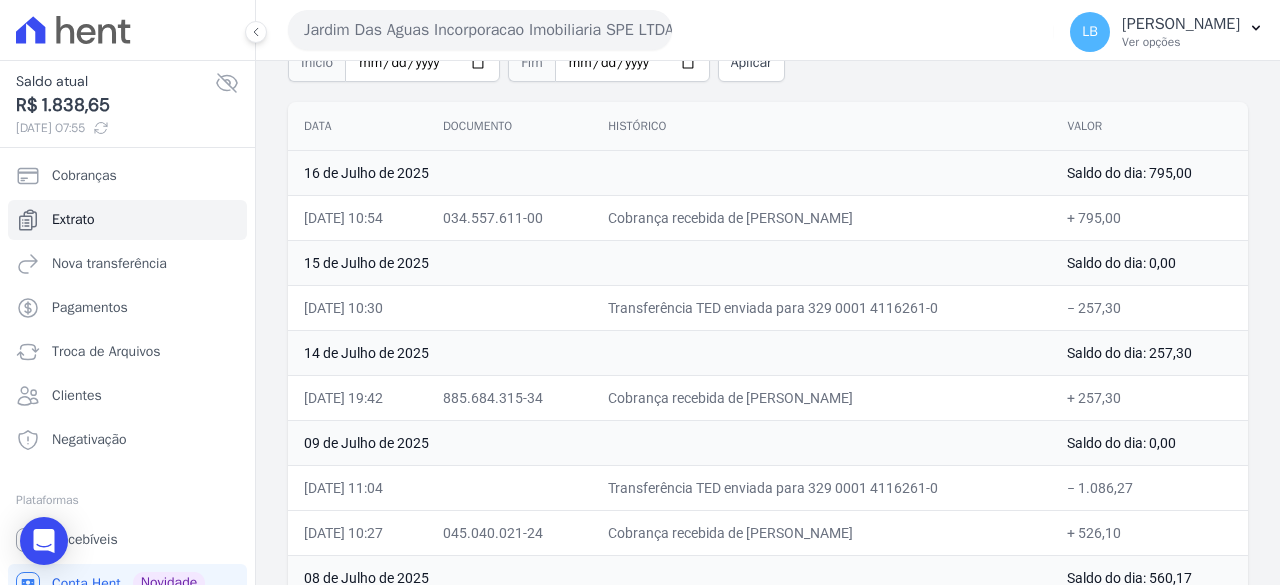 scroll, scrollTop: 200, scrollLeft: 0, axis: vertical 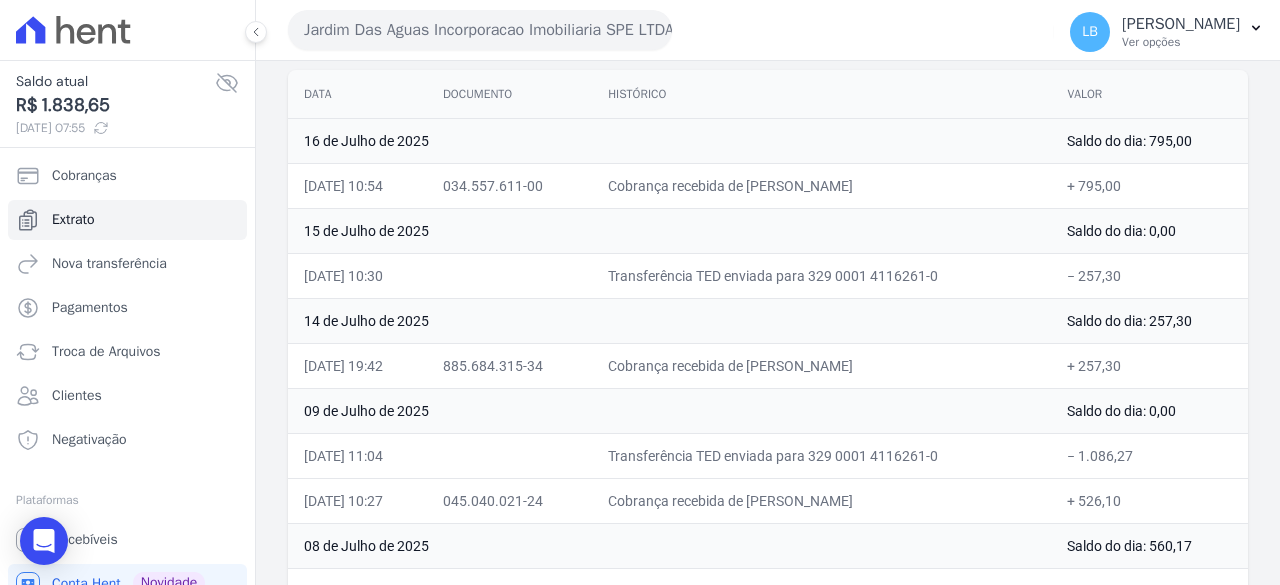 drag, startPoint x: 470, startPoint y: 179, endPoint x: 1256, endPoint y: 173, distance: 786.0229 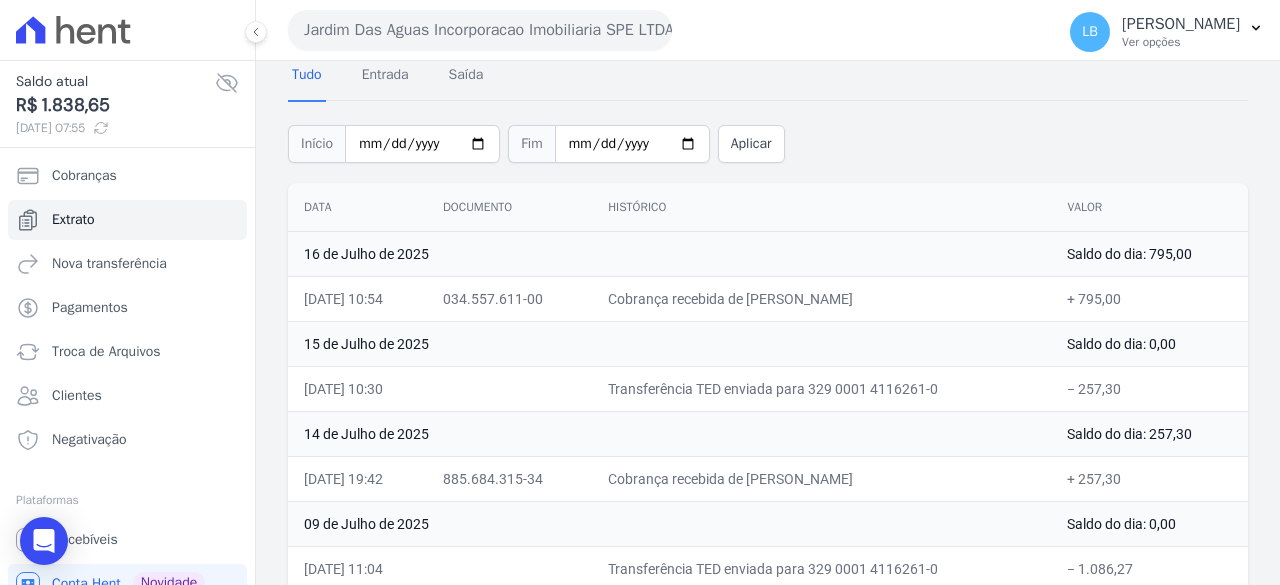 scroll, scrollTop: 0, scrollLeft: 0, axis: both 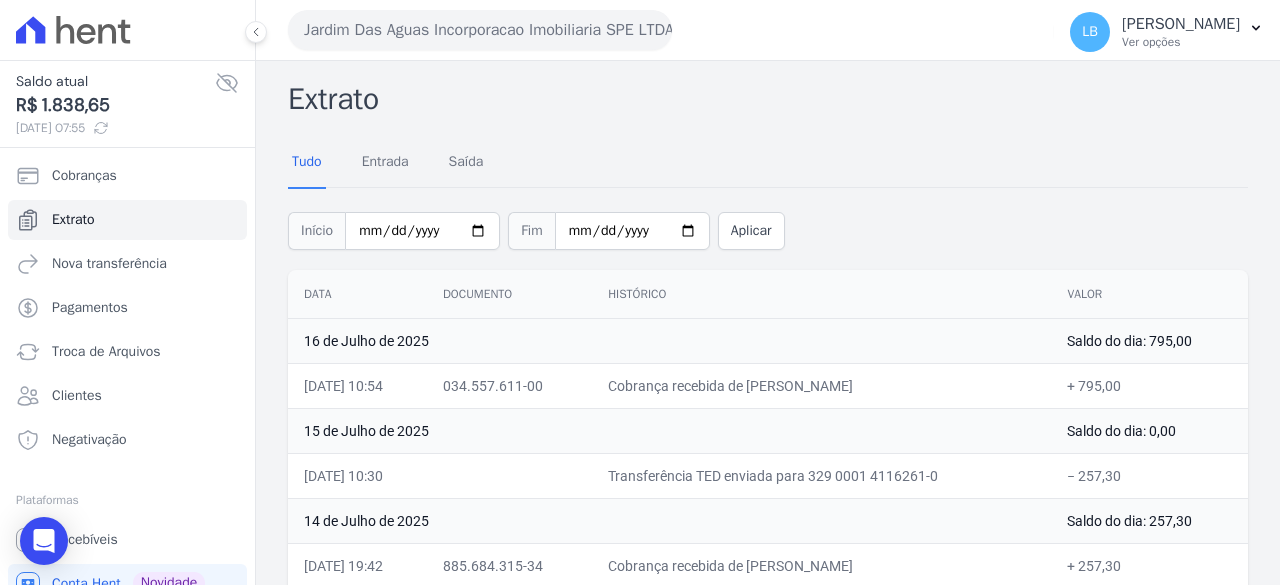 click on "16 de Julho de 2025" at bounding box center [669, 340] 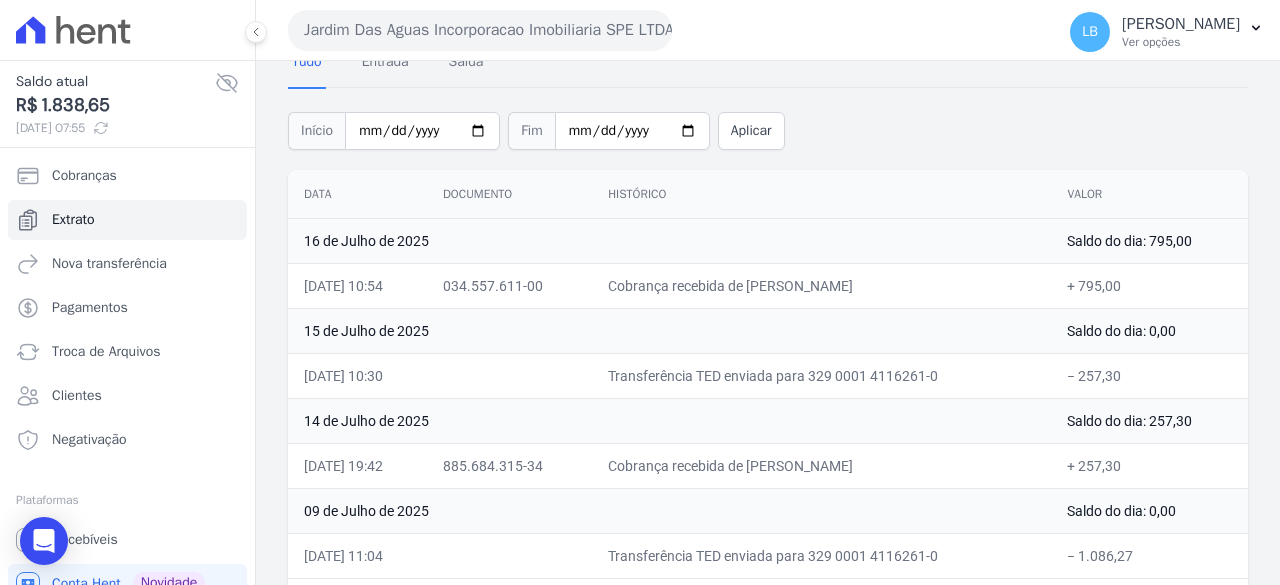 drag, startPoint x: 649, startPoint y: 284, endPoint x: 1181, endPoint y: 287, distance: 532.0085 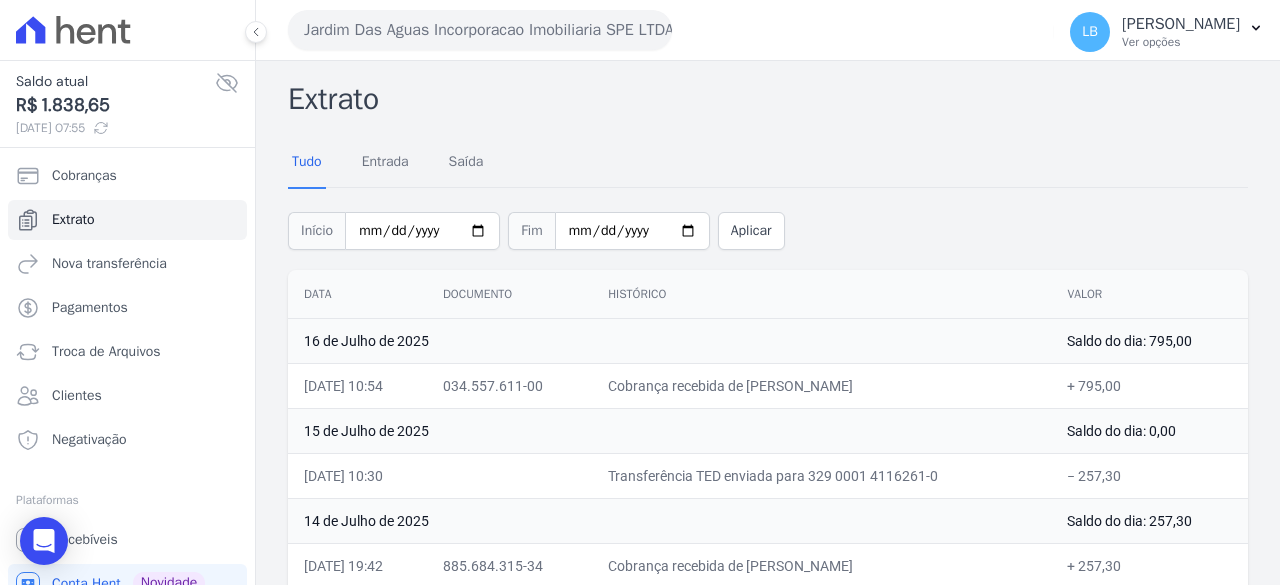 scroll, scrollTop: 200, scrollLeft: 0, axis: vertical 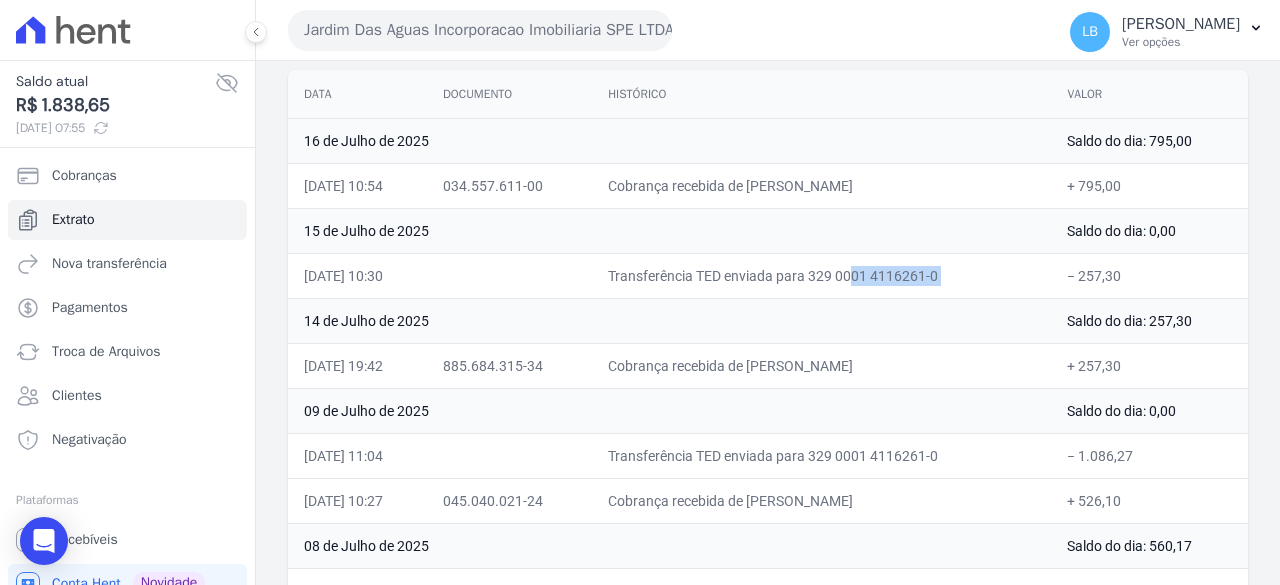 drag, startPoint x: 718, startPoint y: 273, endPoint x: 1075, endPoint y: 269, distance: 357.0224 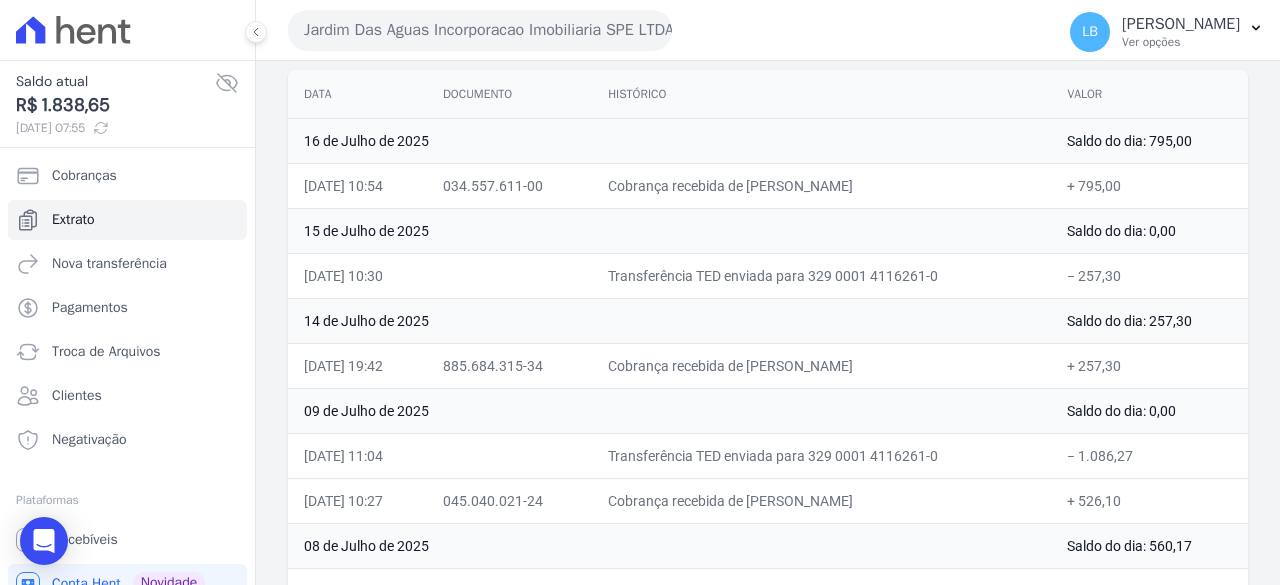 click on "14 de Julho de 2025" at bounding box center [669, 320] 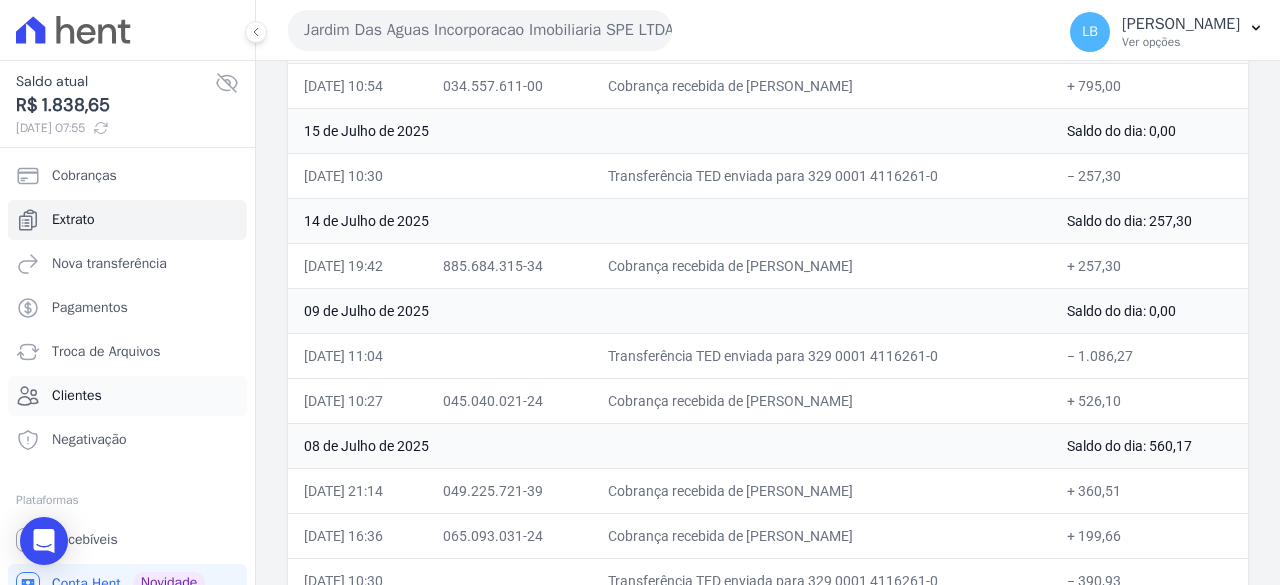 click on "Clientes" at bounding box center (127, 396) 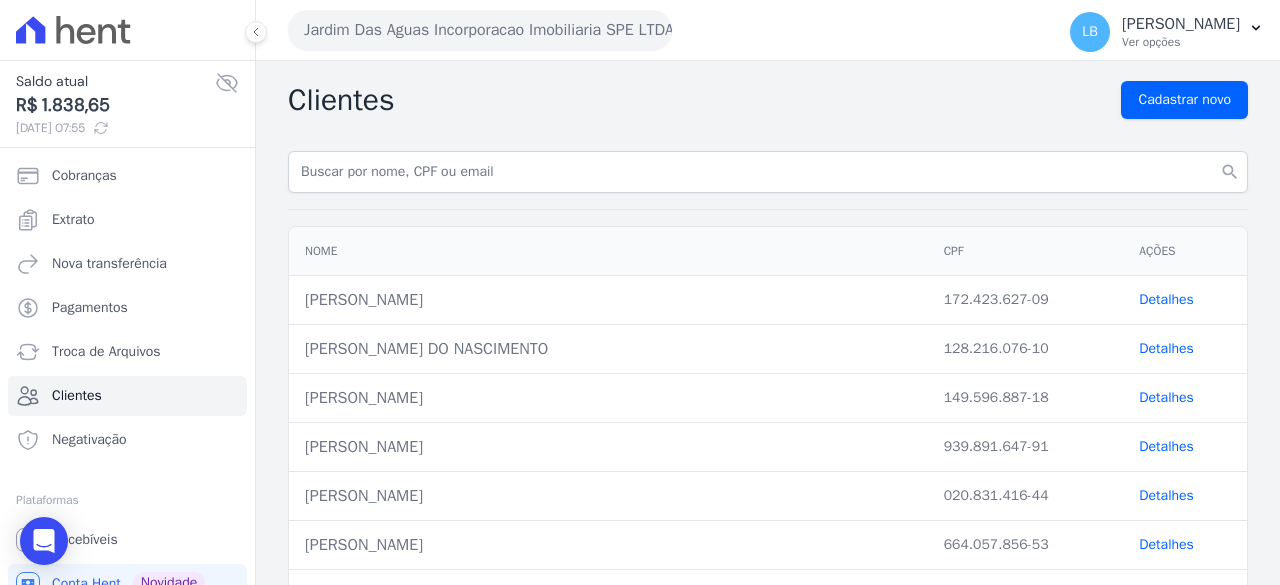 click on "Detalhes" at bounding box center (1166, 299) 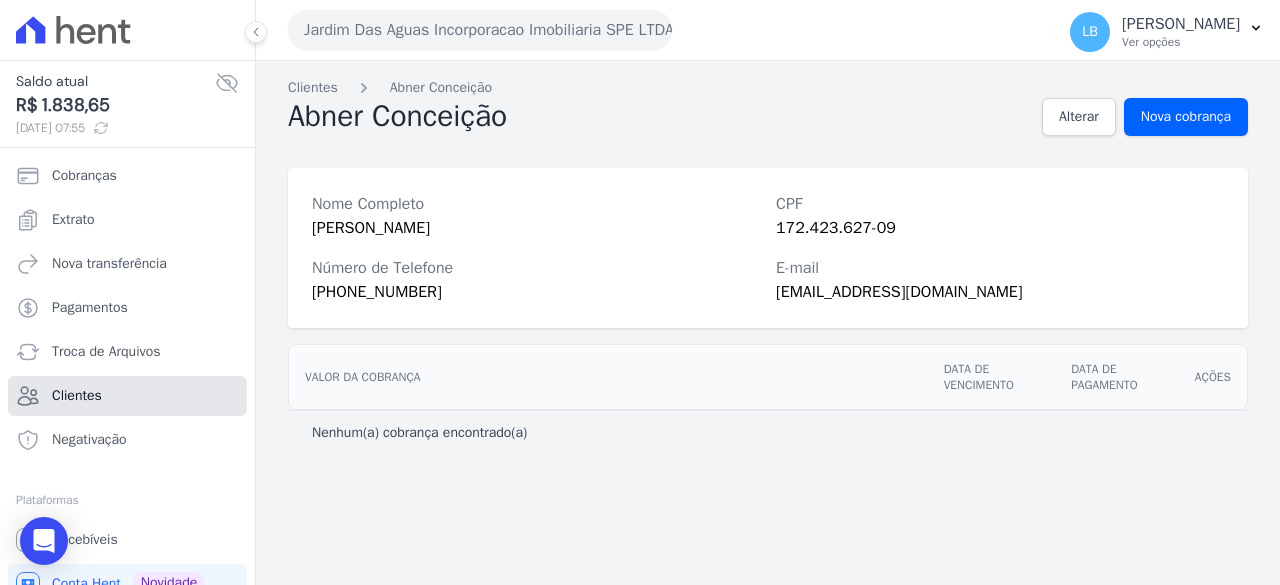 click on "Clientes" at bounding box center [77, 396] 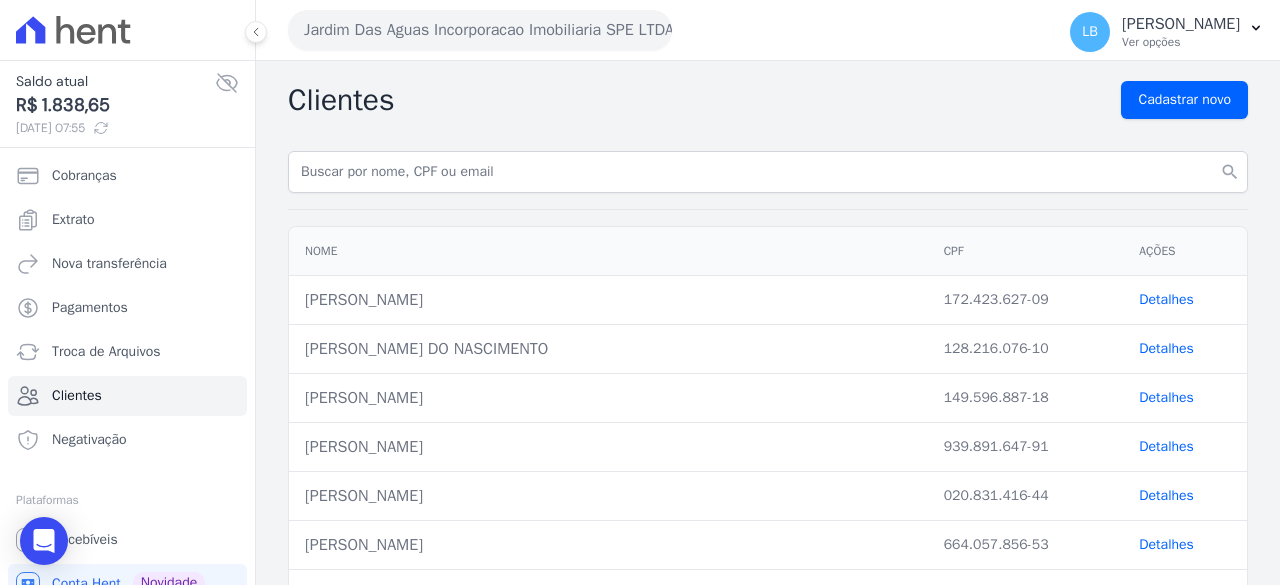 click on "Detalhes" at bounding box center (1166, 446) 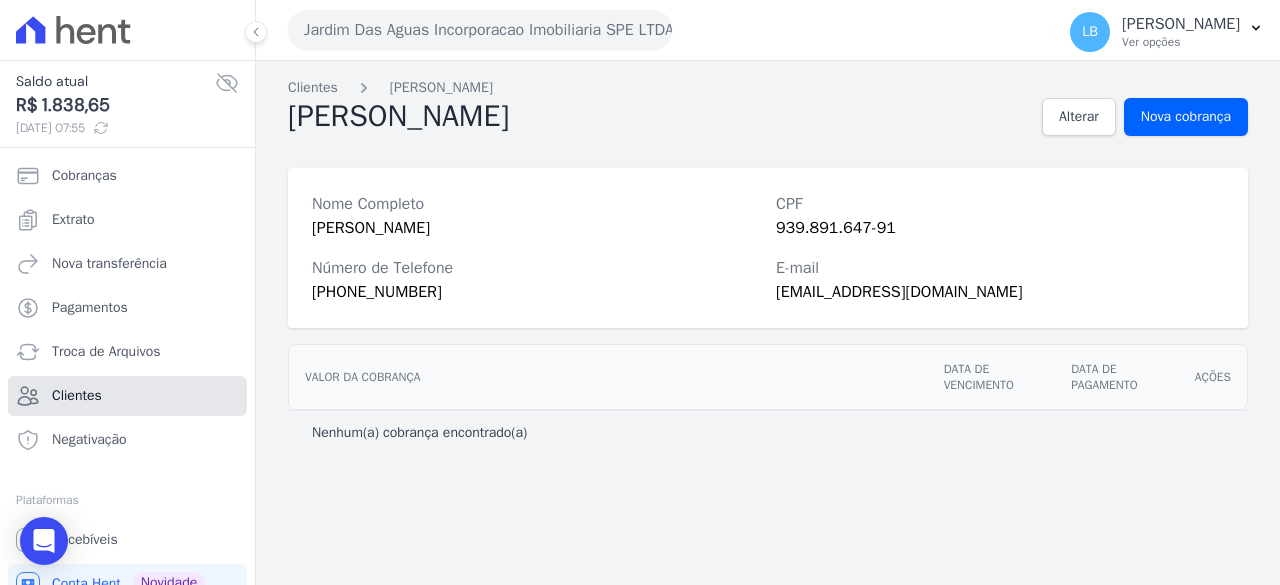 click on "Clientes" at bounding box center [127, 396] 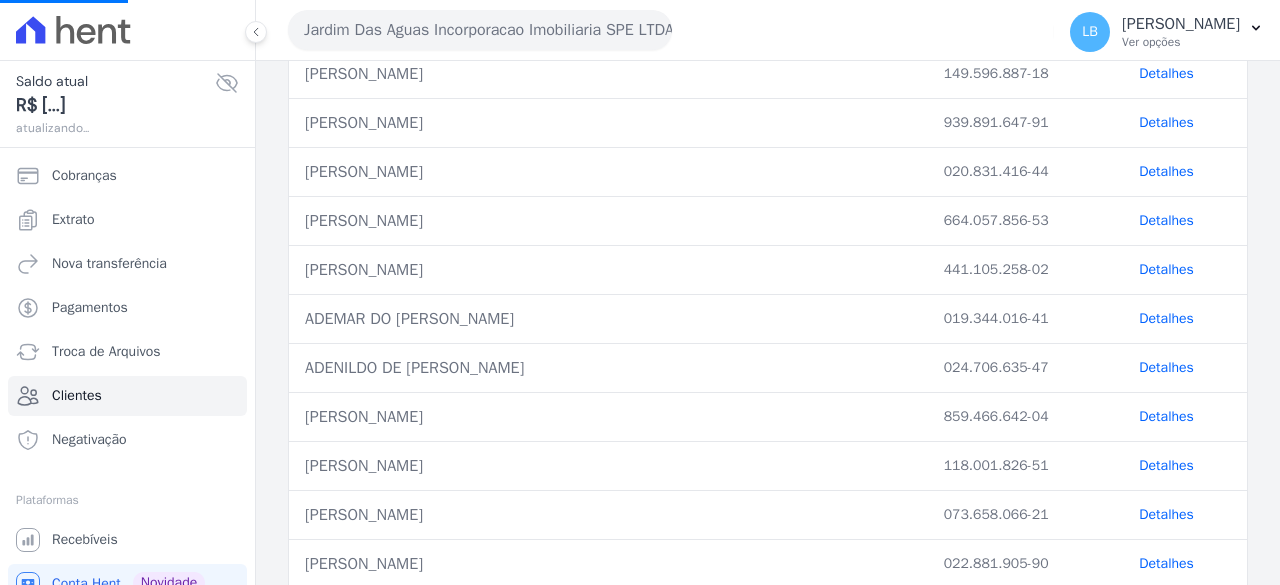 scroll, scrollTop: 400, scrollLeft: 0, axis: vertical 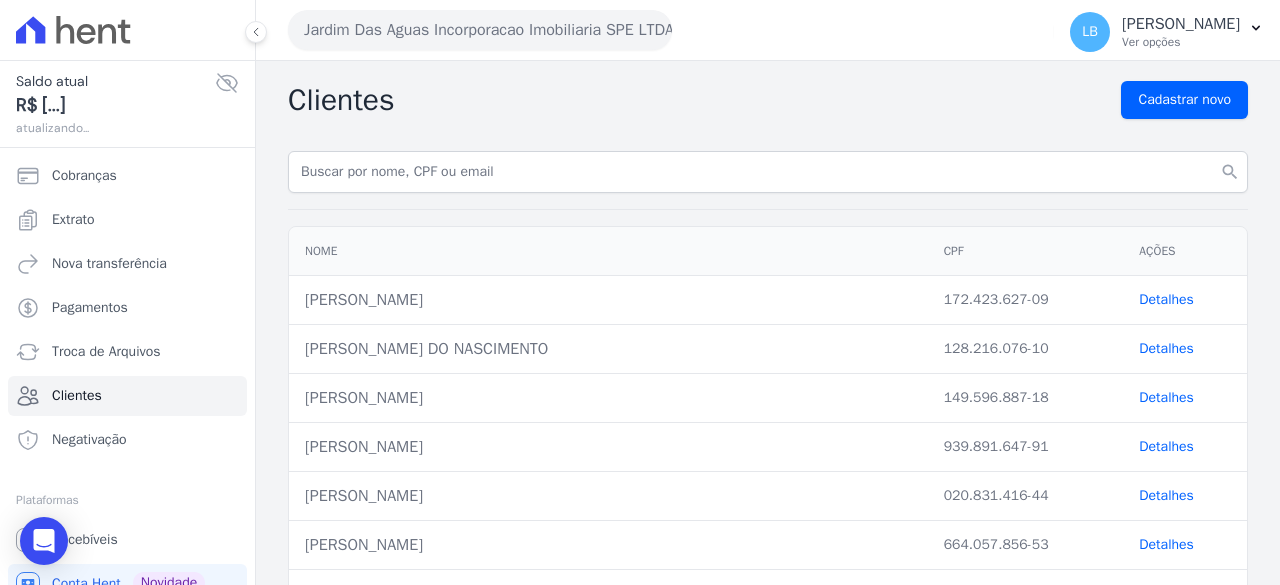 click on "Detalhes" at bounding box center (1166, 397) 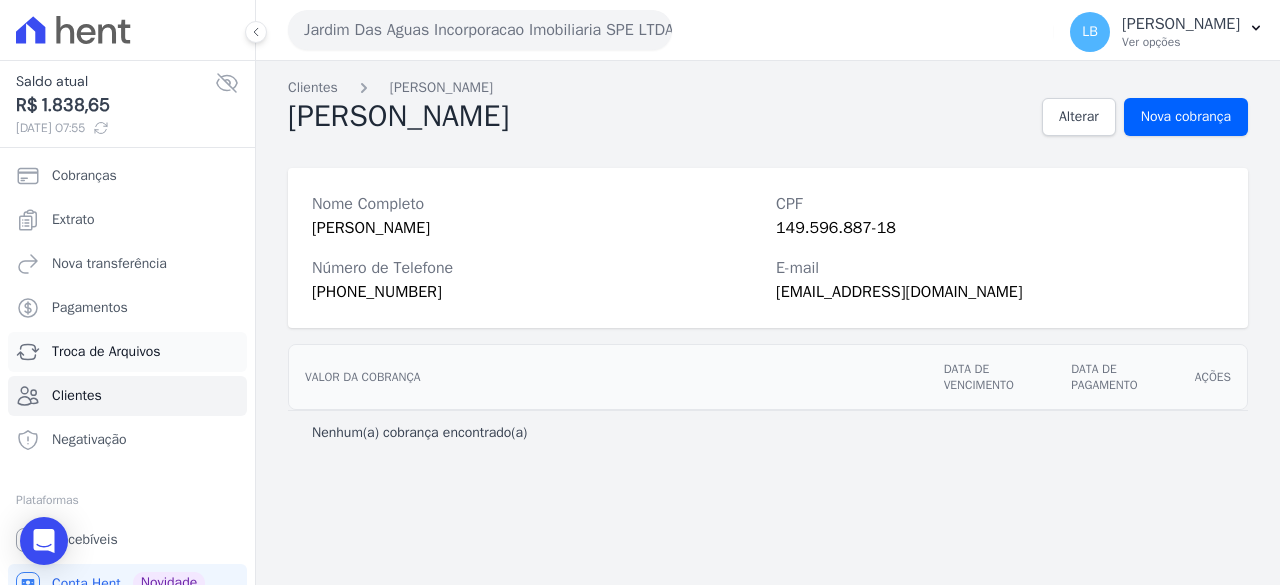 click on "Troca de Arquivos" at bounding box center [127, 352] 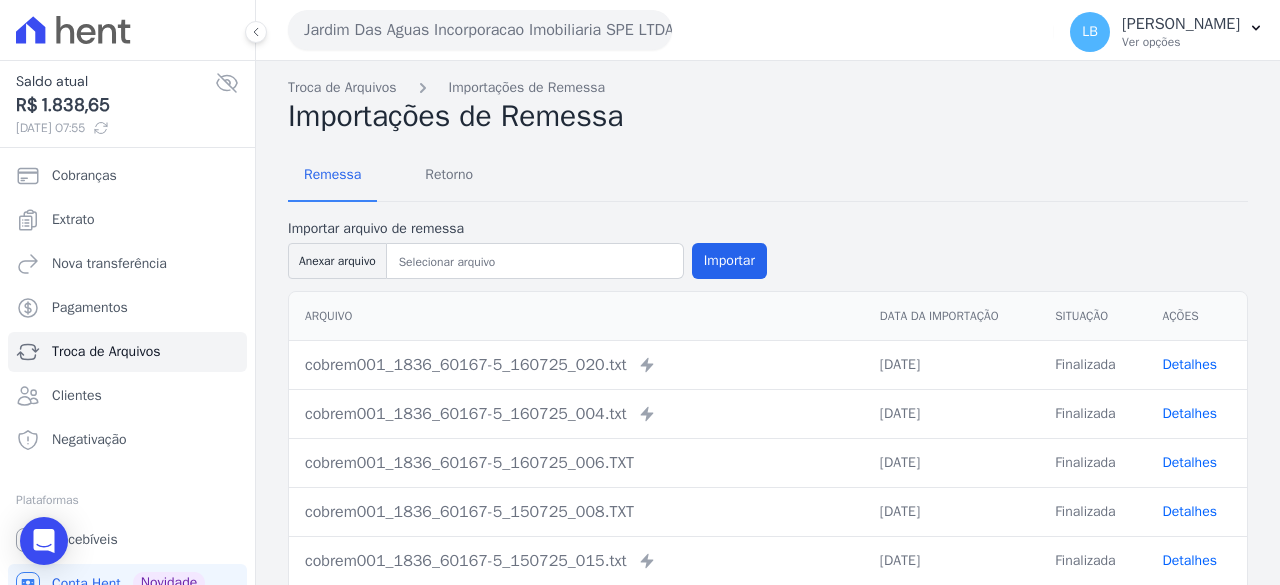 click on "Detalhes" at bounding box center (1189, 364) 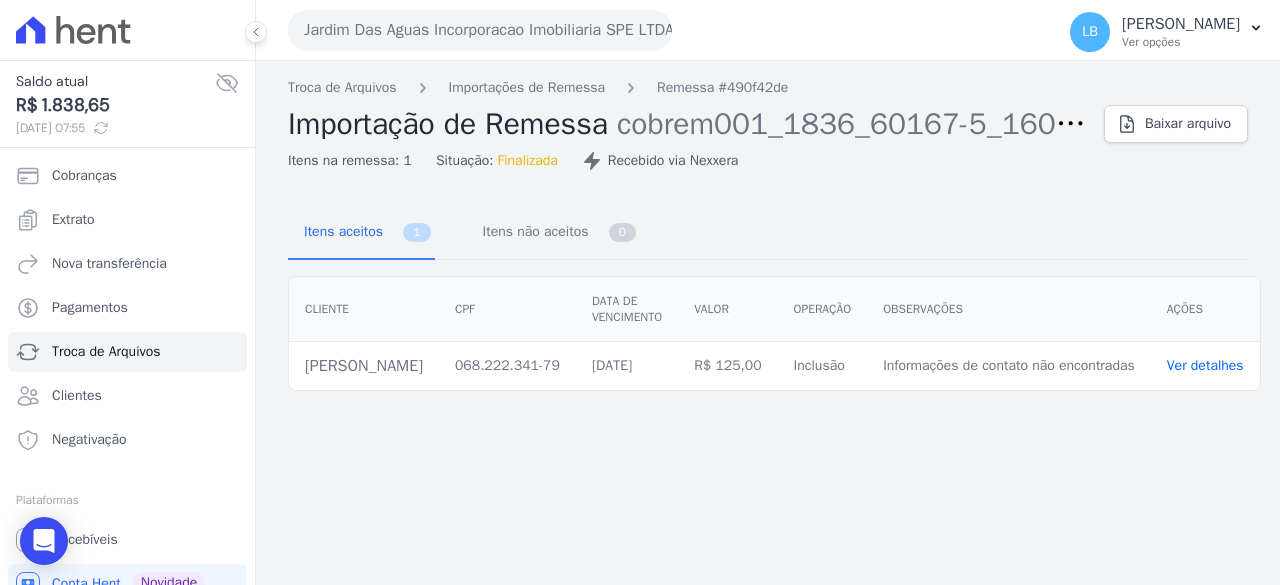 scroll, scrollTop: 0, scrollLeft: 124, axis: horizontal 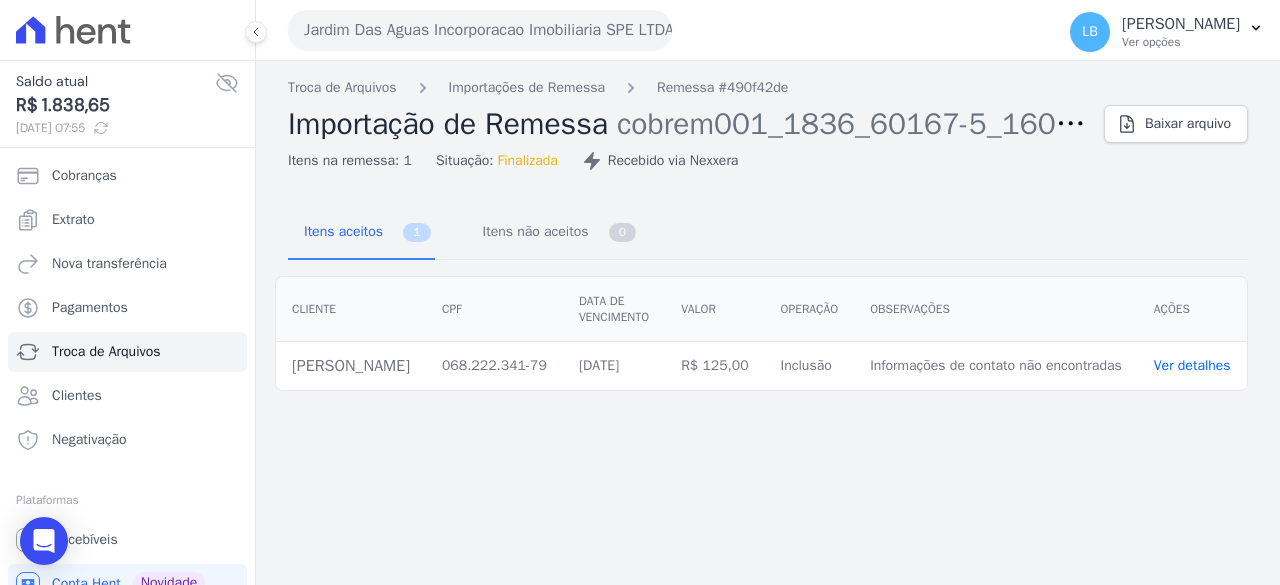 click on "Ver detalhes" at bounding box center (1192, 365) 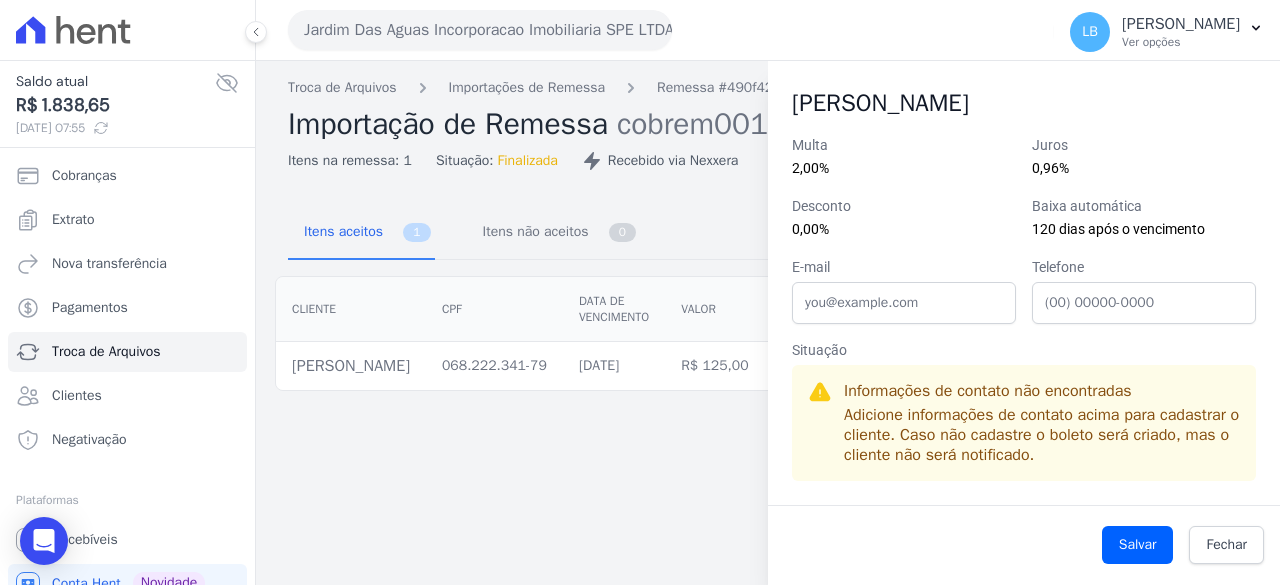 scroll, scrollTop: 0, scrollLeft: 0, axis: both 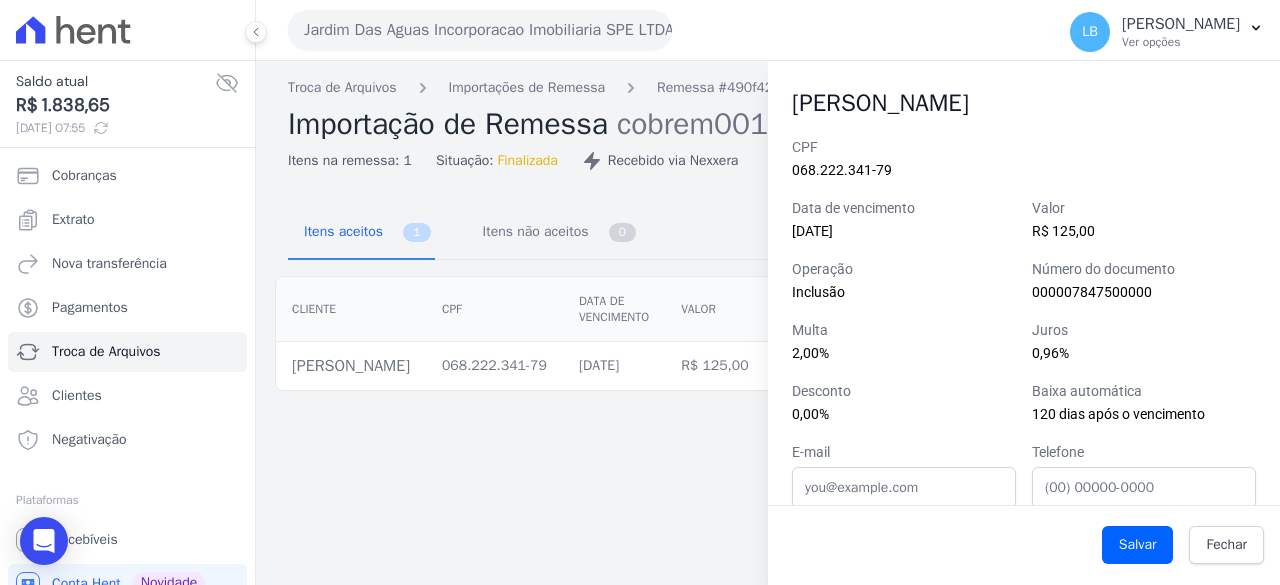 click on "Troca de Arquivos
Importações de Remessa
Remessa
#490f42de
Importação de Remessa
cobrem001_1836_60167-5_160725_020.txt
Itens na remessa: 1
Situação:
Finalizada
Recebido via [GEOGRAPHIC_DATA]
Baixar arquivo
Itens aceitos
1
Itens não aceitos
0
Cliente" at bounding box center [768, 323] 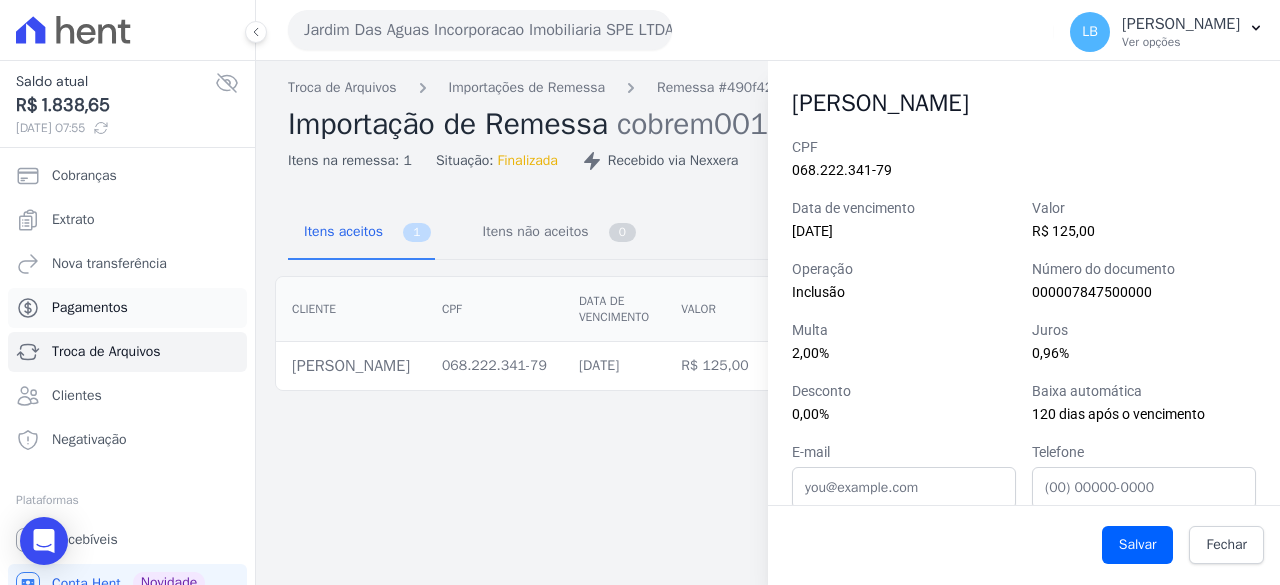 click on "Pagamentos" at bounding box center (127, 308) 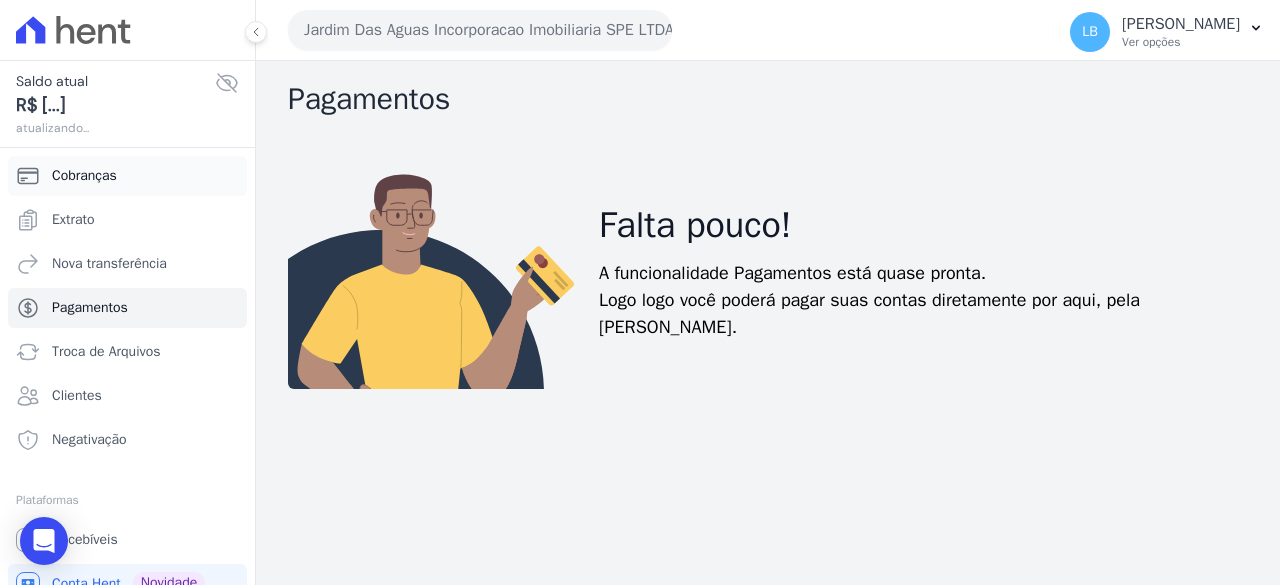 click on "Cobranças" at bounding box center (127, 176) 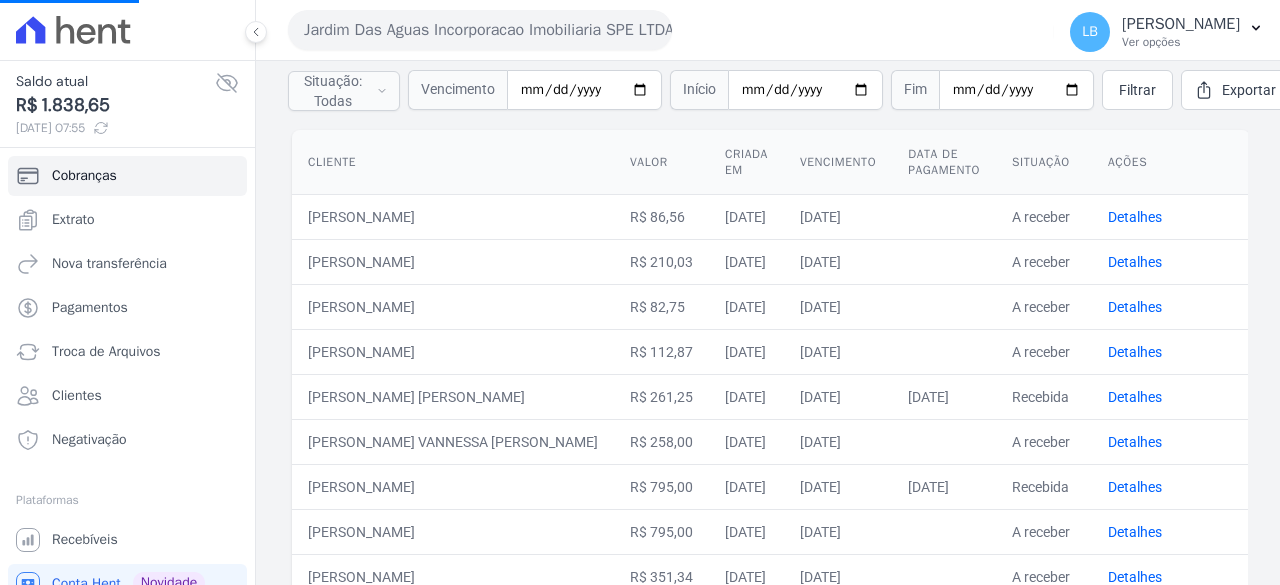 scroll, scrollTop: 400, scrollLeft: 0, axis: vertical 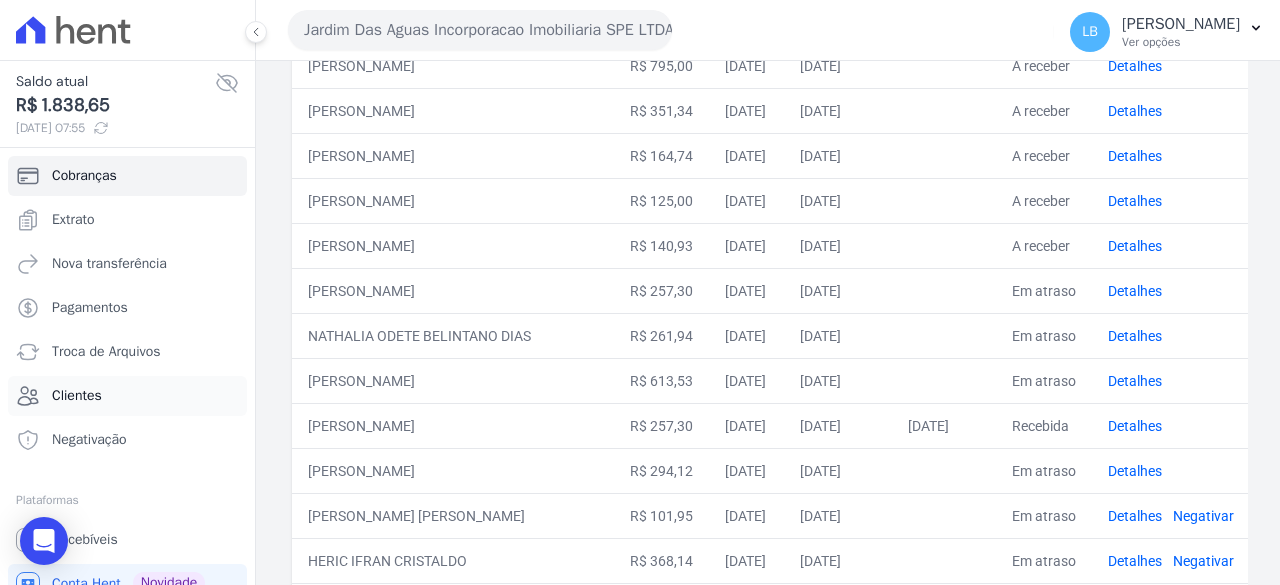 click on "Clientes" at bounding box center (127, 396) 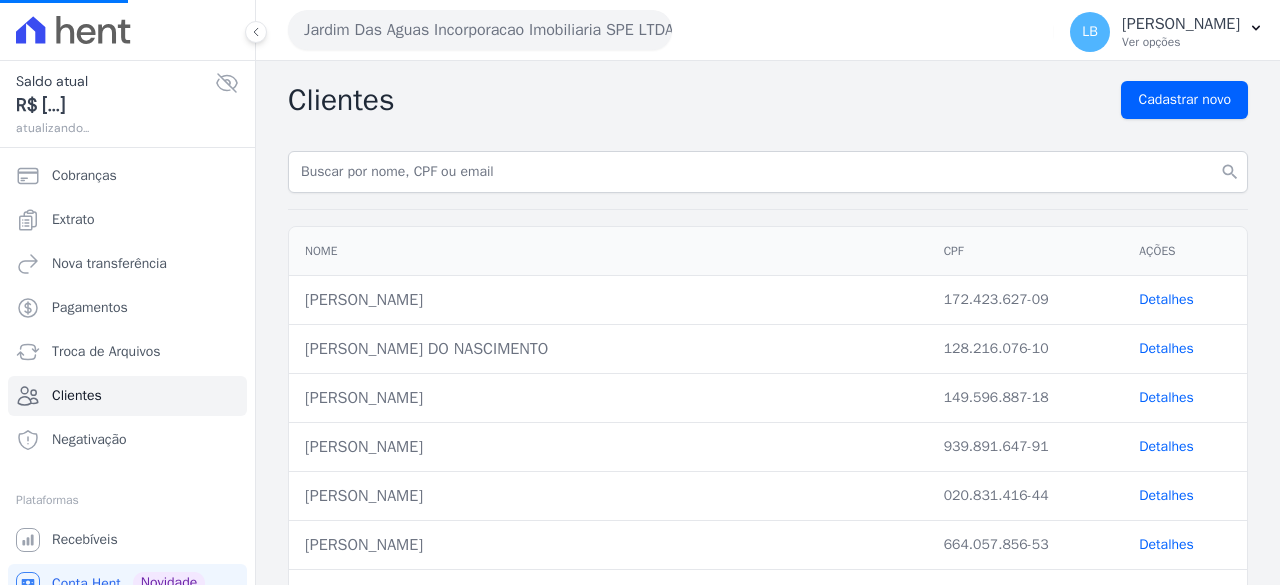 scroll, scrollTop: 600, scrollLeft: 0, axis: vertical 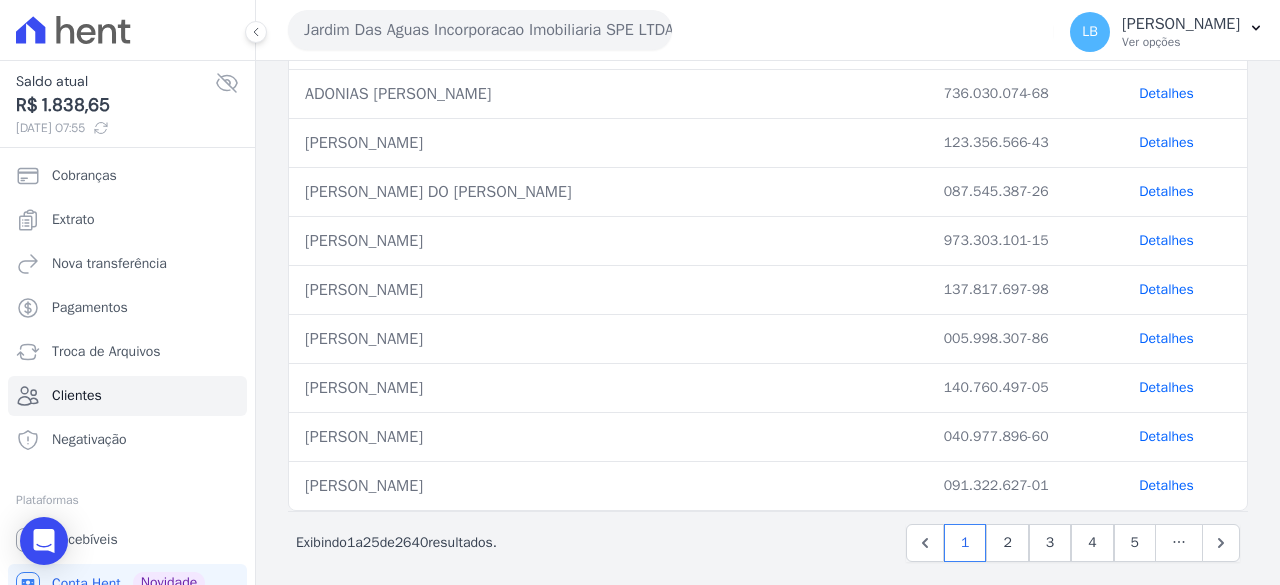 click on "Detalhes" at bounding box center (1166, 485) 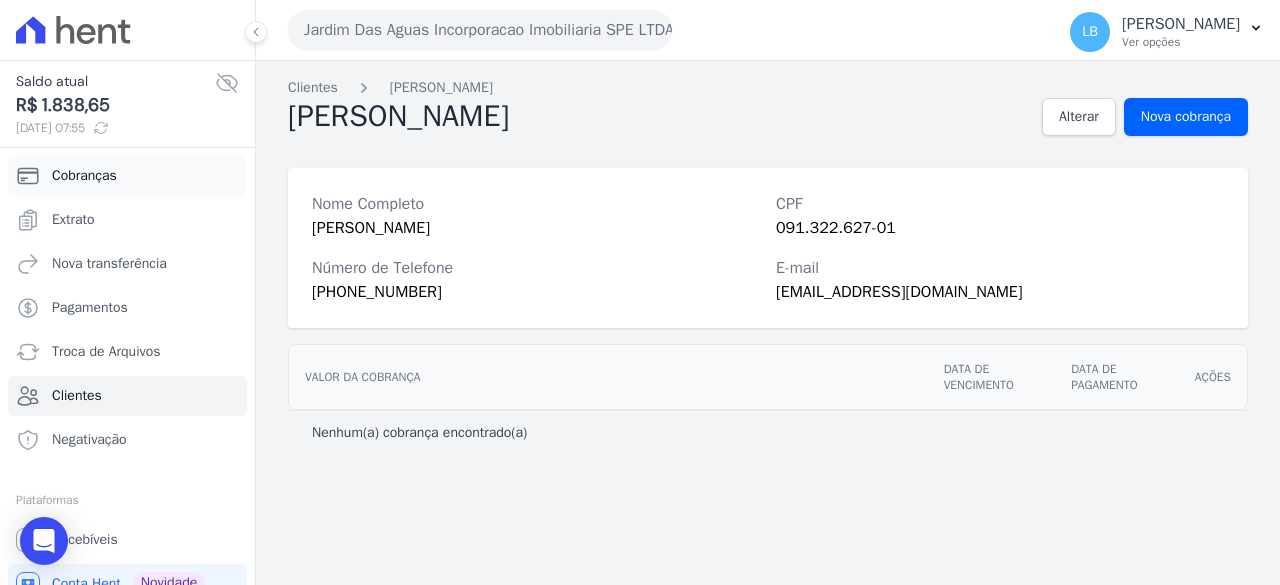 click on "Cobranças" at bounding box center (127, 176) 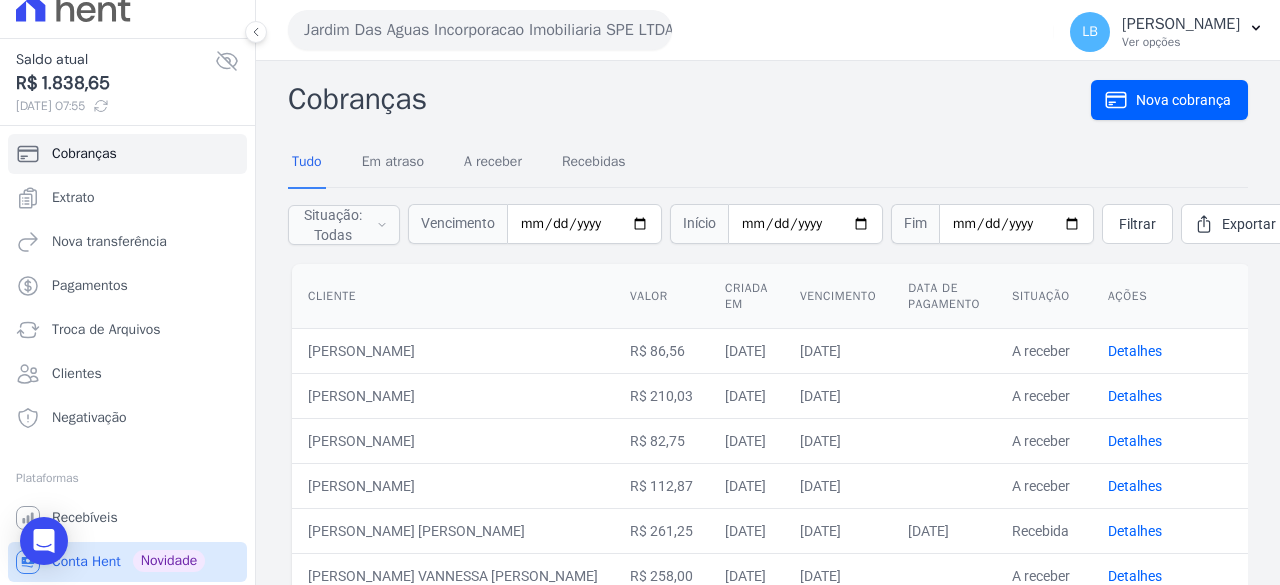 scroll, scrollTop: 62, scrollLeft: 0, axis: vertical 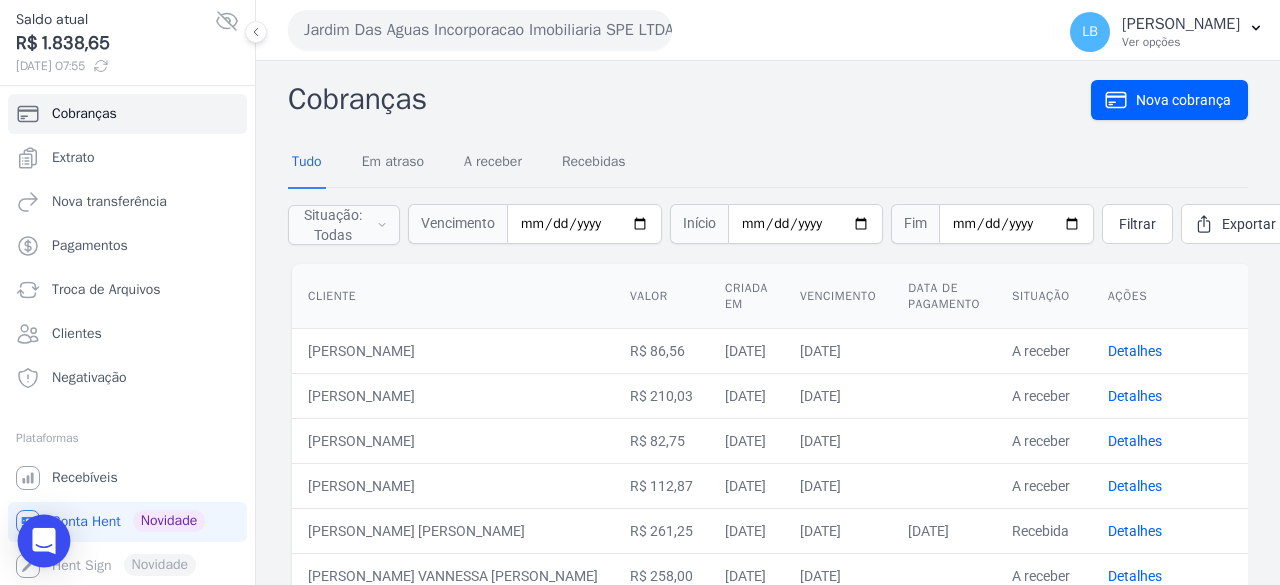 click 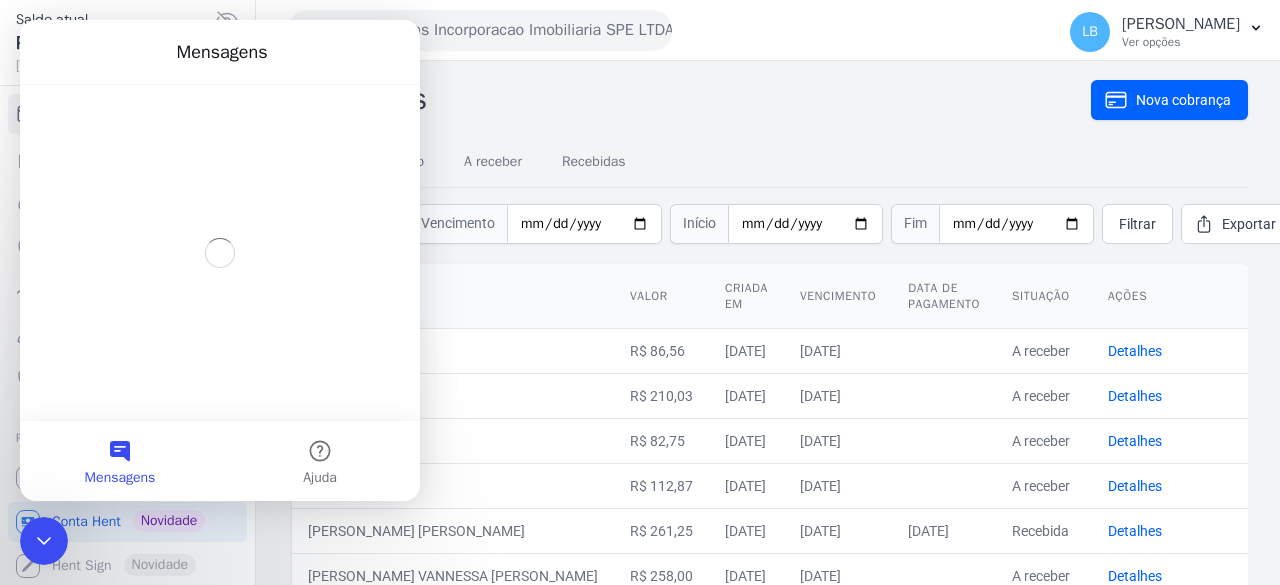 scroll, scrollTop: 0, scrollLeft: 0, axis: both 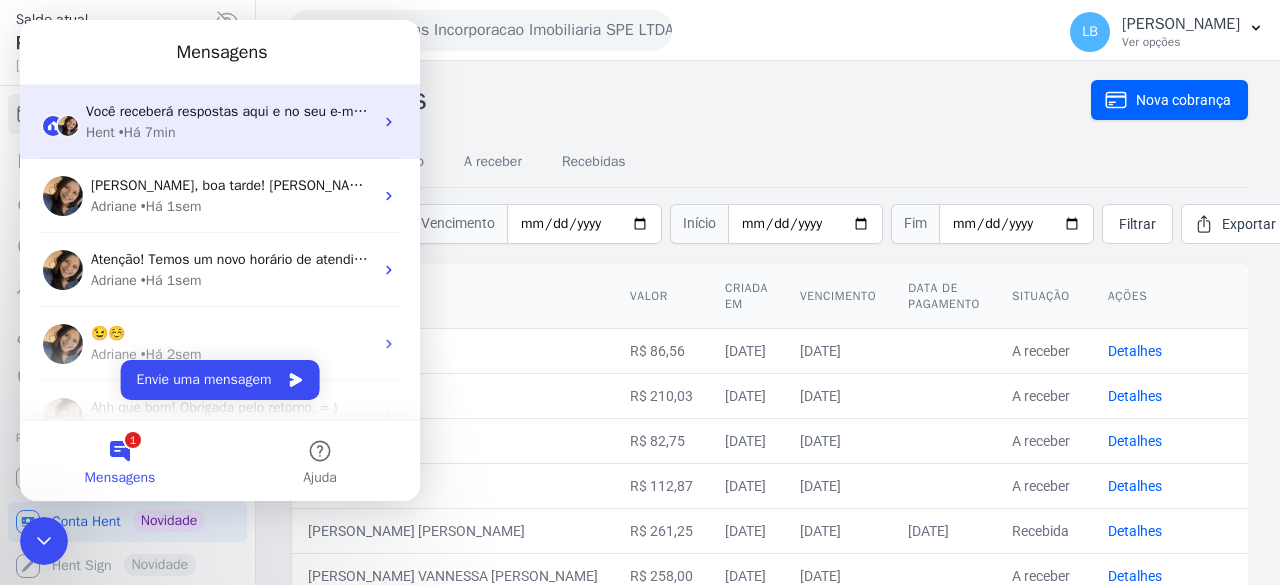 click on "•  Há 7min" at bounding box center [147, 132] 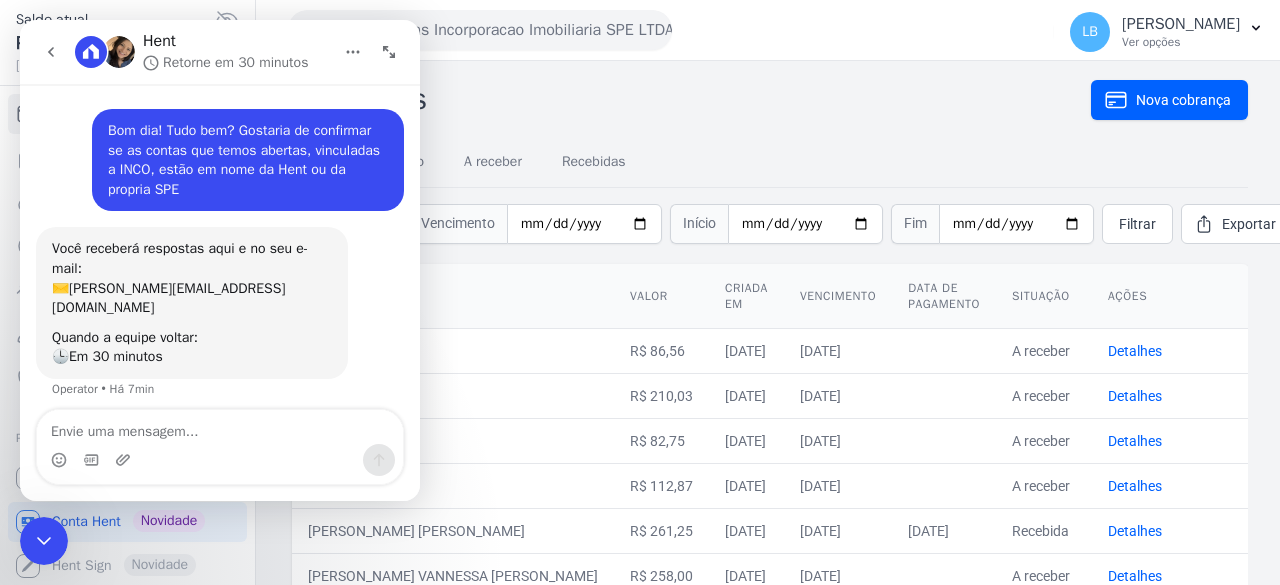 scroll, scrollTop: 46, scrollLeft: 0, axis: vertical 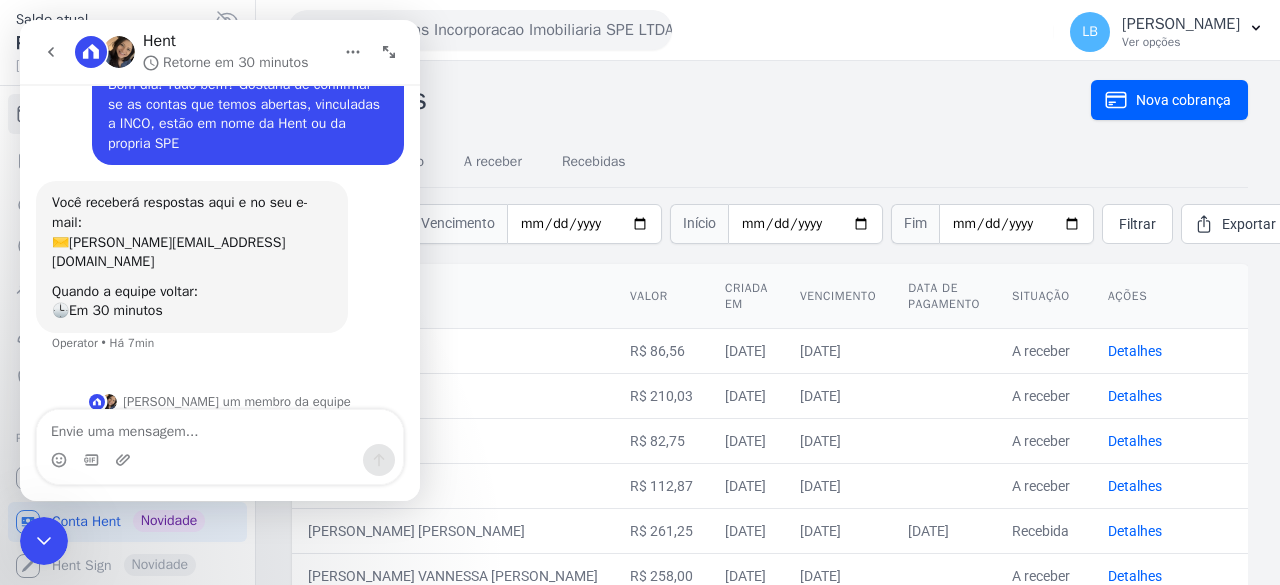 click at bounding box center [220, 427] 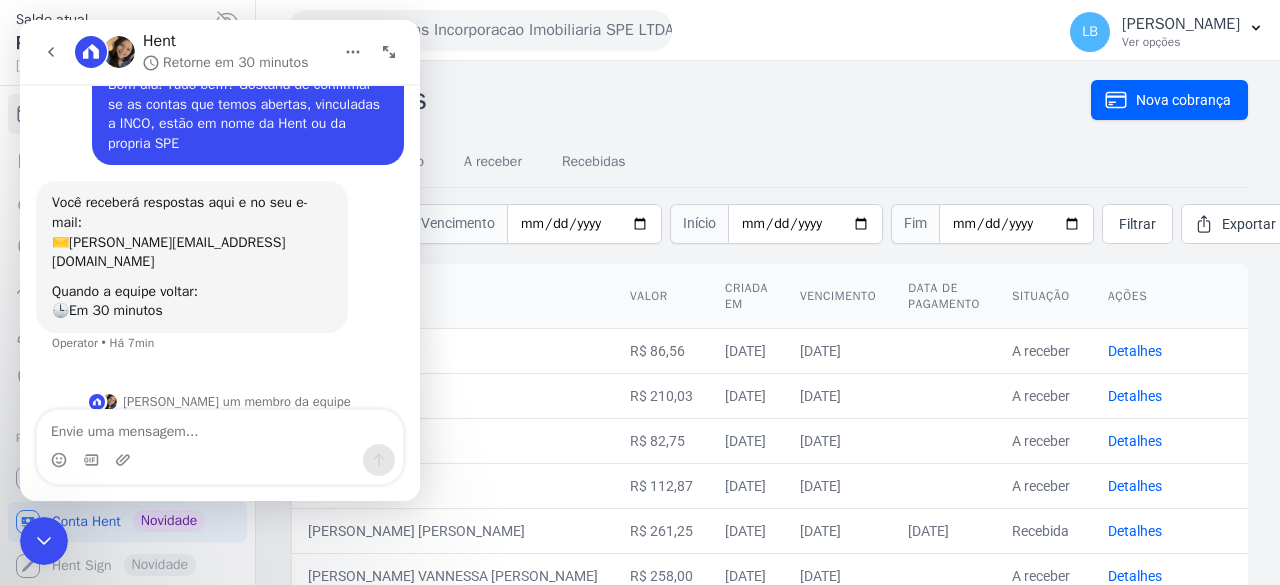 click on "Jardim Das Aguas Incorporacao Imobiliaria SPE LTDA" at bounding box center (480, 30) 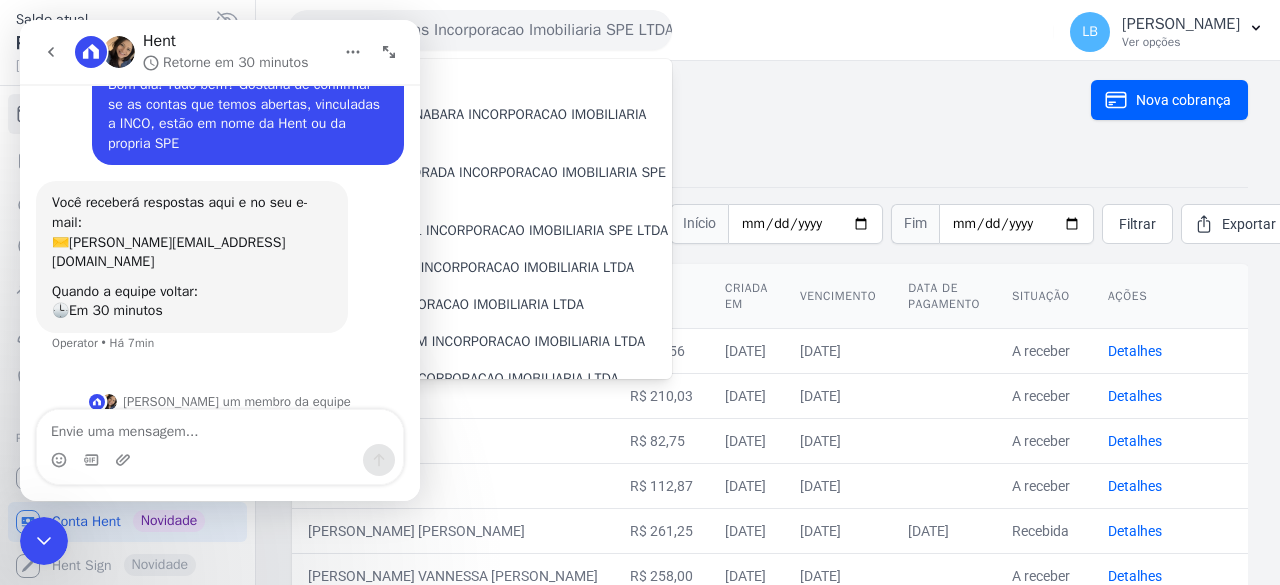 click on "Cobranças" at bounding box center [689, 99] 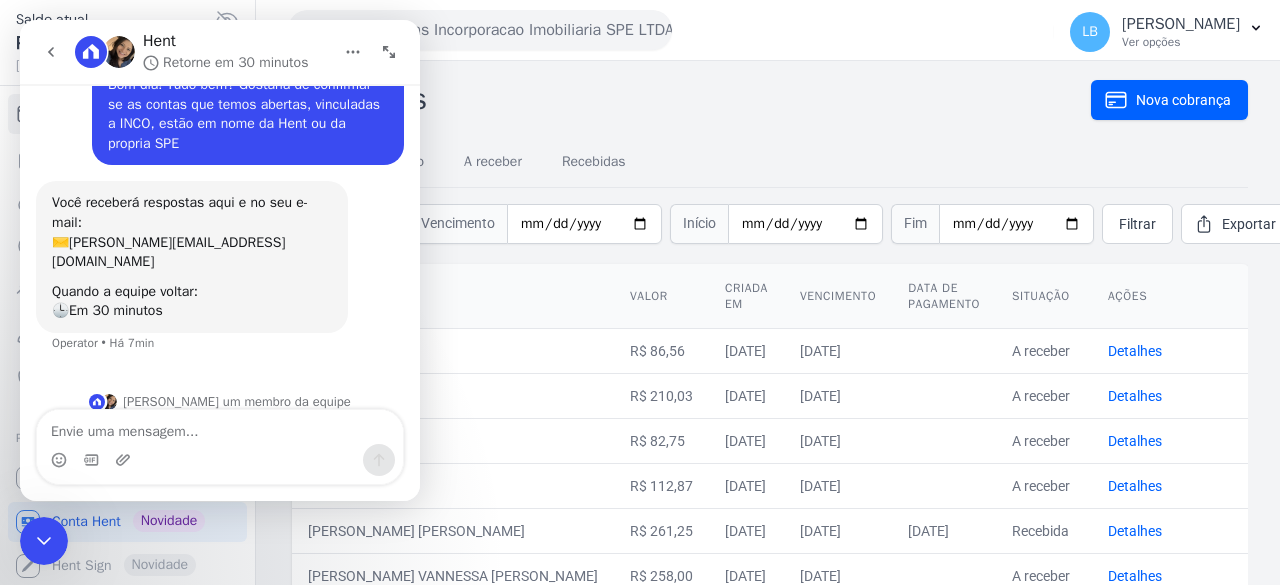 click 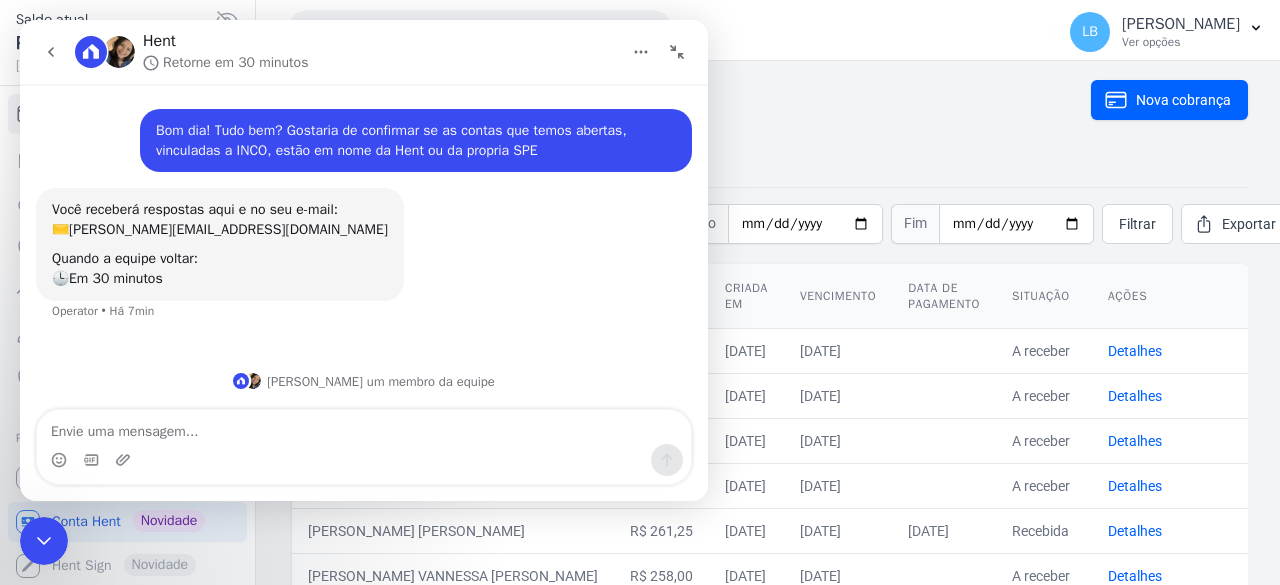scroll, scrollTop: 0, scrollLeft: 0, axis: both 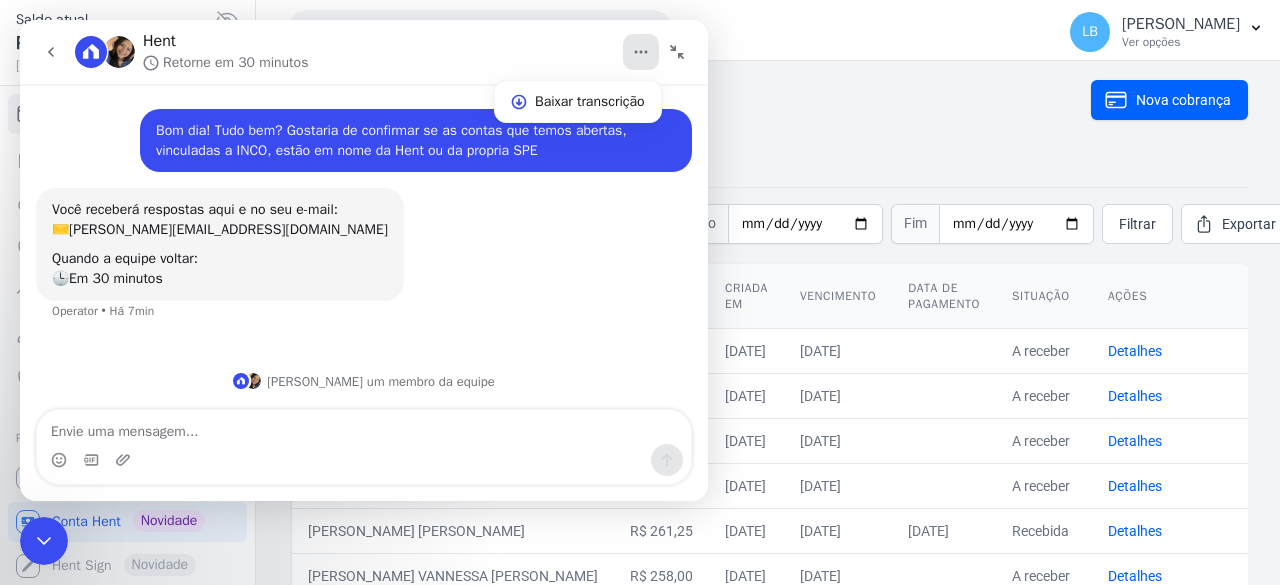 click 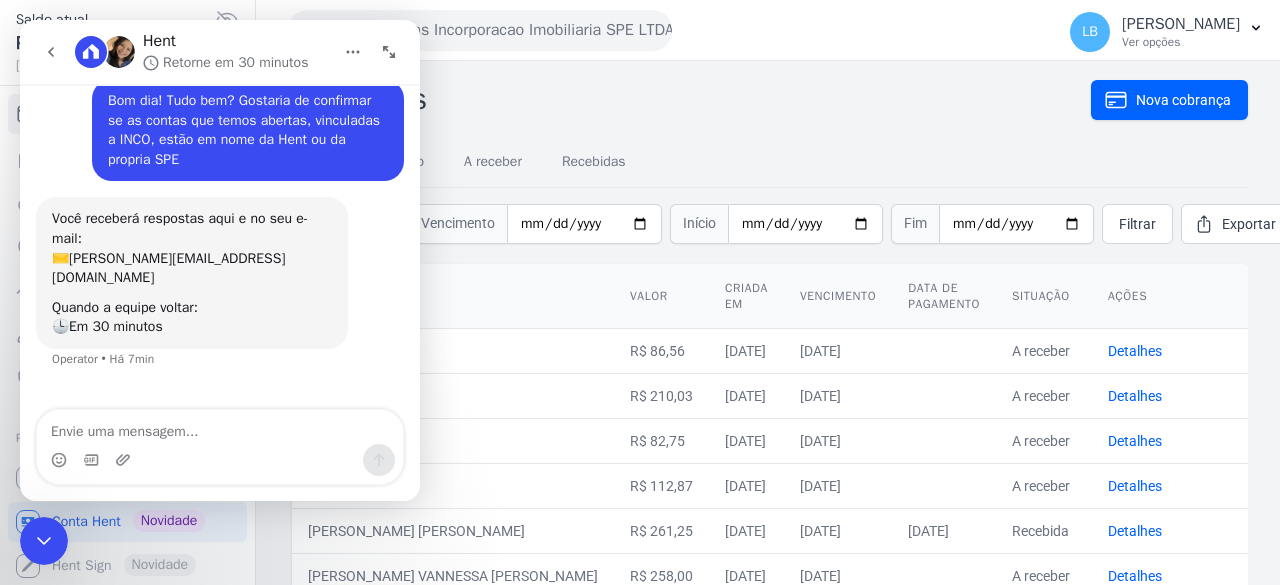scroll, scrollTop: 46, scrollLeft: 0, axis: vertical 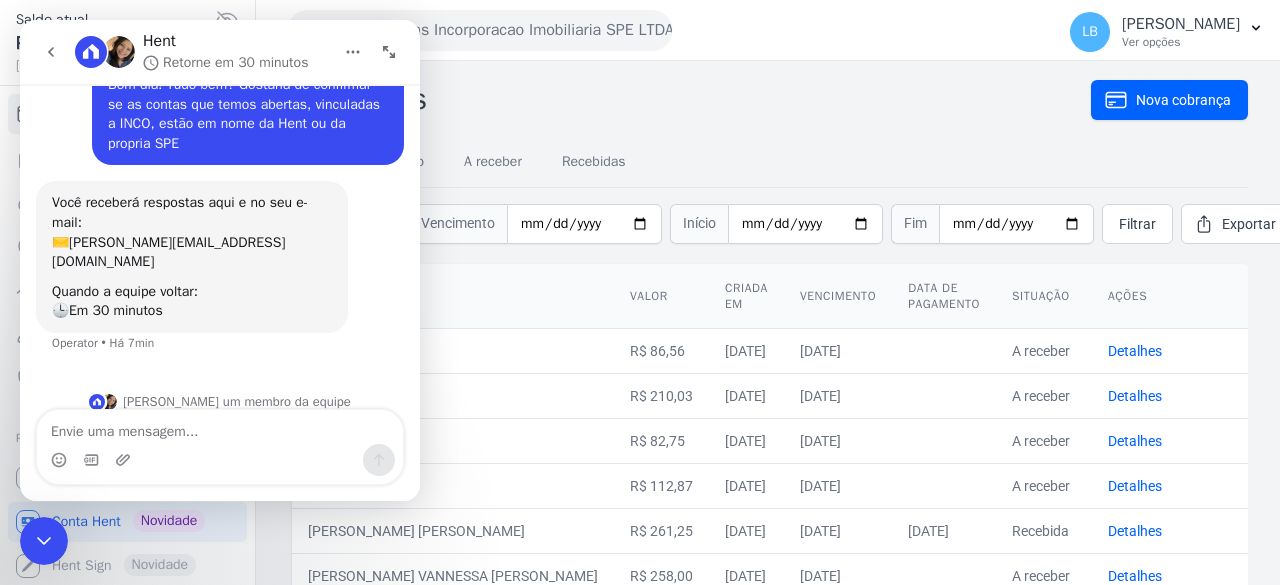 drag, startPoint x: 789, startPoint y: 61, endPoint x: 447, endPoint y: 221, distance: 377.57648 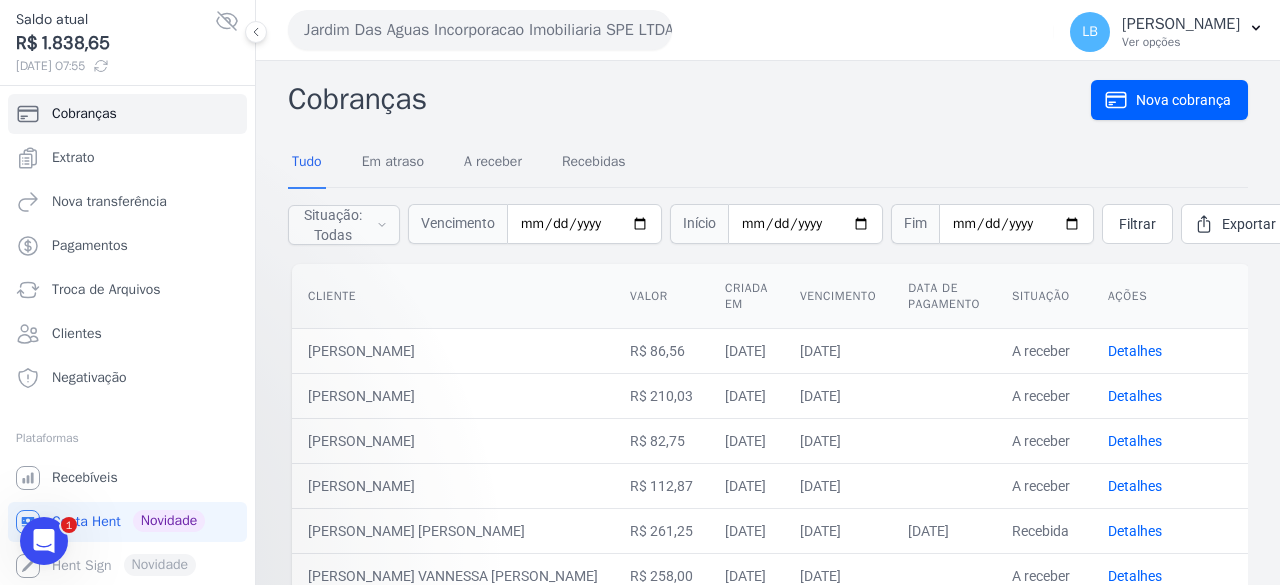 scroll, scrollTop: 0, scrollLeft: 0, axis: both 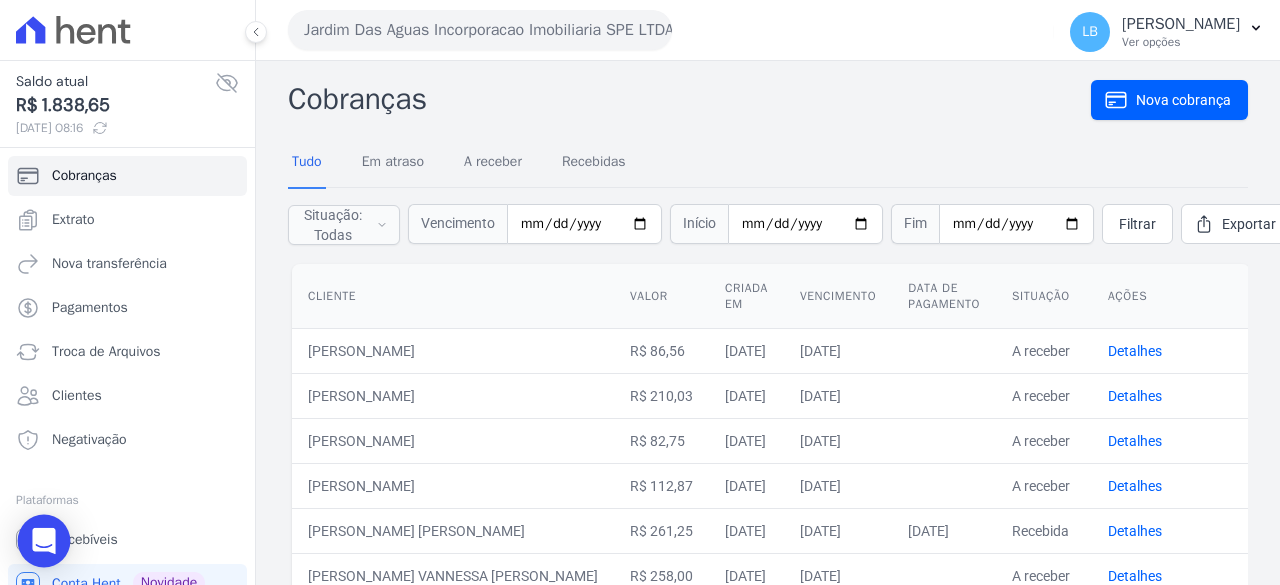 click at bounding box center (44, 541) 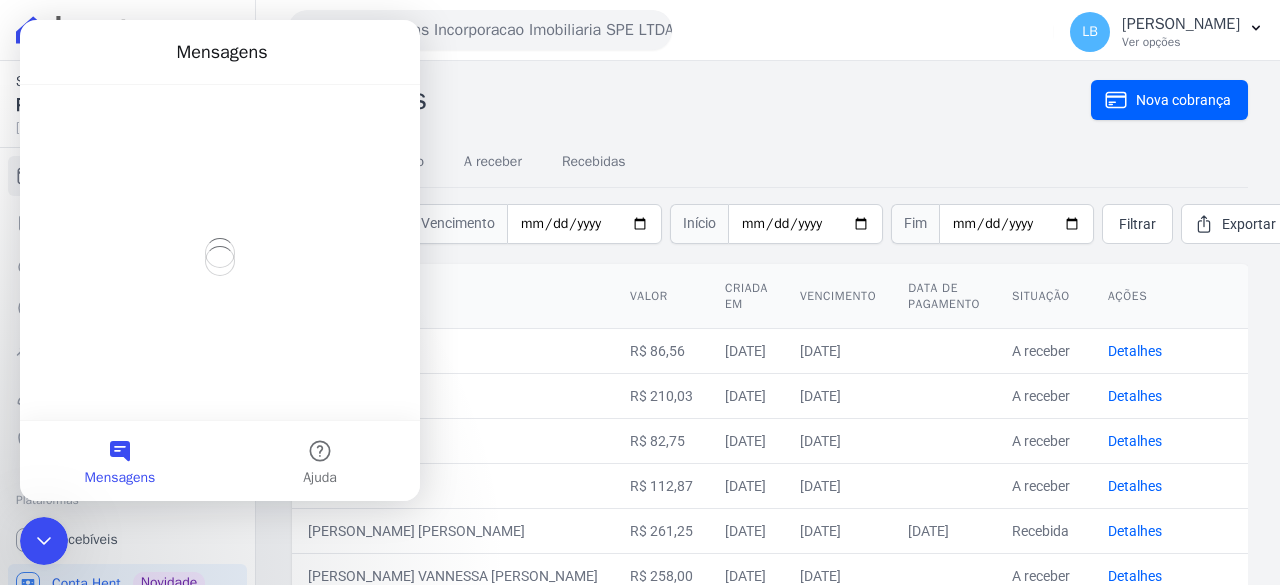 scroll, scrollTop: 0, scrollLeft: 0, axis: both 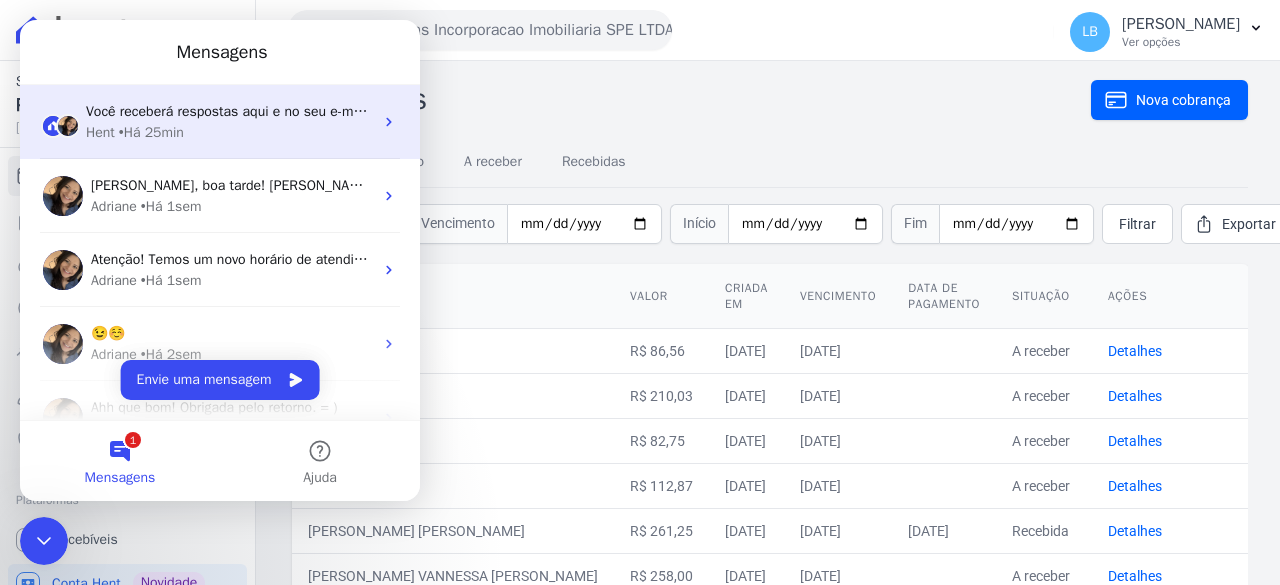 click on "Hent •  Há 25min" at bounding box center [229, 132] 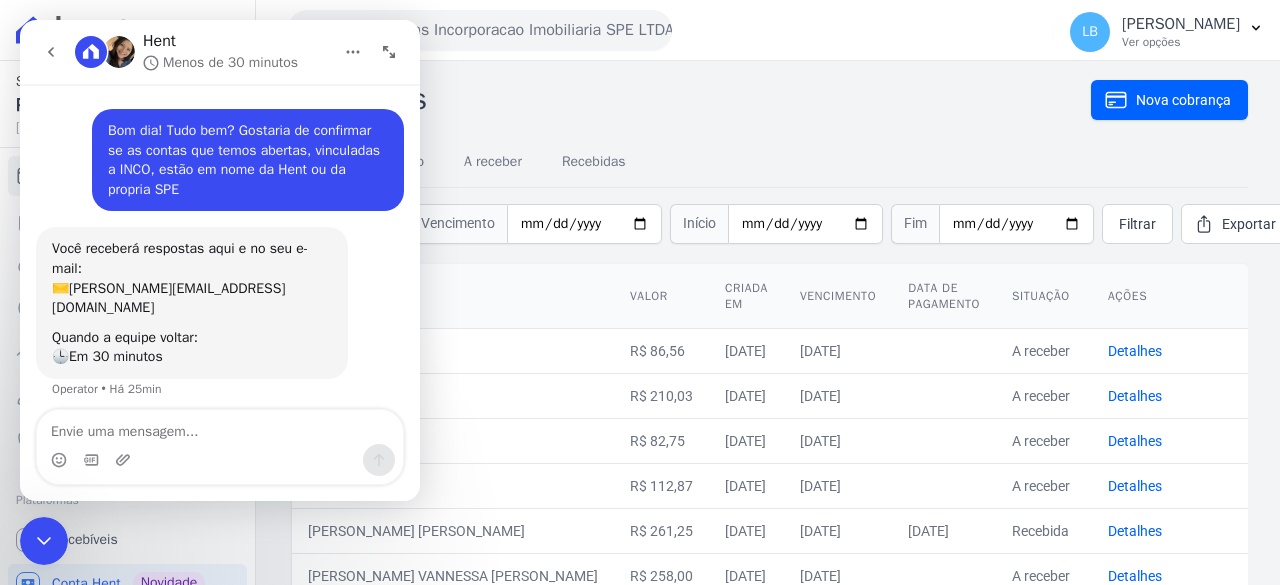 scroll, scrollTop: 46, scrollLeft: 0, axis: vertical 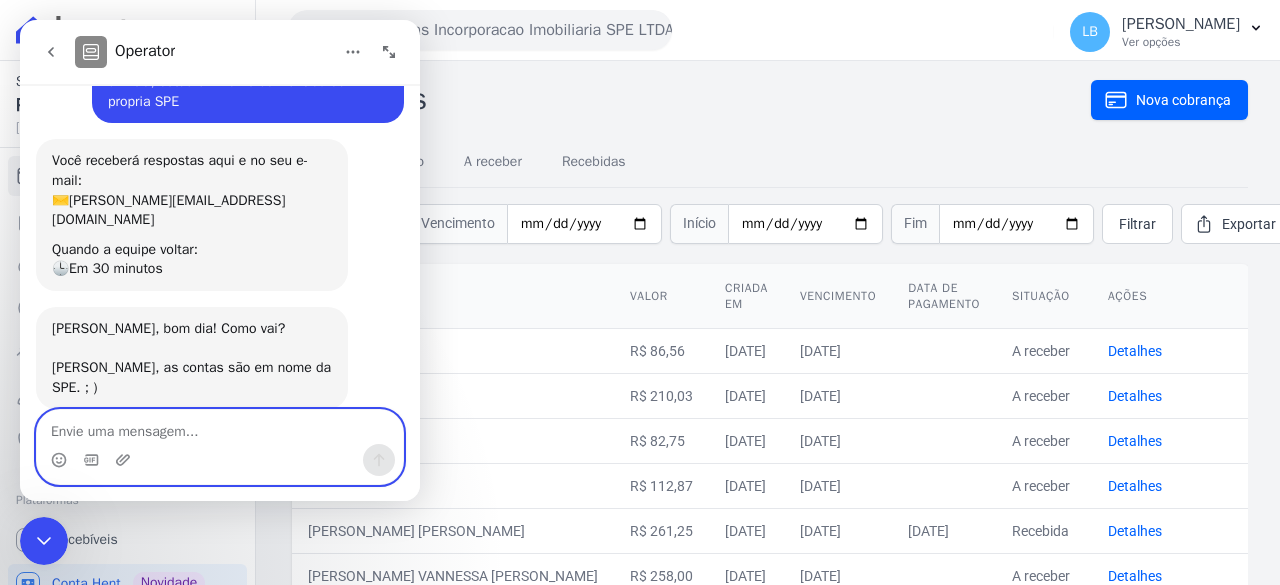 click at bounding box center [220, 427] 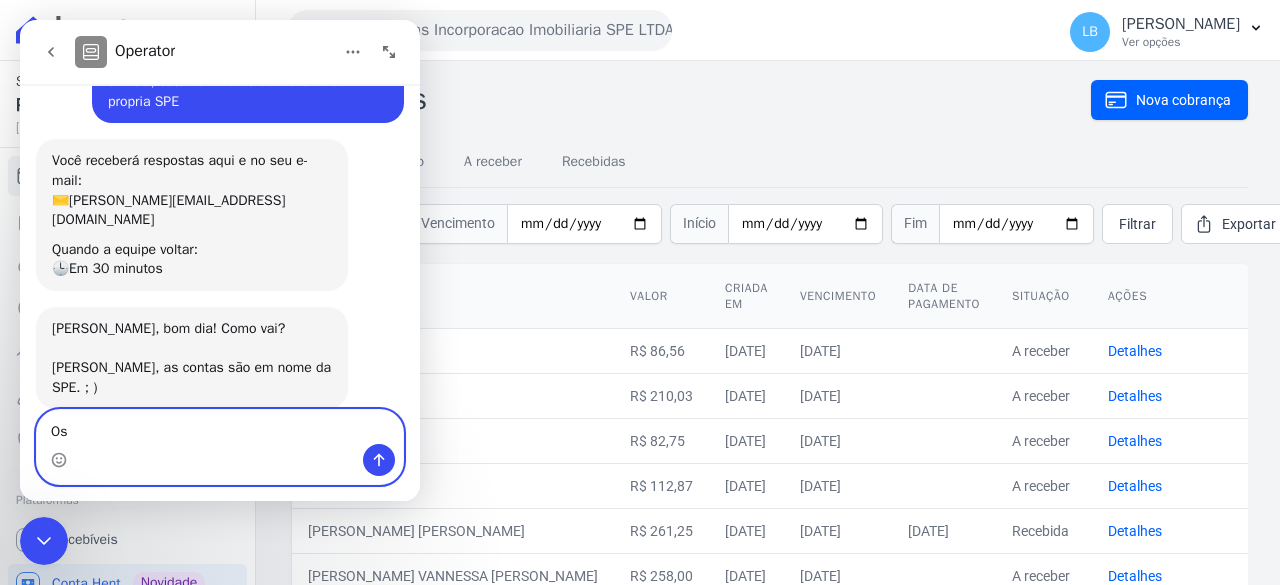 type on "O" 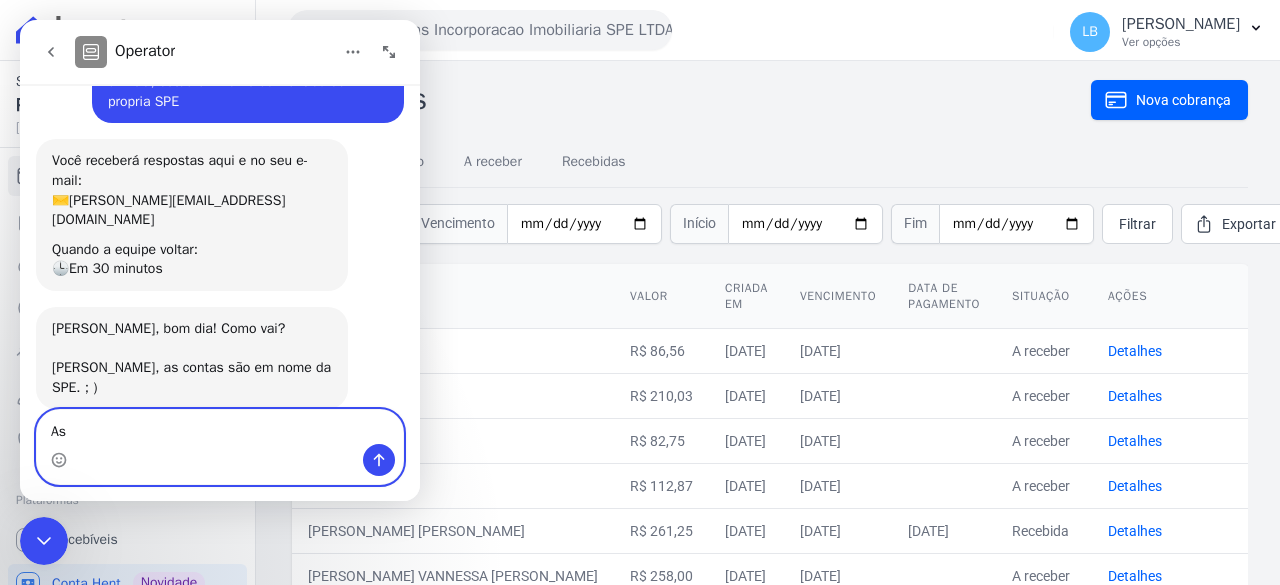 type on "A" 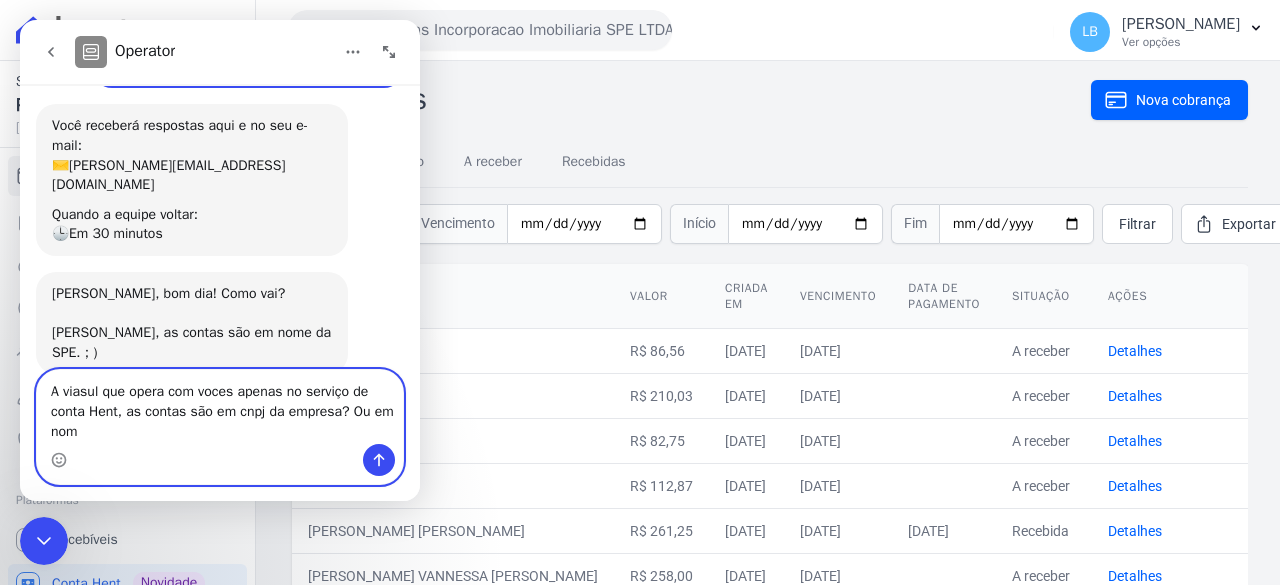 scroll, scrollTop: 128, scrollLeft: 0, axis: vertical 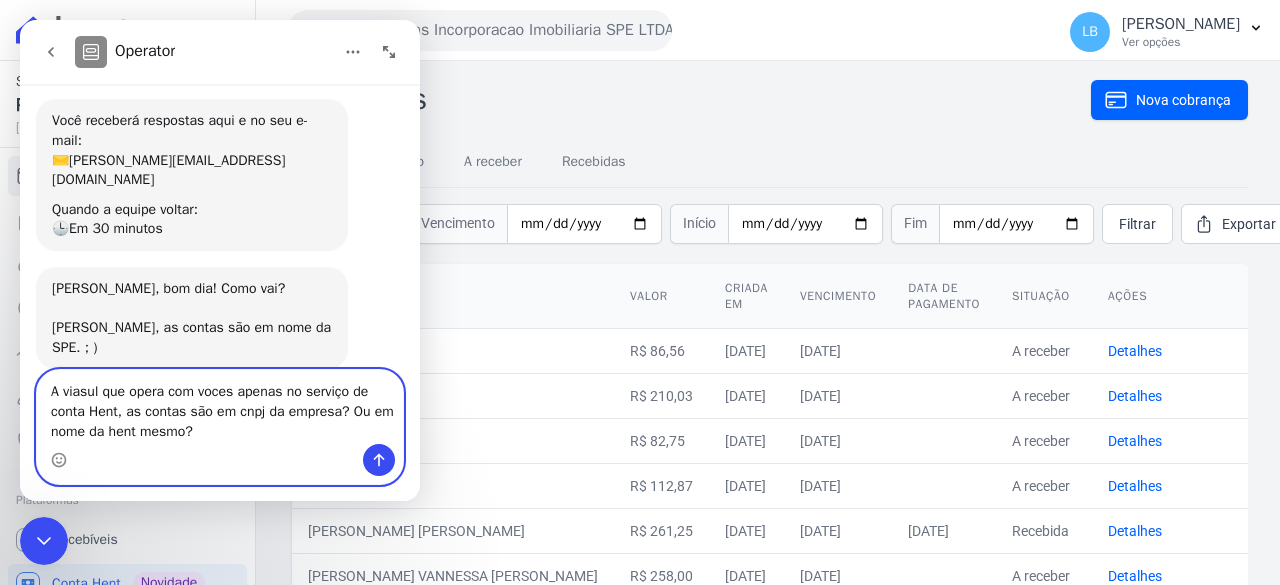 click on "A viasul que opera com voces apenas no serviço de conta Hent, as contas são em cnpj da empresa? Ou em nome da hent mesmo?" at bounding box center [220, 407] 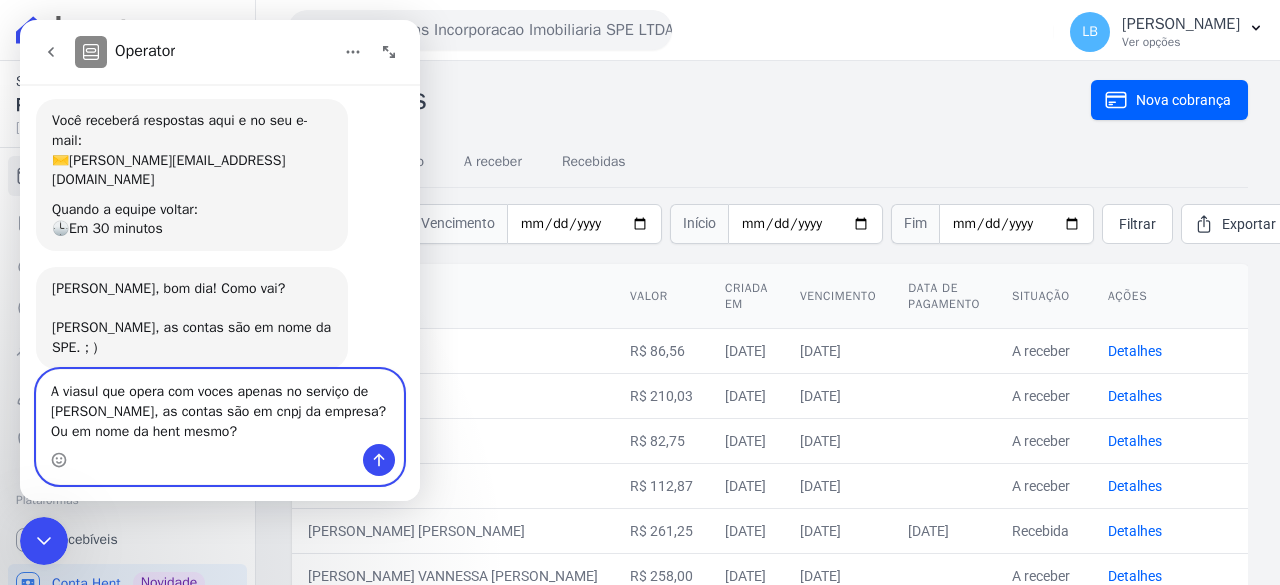 click on "A viasul que opera com voces apenas no serviço de Conta Hent, as contas são em cnpj da empresa? Ou em nome da hent mesmo?" at bounding box center [220, 407] 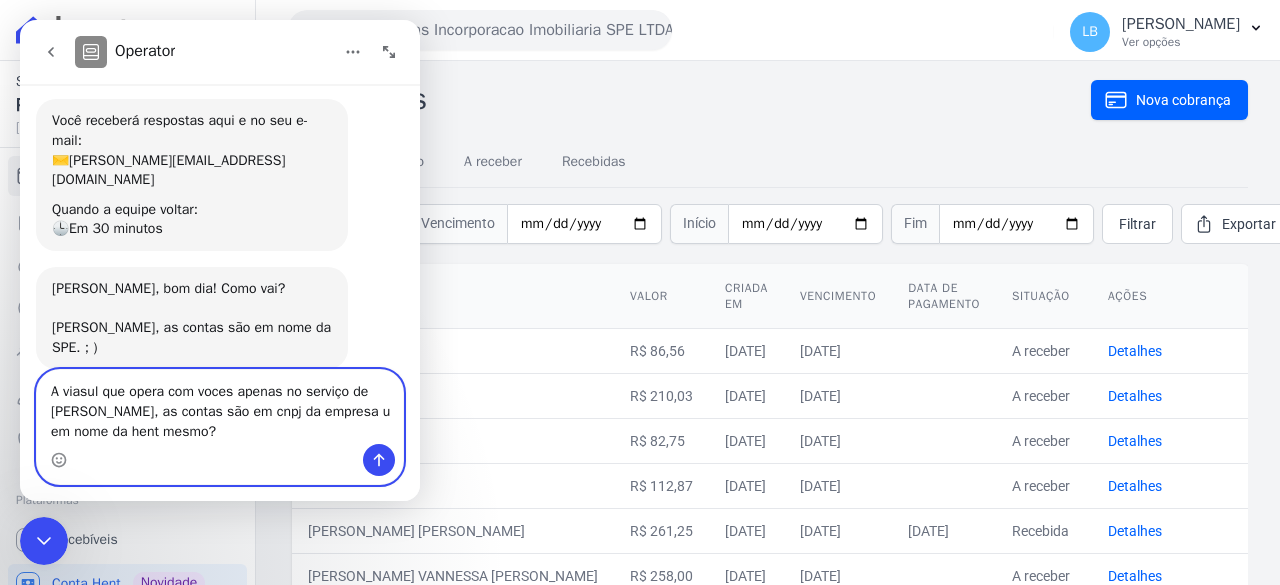 type on "A viasul que opera com voces apenas no serviço de Conta Hent, as contas são em cnpj da empresa ou em nome da hent mesmo?" 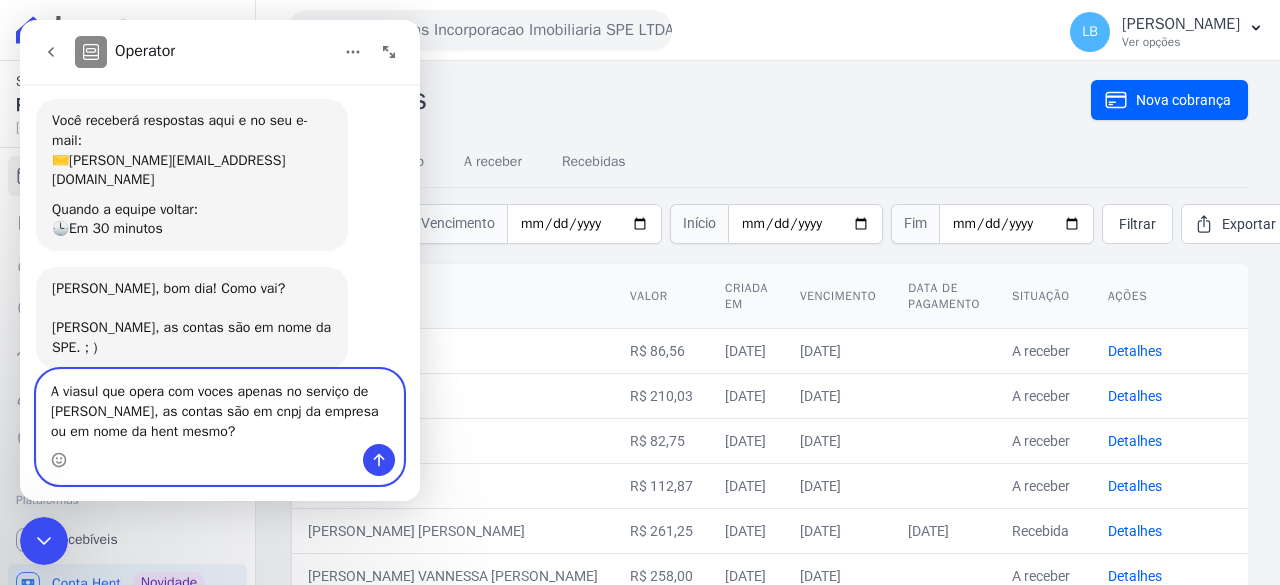 click on "A viasul que opera com voces apenas no serviço de Conta Hent, as contas são em cnpj da empresa ou em nome da hent mesmo?" at bounding box center [220, 407] 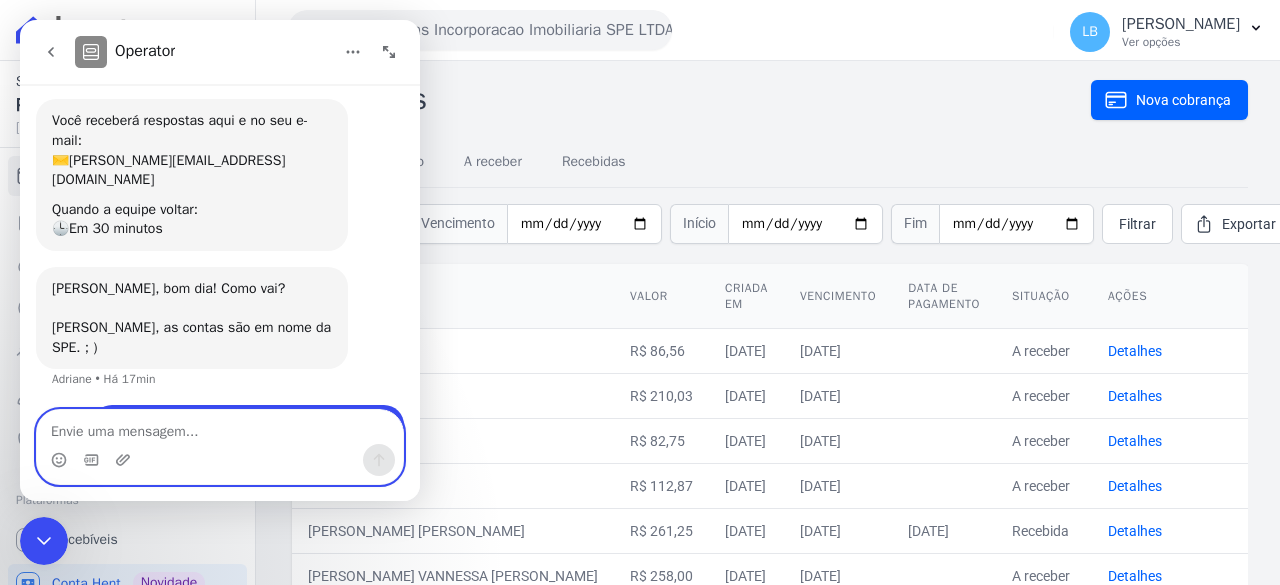 scroll, scrollTop: 187, scrollLeft: 0, axis: vertical 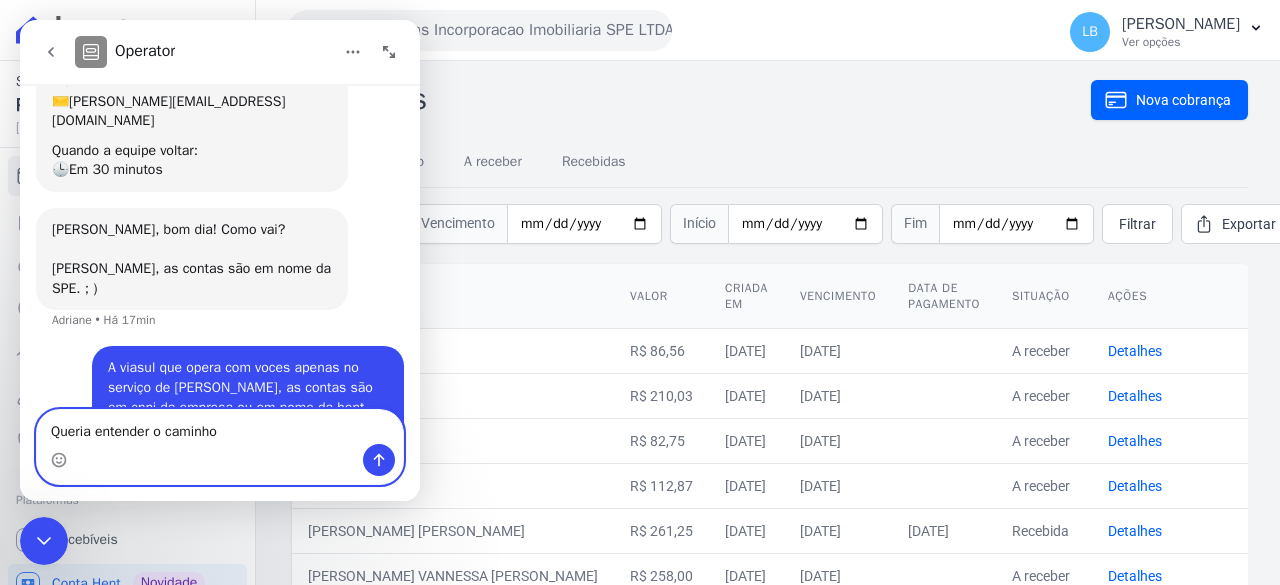 click on "Queria entender o caminho" at bounding box center [220, 427] 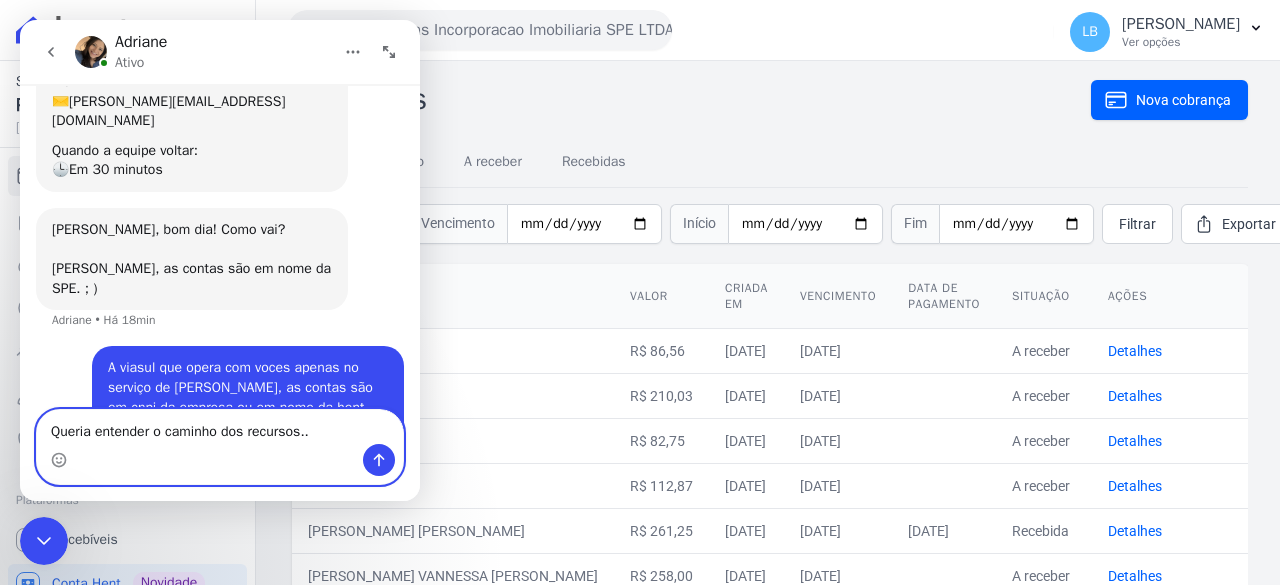 drag, startPoint x: 266, startPoint y: 437, endPoint x: 278, endPoint y: 433, distance: 12.649111 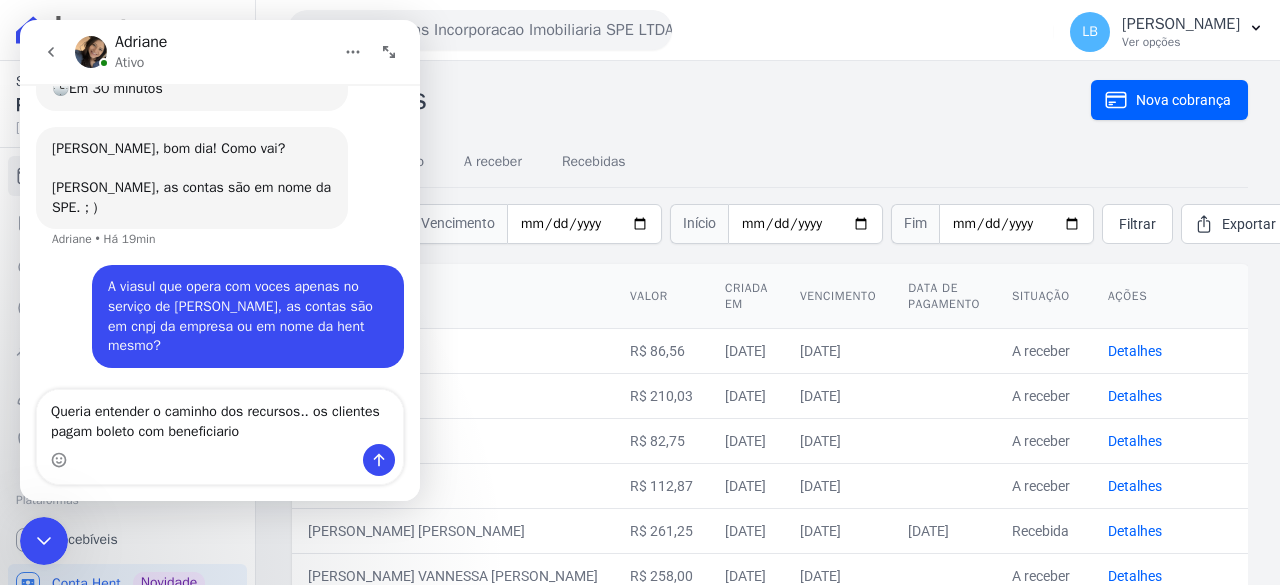 scroll, scrollTop: 207, scrollLeft: 0, axis: vertical 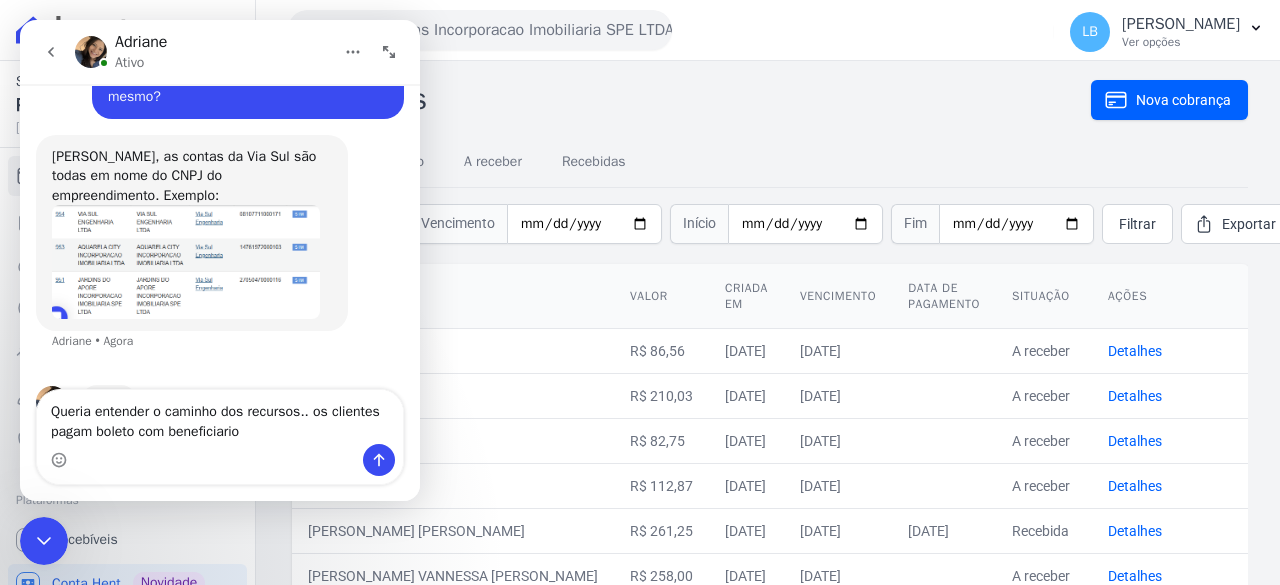 click at bounding box center (186, 262) 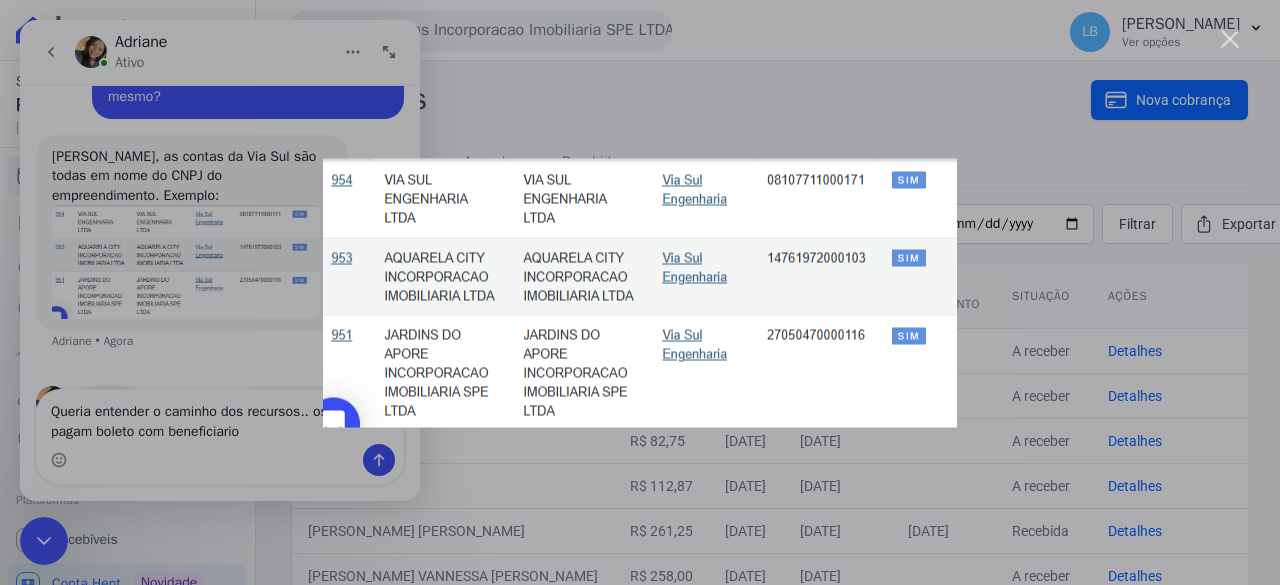 scroll, scrollTop: 0, scrollLeft: 0, axis: both 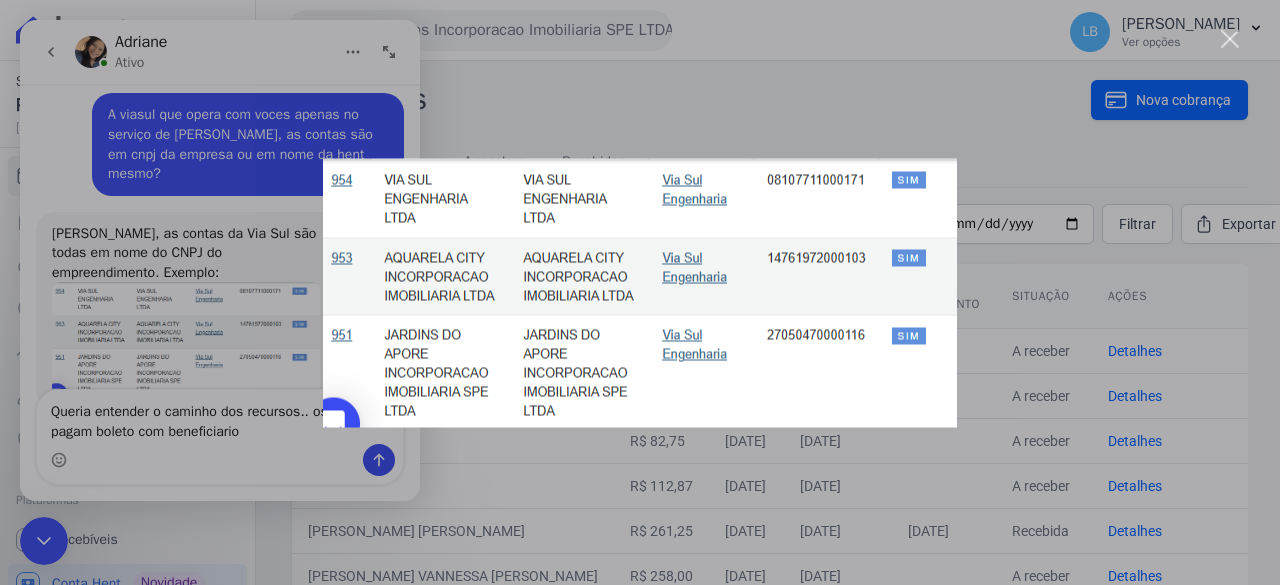 click at bounding box center (640, 292) 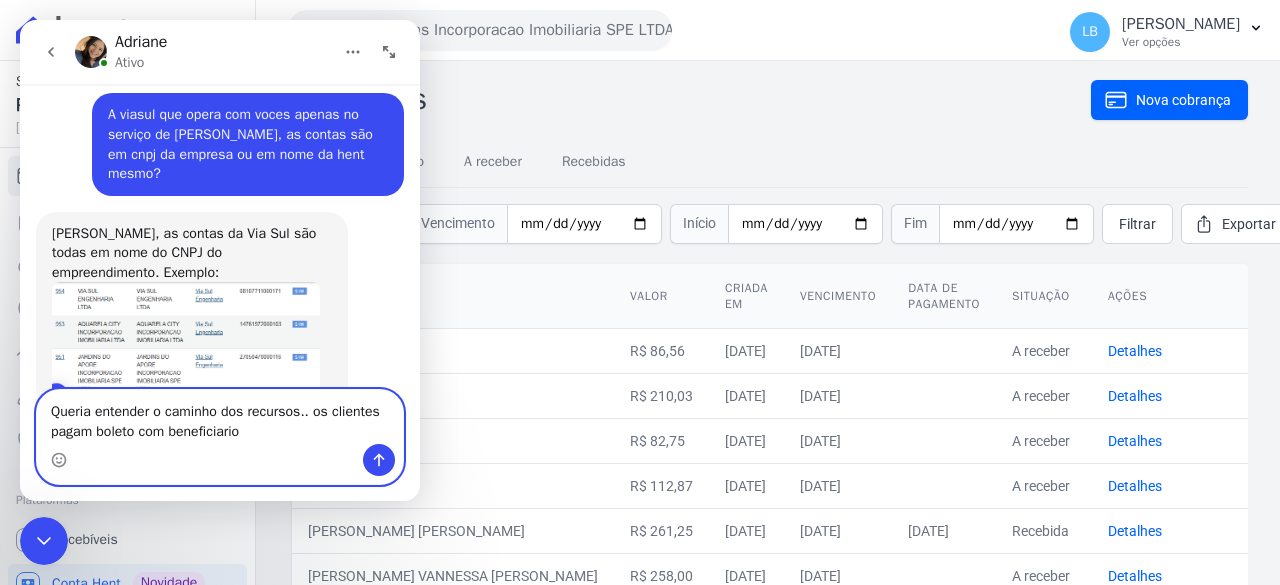 click on "Queria entender o caminho dos recursos.. os clientes pagam boleto com beneficiario" at bounding box center [220, 417] 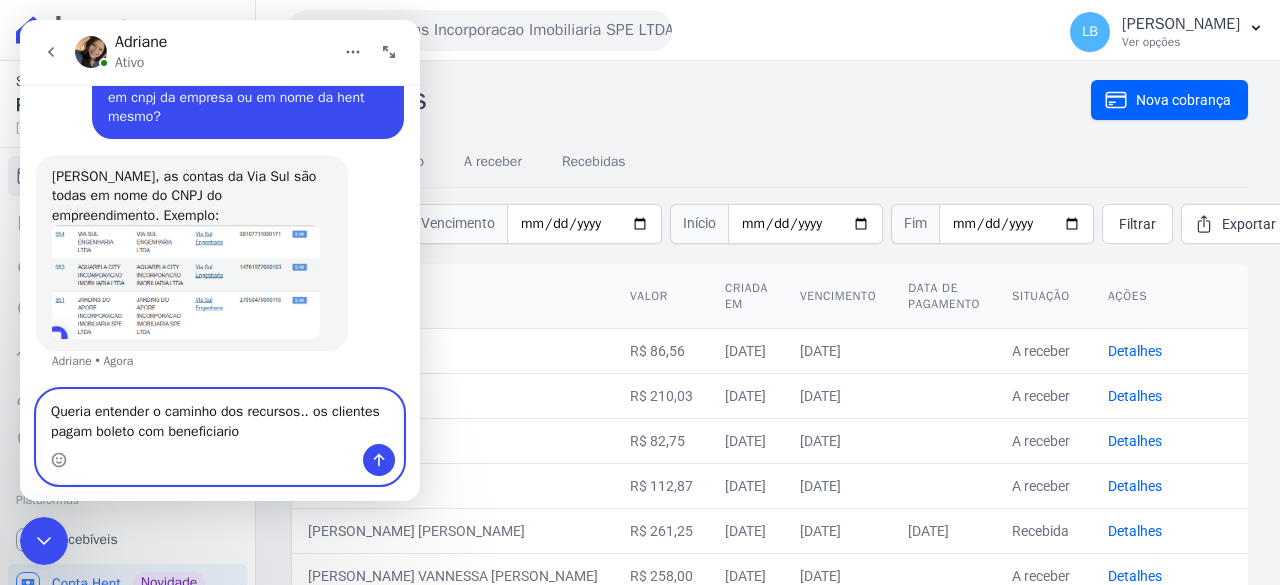 scroll, scrollTop: 497, scrollLeft: 0, axis: vertical 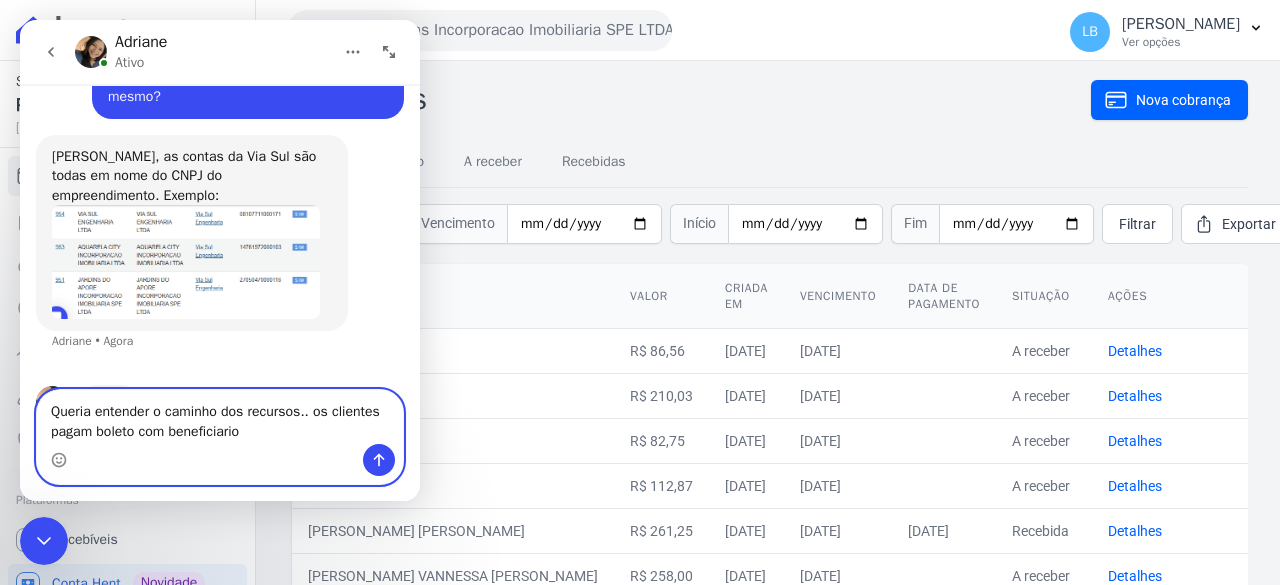 click on "Queria entender o caminho dos recursos.. os clientes pagam boleto com beneficiario" at bounding box center (220, 417) 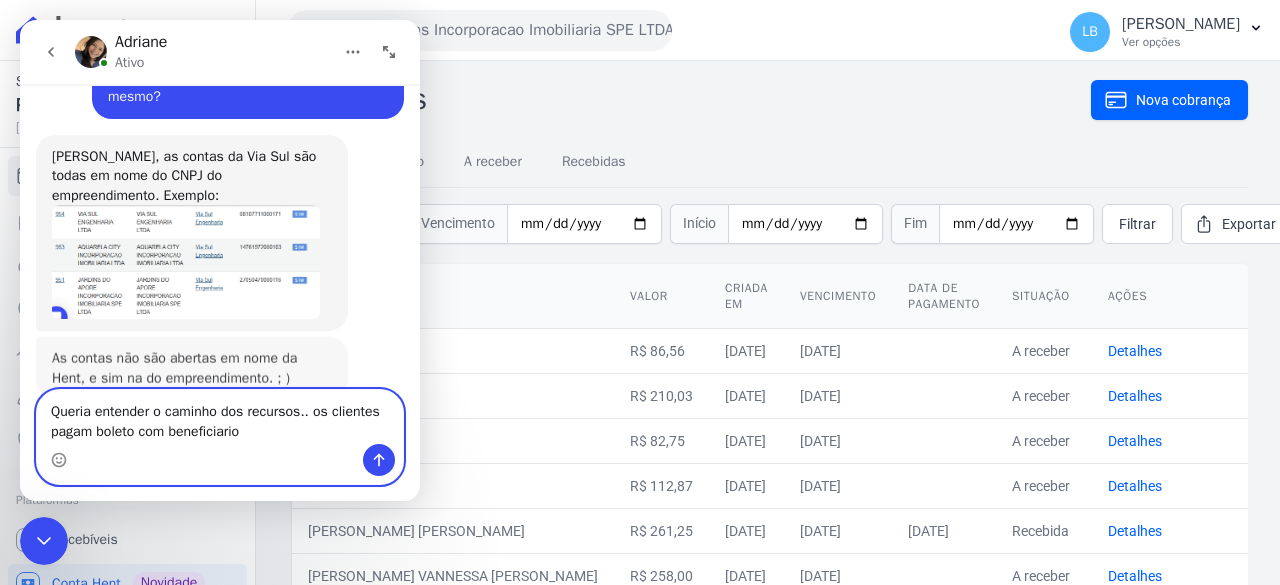 click on "Queria entender o caminho dos recursos.. os clientes pagam boleto com beneficiario" at bounding box center (220, 417) 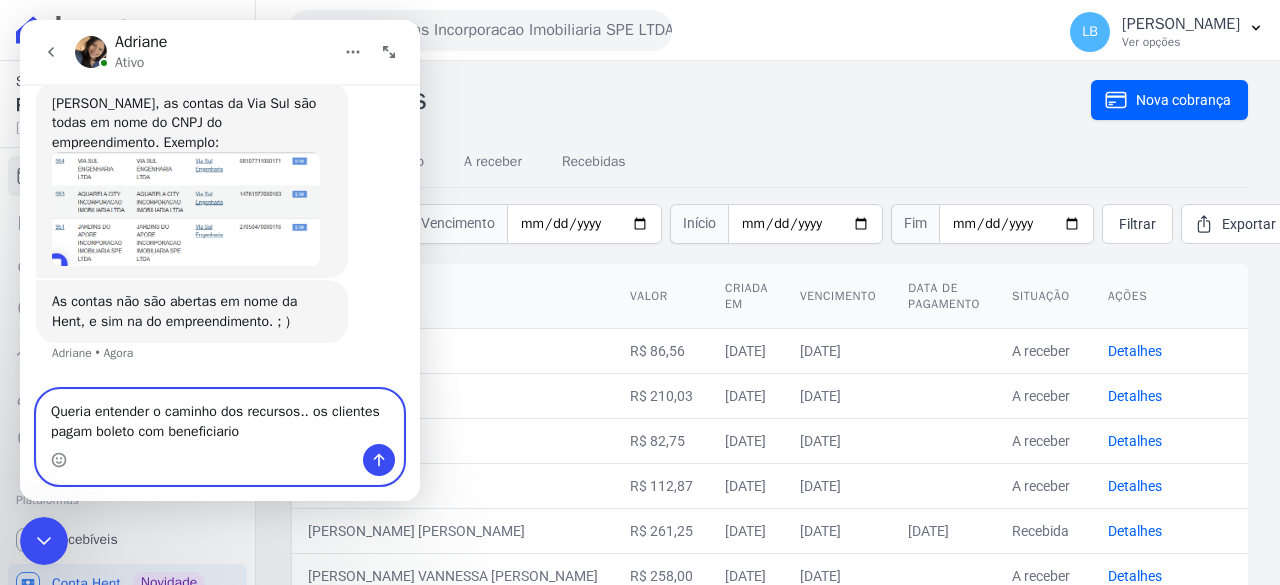 scroll, scrollTop: 562, scrollLeft: 0, axis: vertical 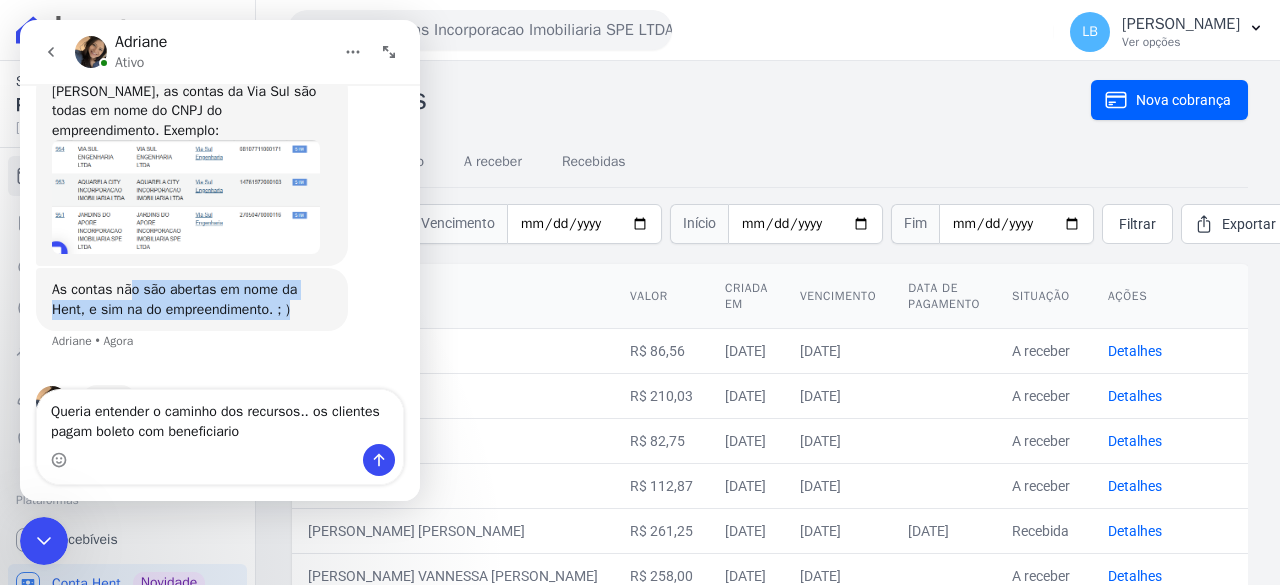drag, startPoint x: 132, startPoint y: 229, endPoint x: 266, endPoint y: 259, distance: 137.31715 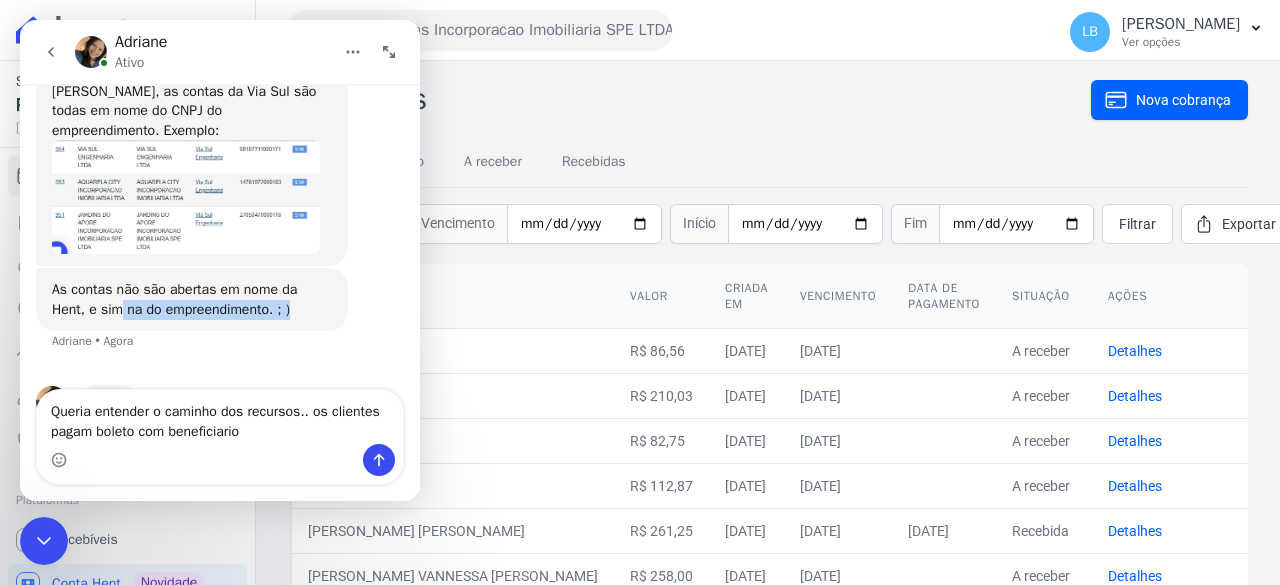 drag, startPoint x: 80, startPoint y: 249, endPoint x: 271, endPoint y: 251, distance: 191.01047 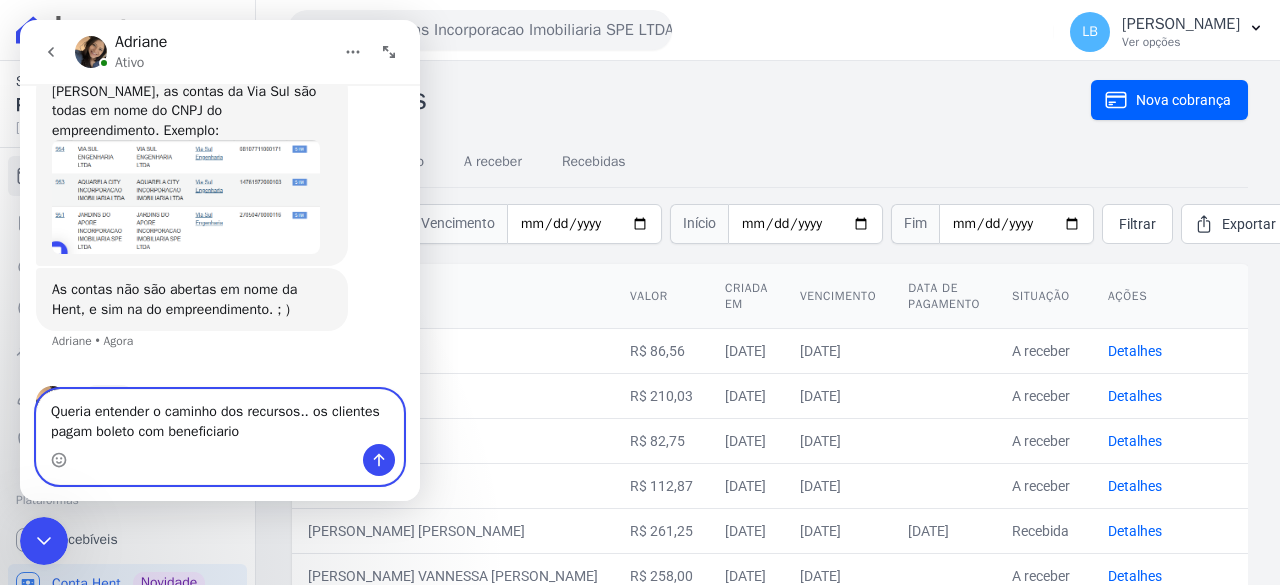 click on "Queria entender o caminho dos recursos.. os clientes pagam boleto com beneficiario" at bounding box center (220, 417) 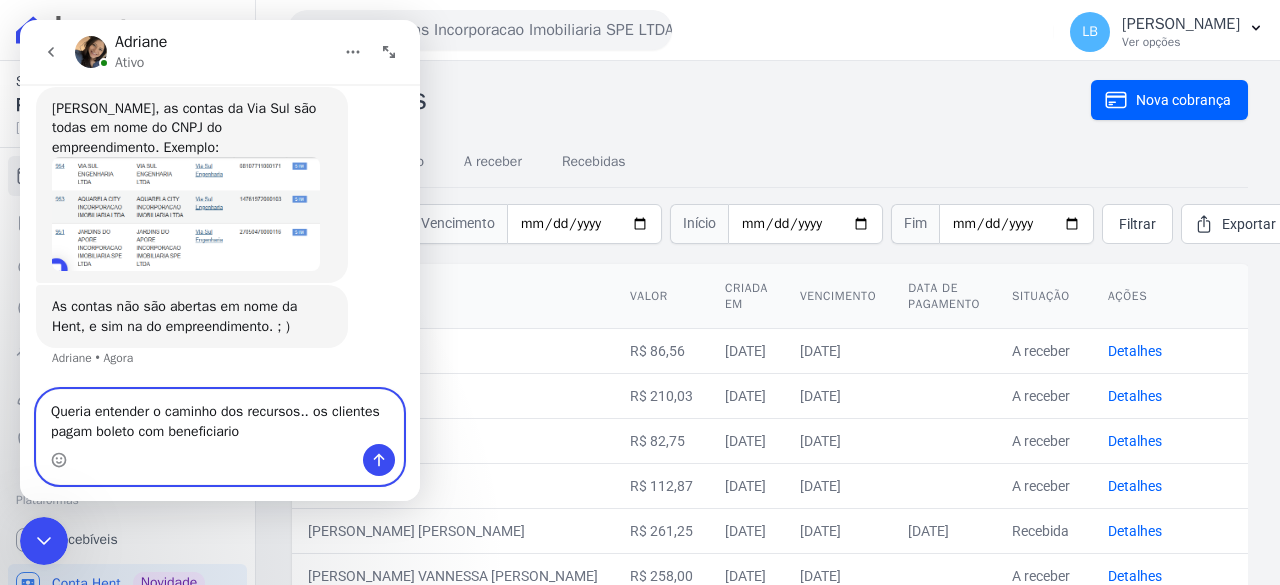 scroll, scrollTop: 485, scrollLeft: 0, axis: vertical 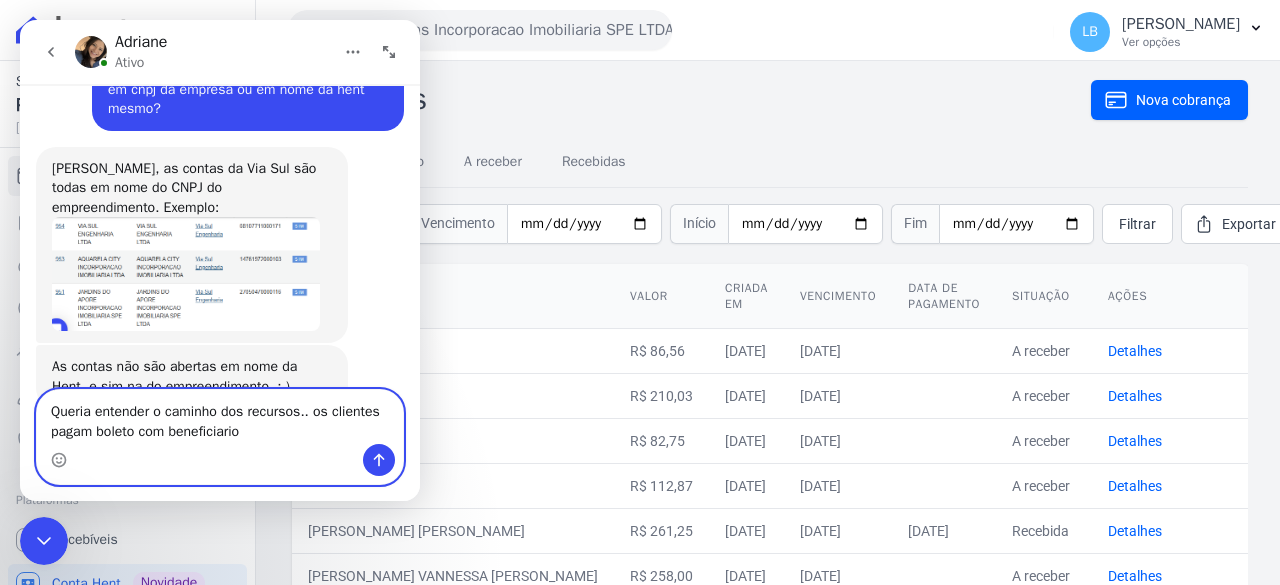 drag, startPoint x: 273, startPoint y: 440, endPoint x: 276, endPoint y: 429, distance: 11.401754 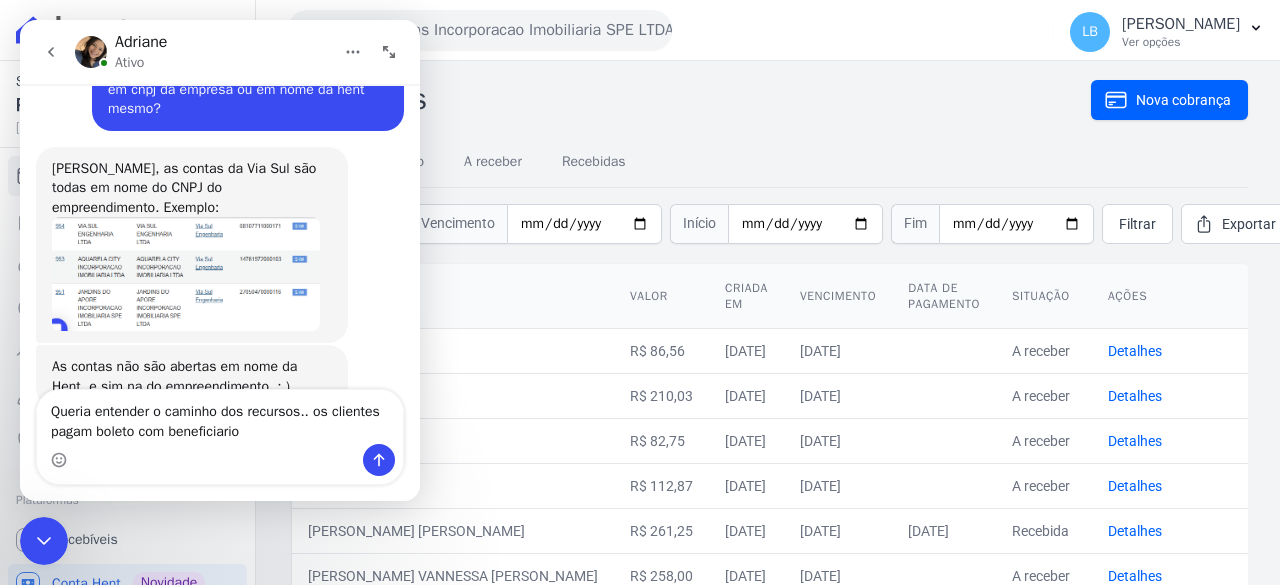 click at bounding box center [220, 460] 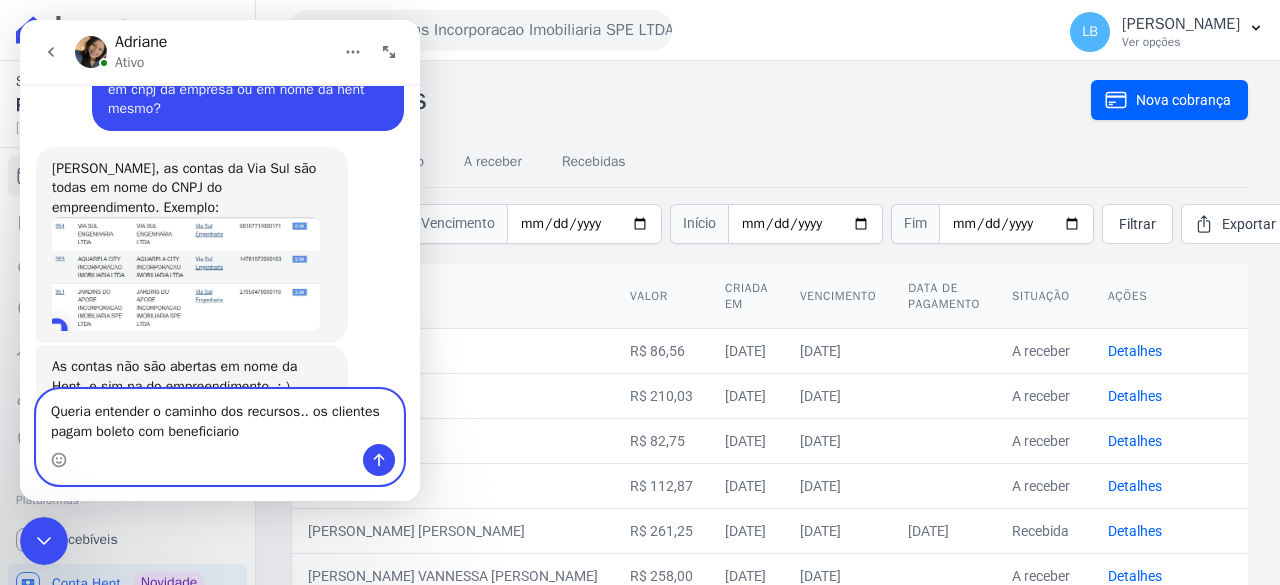 drag, startPoint x: 266, startPoint y: 436, endPoint x: 277, endPoint y: 427, distance: 14.21267 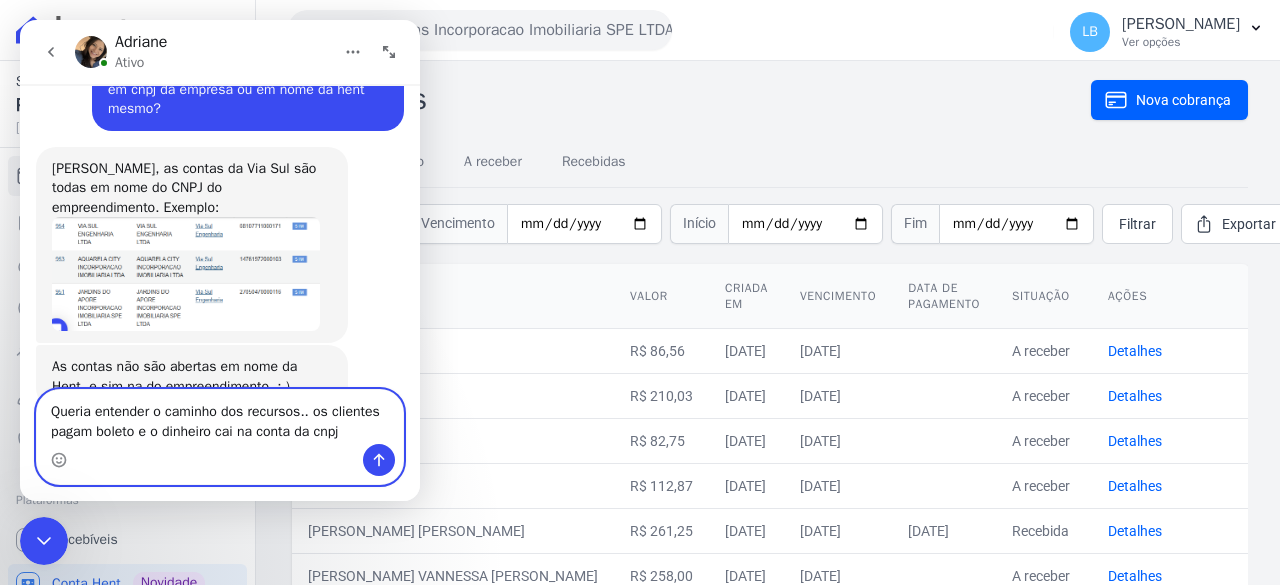 drag, startPoint x: 79, startPoint y: 441, endPoint x: 231, endPoint y: 435, distance: 152.11838 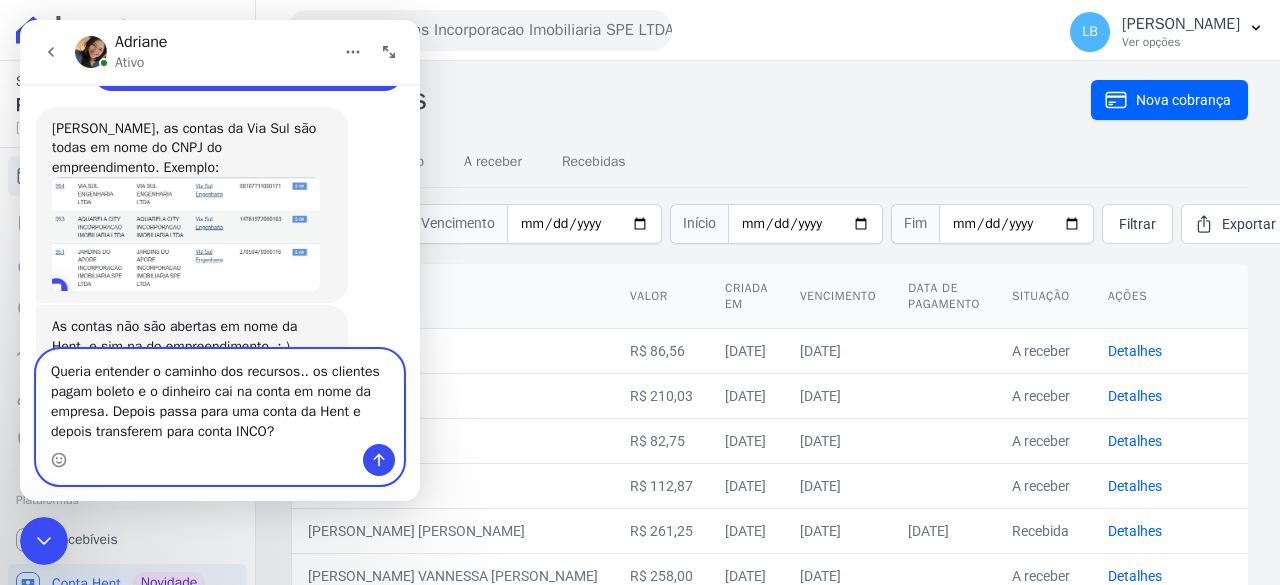 scroll, scrollTop: 545, scrollLeft: 0, axis: vertical 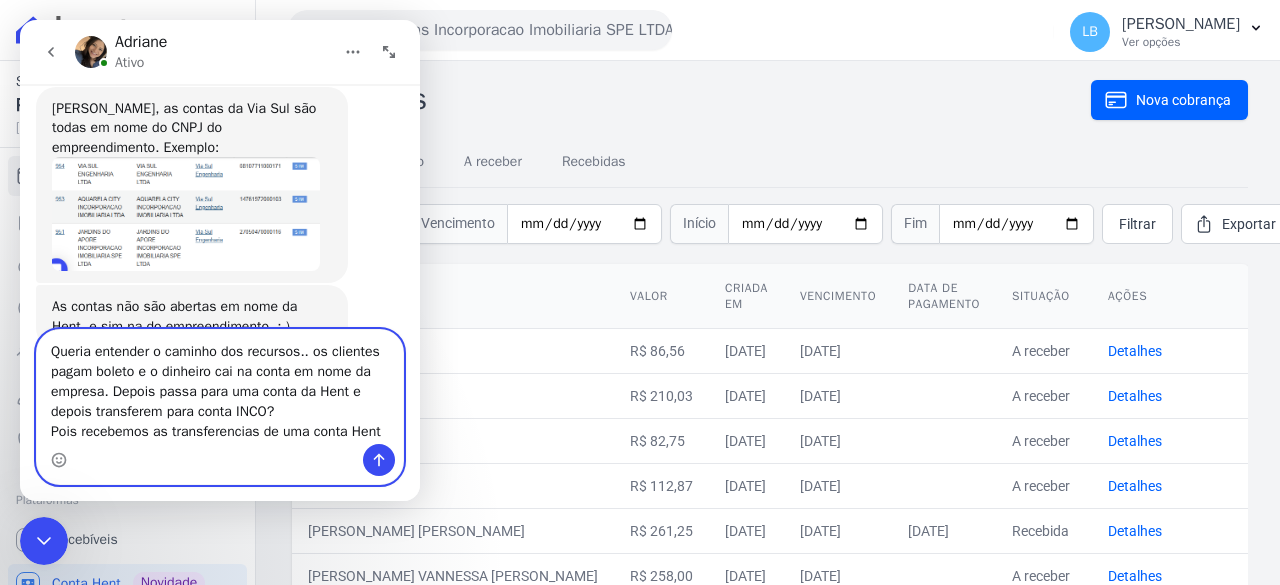click on "Queria entender o caminho dos recursos.. os clientes pagam boleto e o dinheiro cai na conta em nome da empresa. Depois passa para uma conta da Hent e depois transferem para conta INCO?
Pois recebemos as transferencias de uma conta Hent" at bounding box center (220, 387) 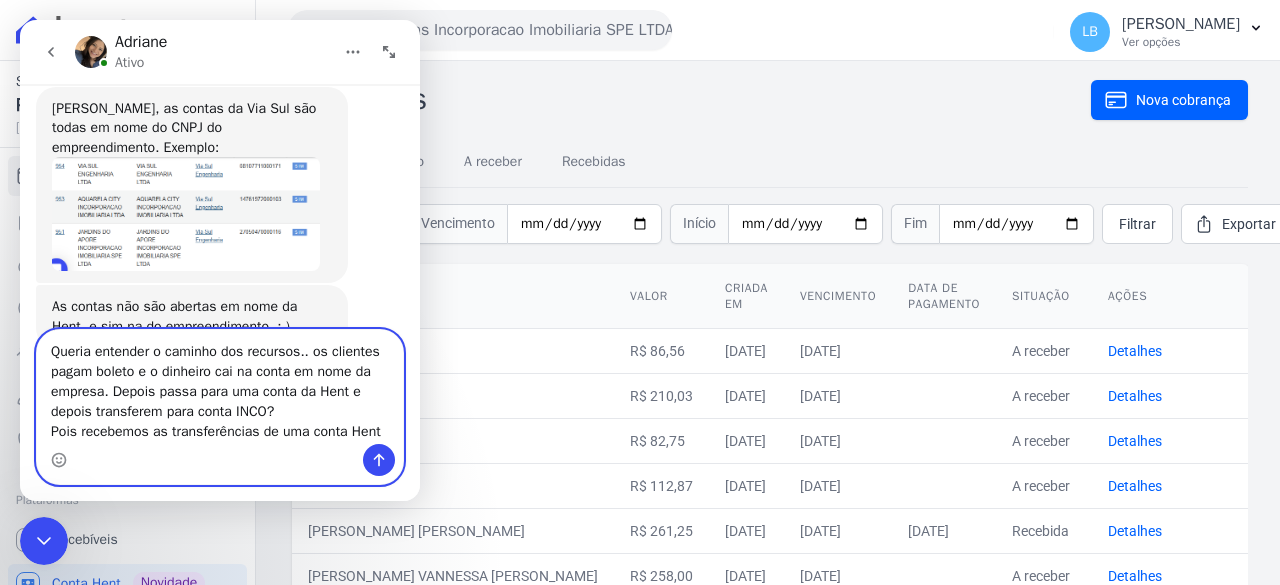 click on "Queria entender o caminho dos recursos.. os clientes pagam boleto e o dinheiro cai na conta em nome da empresa. Depois passa para uma conta da Hent e depois transferem para conta INCO?
Pois recebemos as transferências de uma conta Hent" at bounding box center [220, 387] 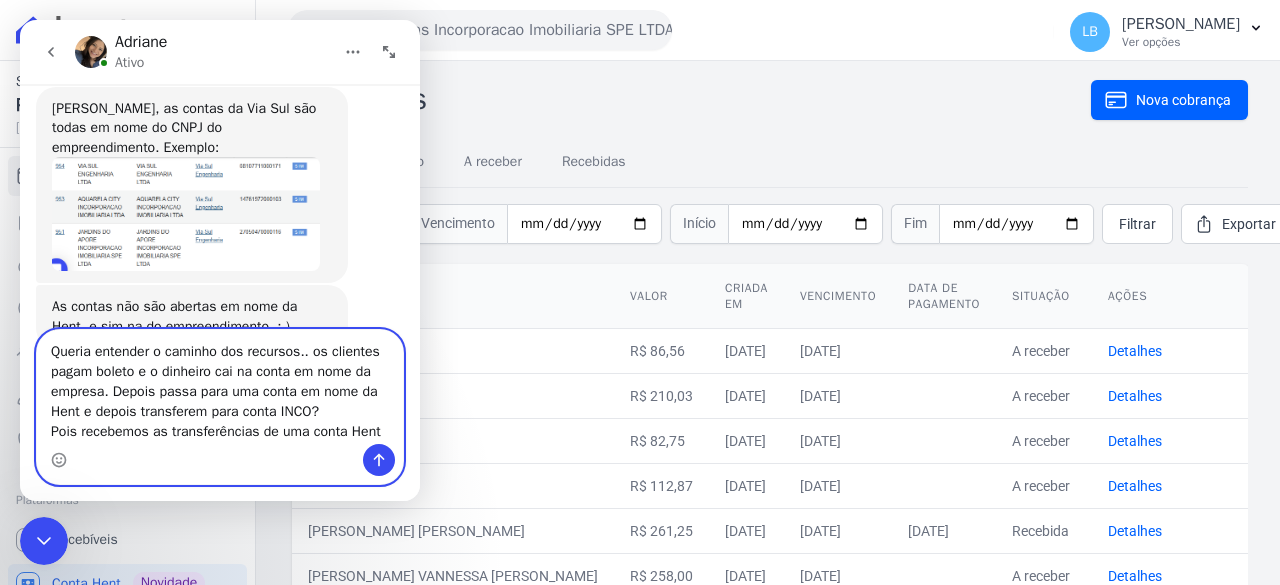 click on "Queria entender o caminho dos recursos.. os clientes pagam boleto e o dinheiro cai na conta em nome da empresa. Depois passa para uma conta em nome da Hent e depois transferem para conta INCO?
Pois recebemos as transferências de uma conta Hent" at bounding box center [220, 387] 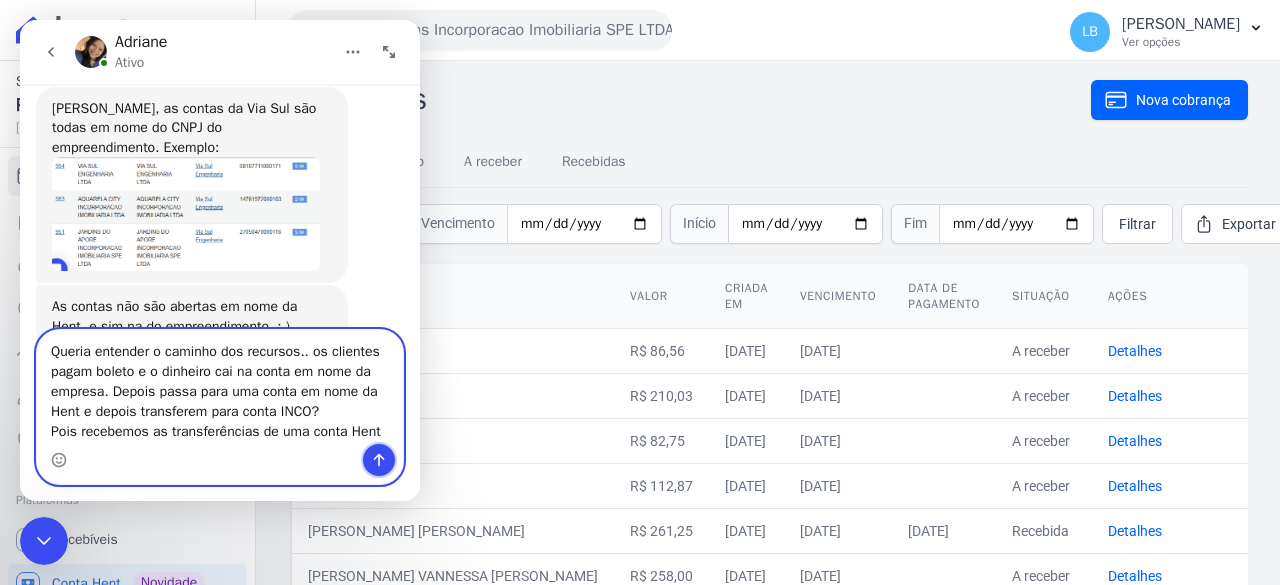 click at bounding box center (379, 460) 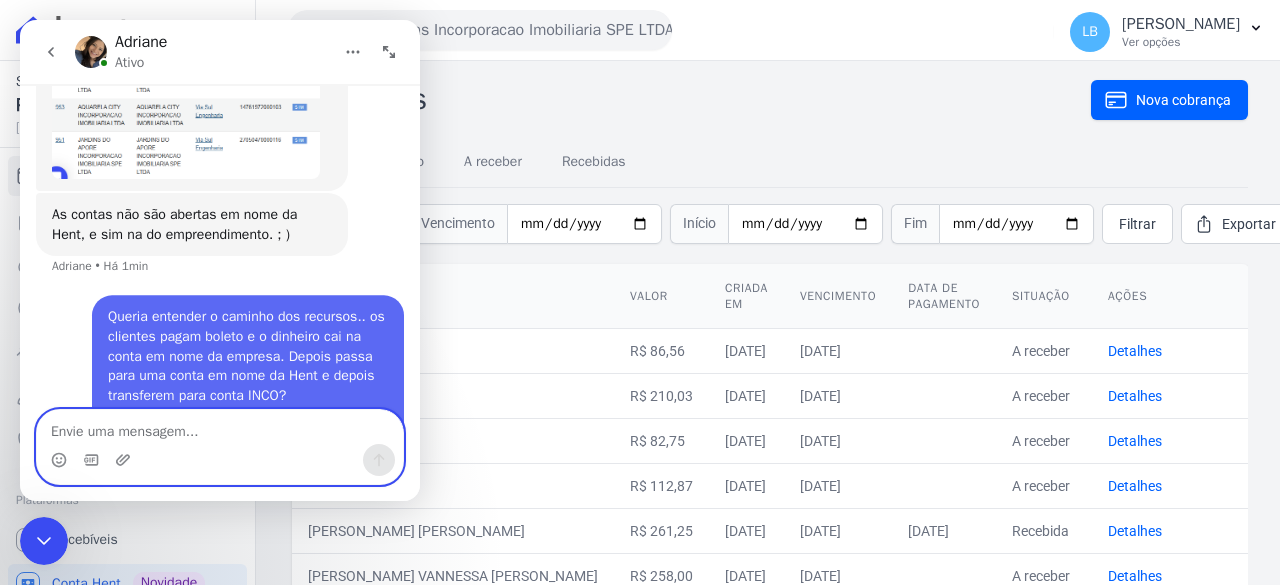 scroll, scrollTop: 642, scrollLeft: 0, axis: vertical 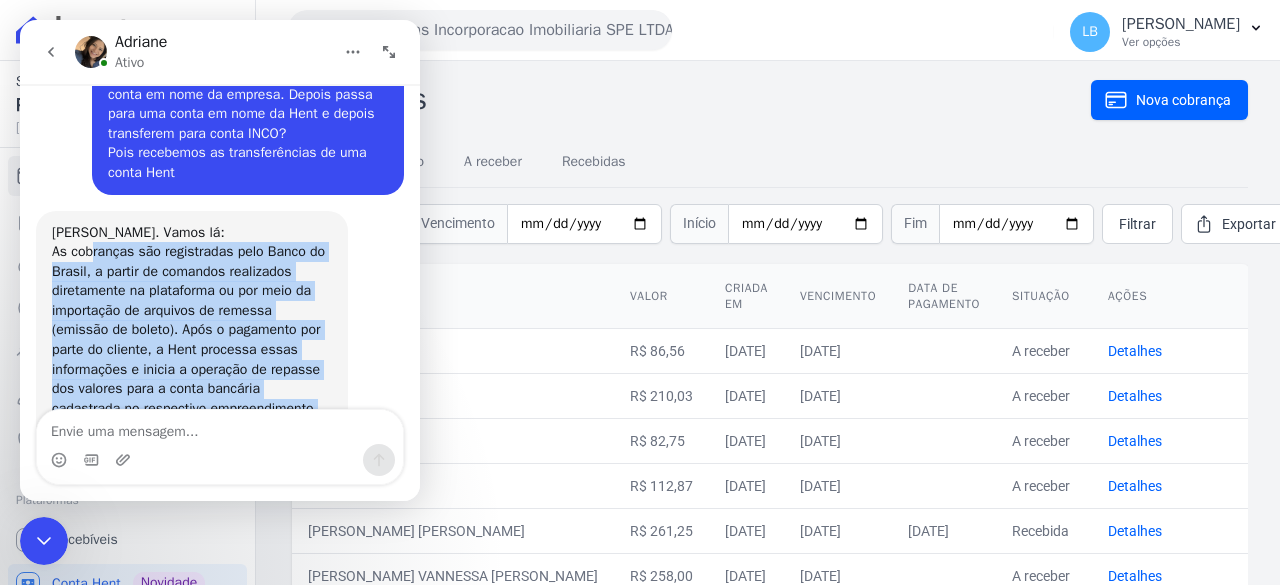 drag, startPoint x: 96, startPoint y: 189, endPoint x: 237, endPoint y: 343, distance: 208.79895 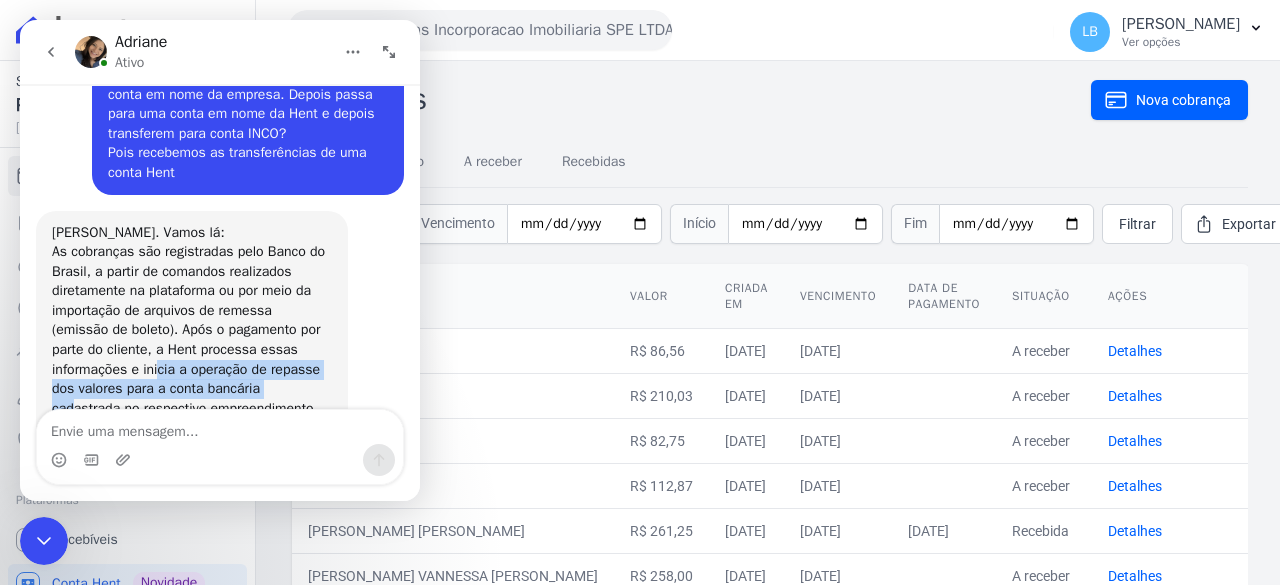 drag, startPoint x: 65, startPoint y: 315, endPoint x: 179, endPoint y: 339, distance: 116.498924 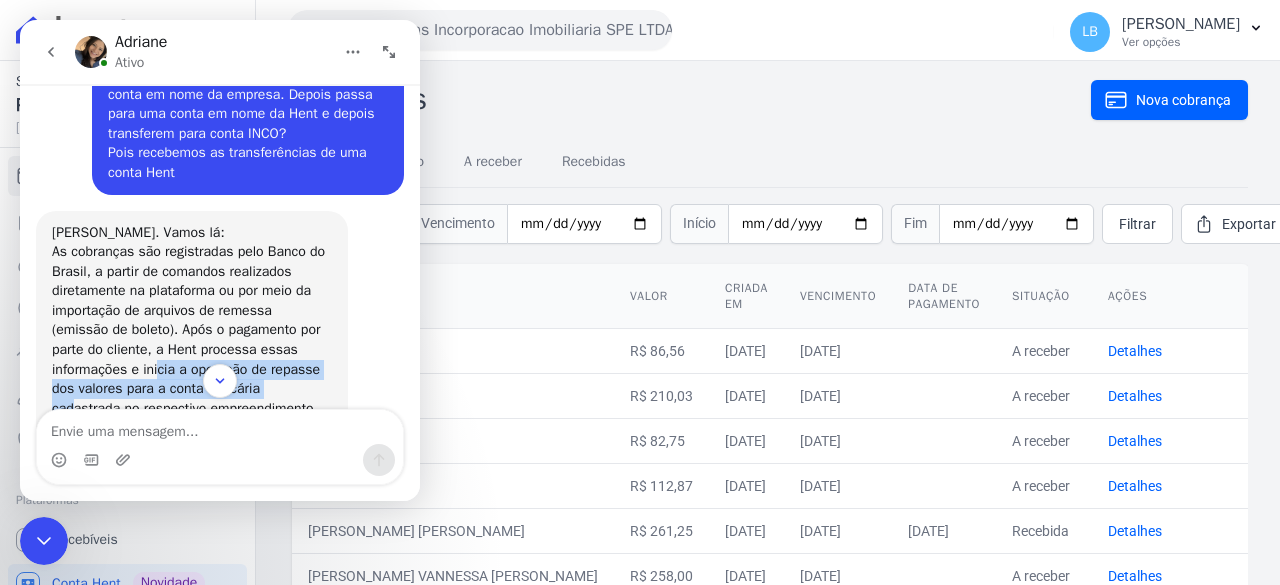 scroll, scrollTop: 996, scrollLeft: 0, axis: vertical 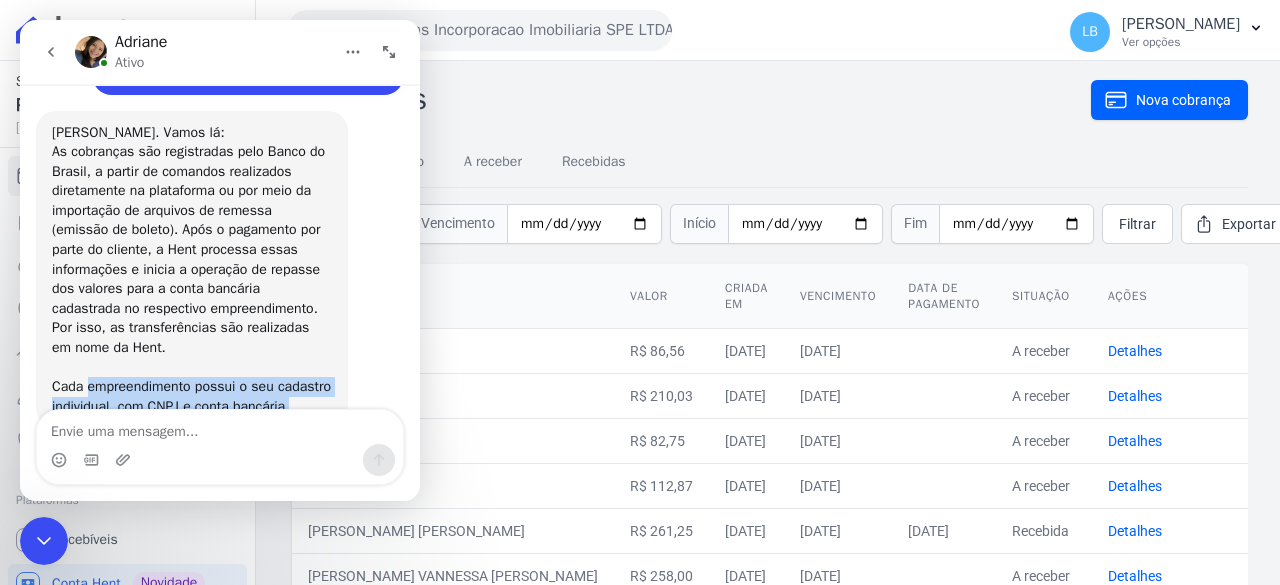drag, startPoint x: 86, startPoint y: 333, endPoint x: 304, endPoint y: 343, distance: 218.22923 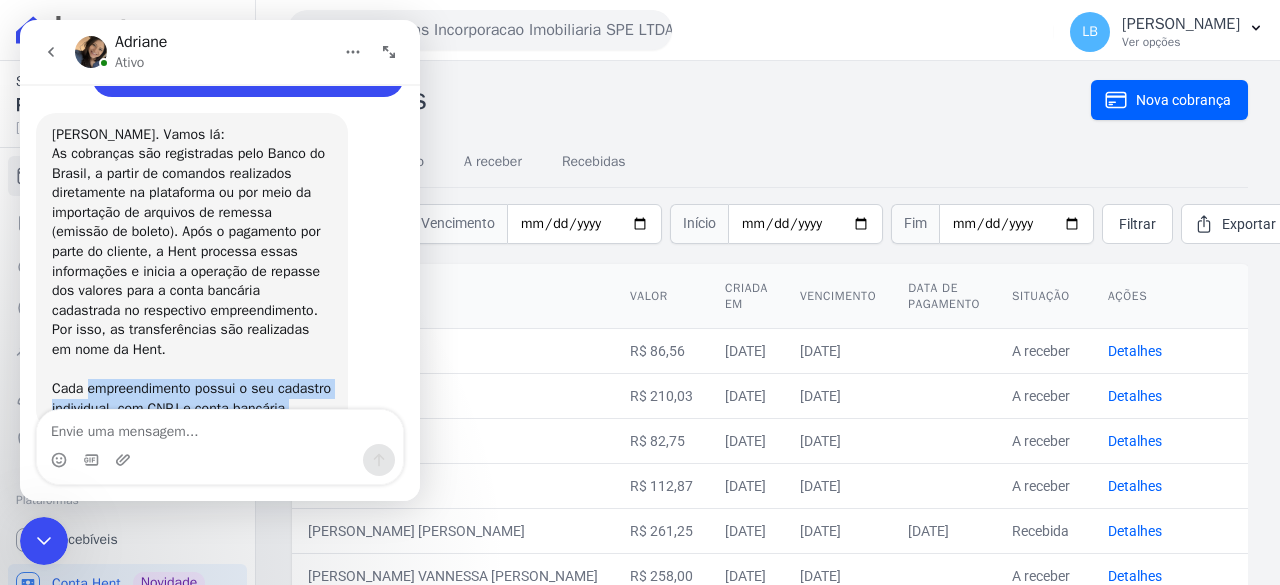 scroll, scrollTop: 996, scrollLeft: 0, axis: vertical 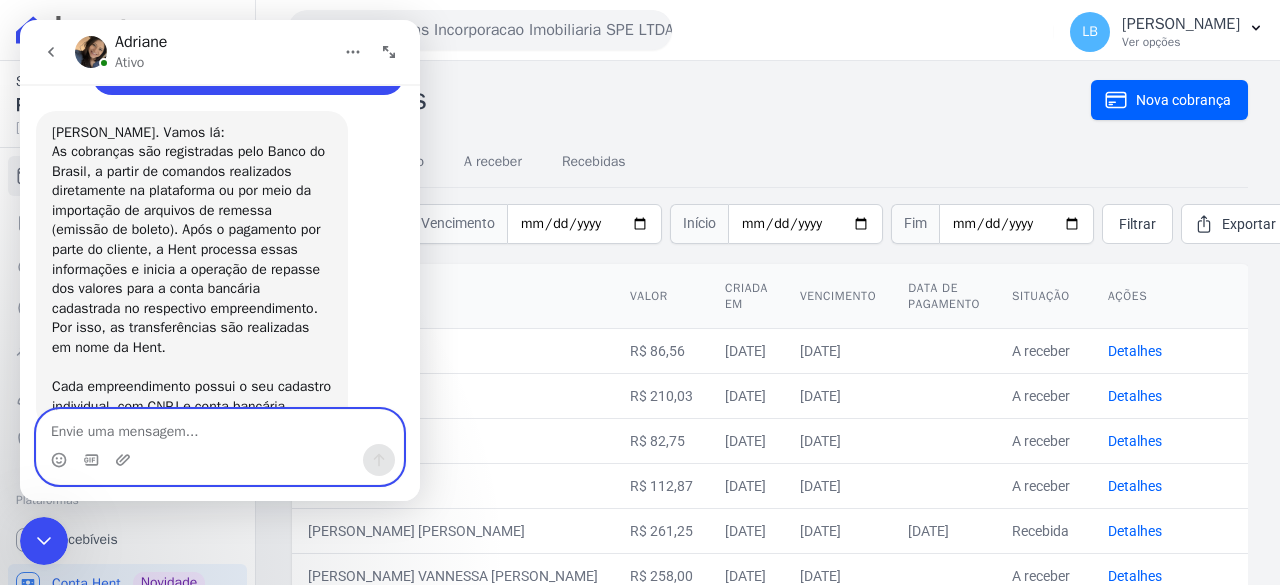 click at bounding box center [220, 427] 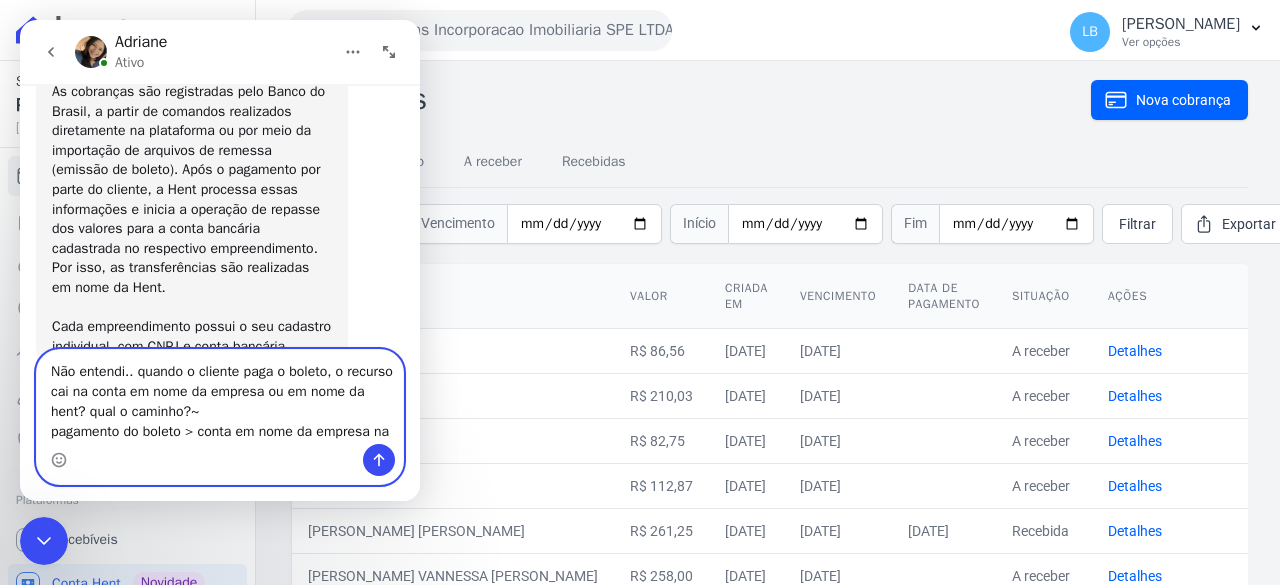 scroll, scrollTop: 1076, scrollLeft: 0, axis: vertical 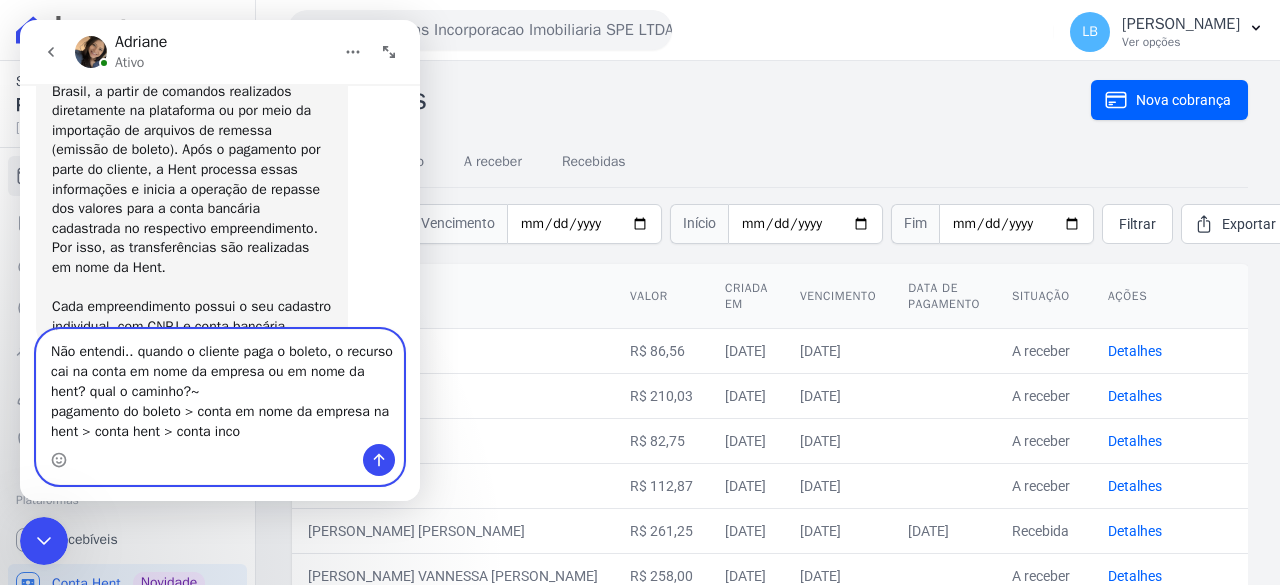 click on "Não entendi.. quando o cliente paga o boleto, o recurso cai na conta em nome da empresa ou em nome da hent? qual o caminho?~
pagamento do boleto > conta em nome da empresa na hent > conta hent > conta inco" at bounding box center (220, 387) 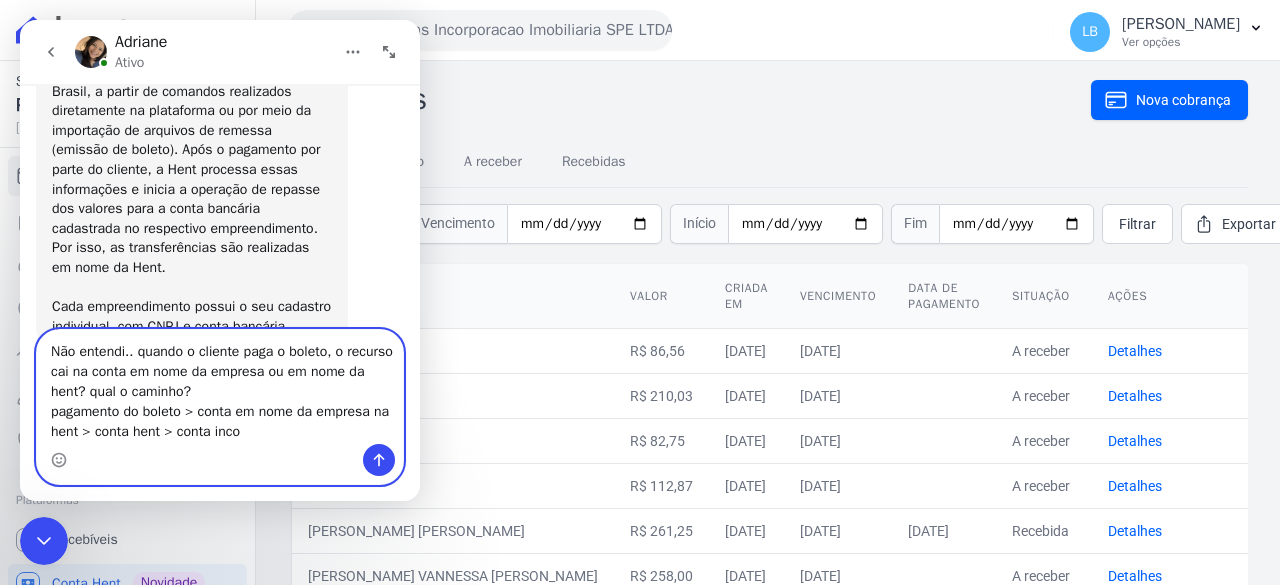 click on "Não entendi.. quando o cliente paga o boleto, o recurso cai na conta em nome da empresa ou em nome da hent? qual o caminho?
pagamento do boleto > conta em nome da empresa na hent > conta hent > conta inco" at bounding box center [220, 387] 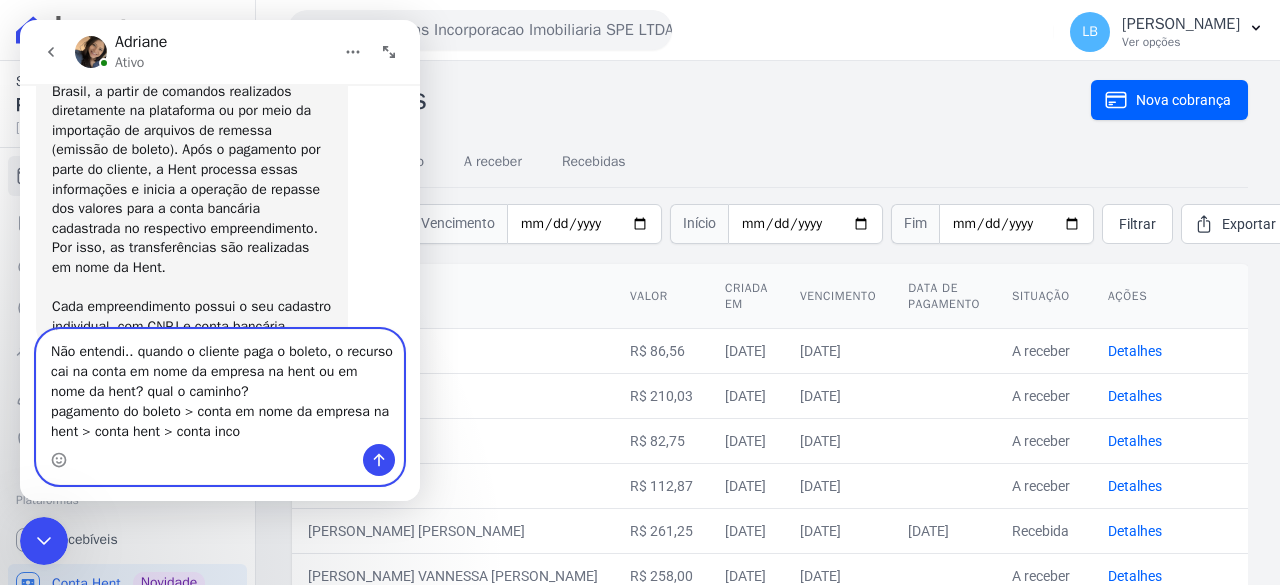 drag, startPoint x: 170, startPoint y: 359, endPoint x: 218, endPoint y: 365, distance: 48.373547 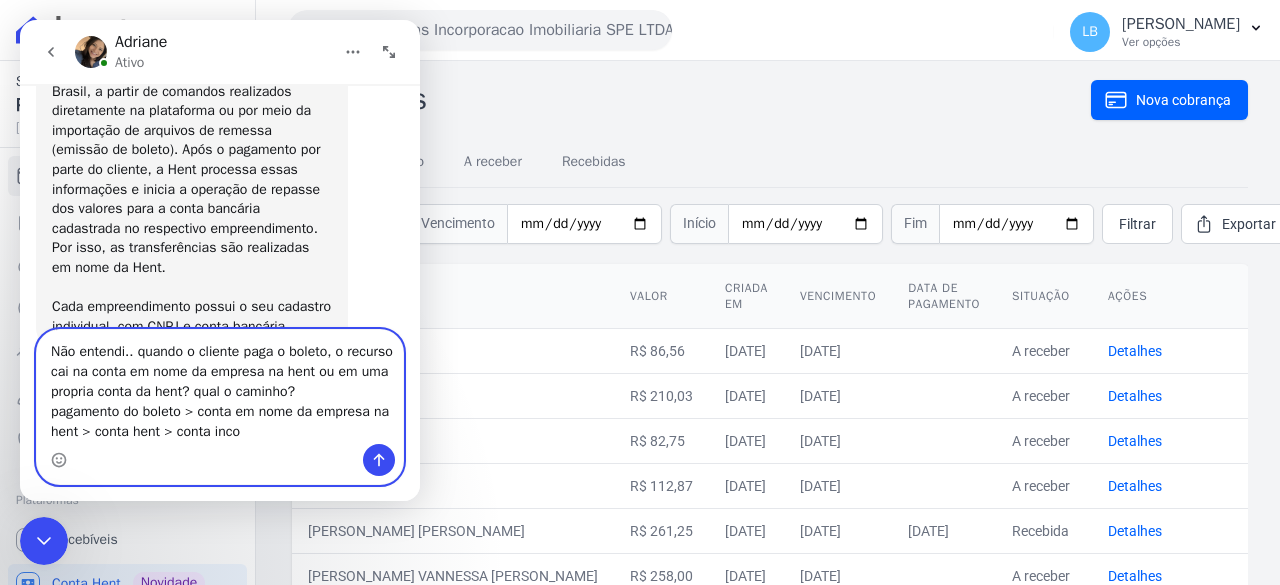 click on "Não entendi.. quando o cliente paga o boleto, o recurso cai na conta em nome da empresa na hent ou em uma propria conta da hent? qual o caminho?
pagamento do boleto > conta em nome da empresa na hent > conta hent > conta inco" at bounding box center [220, 387] 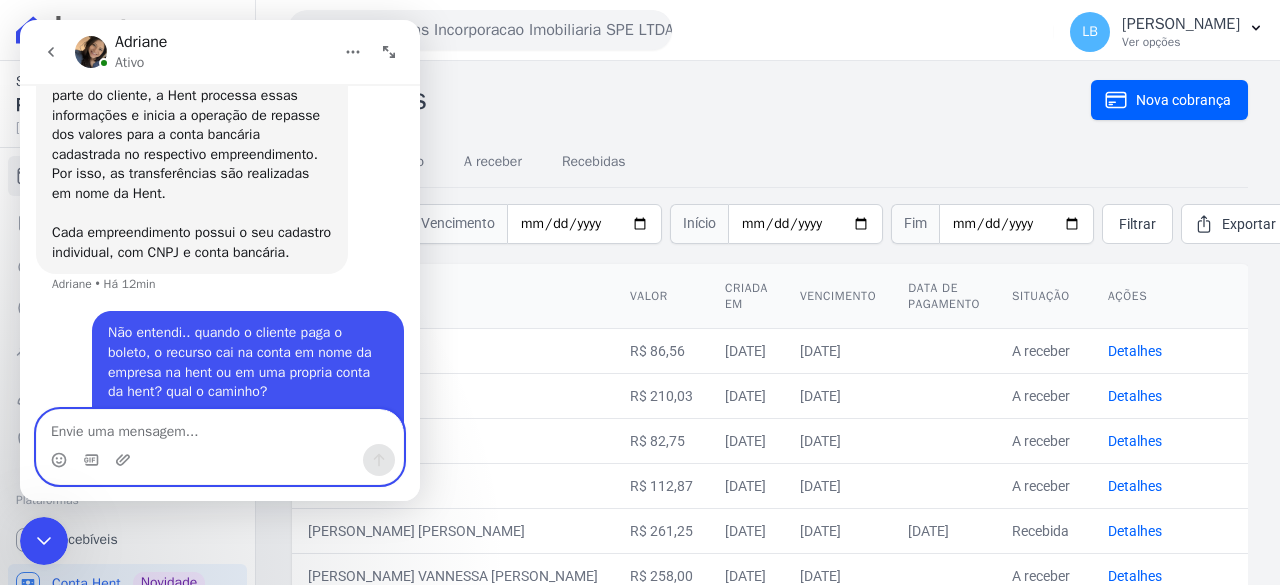 scroll, scrollTop: 1164, scrollLeft: 0, axis: vertical 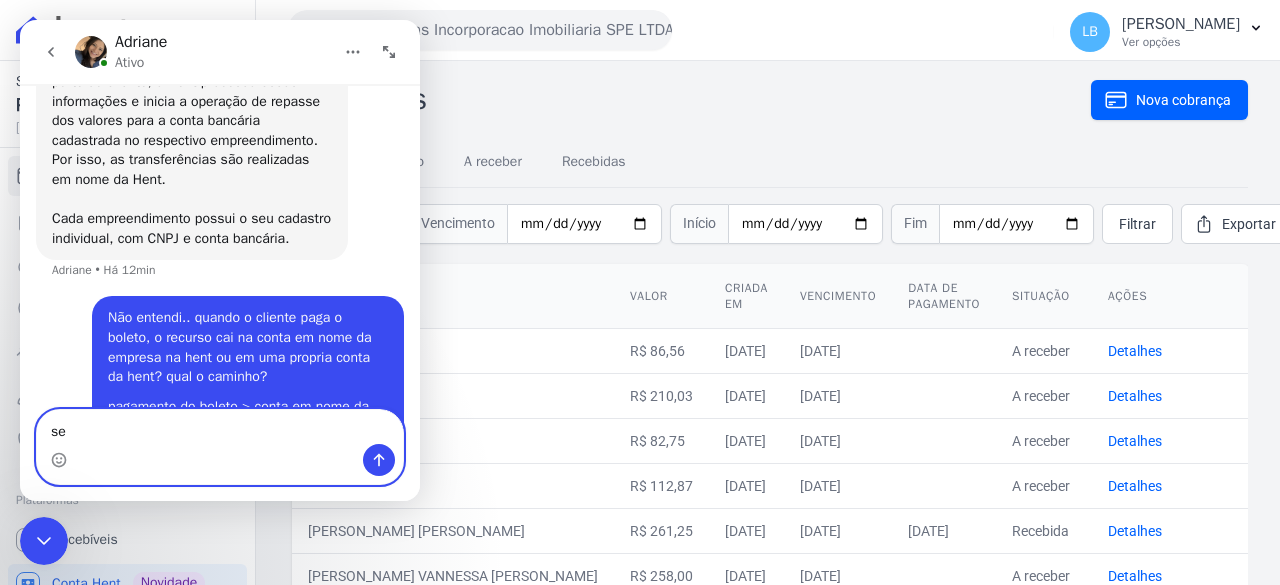 type on "s" 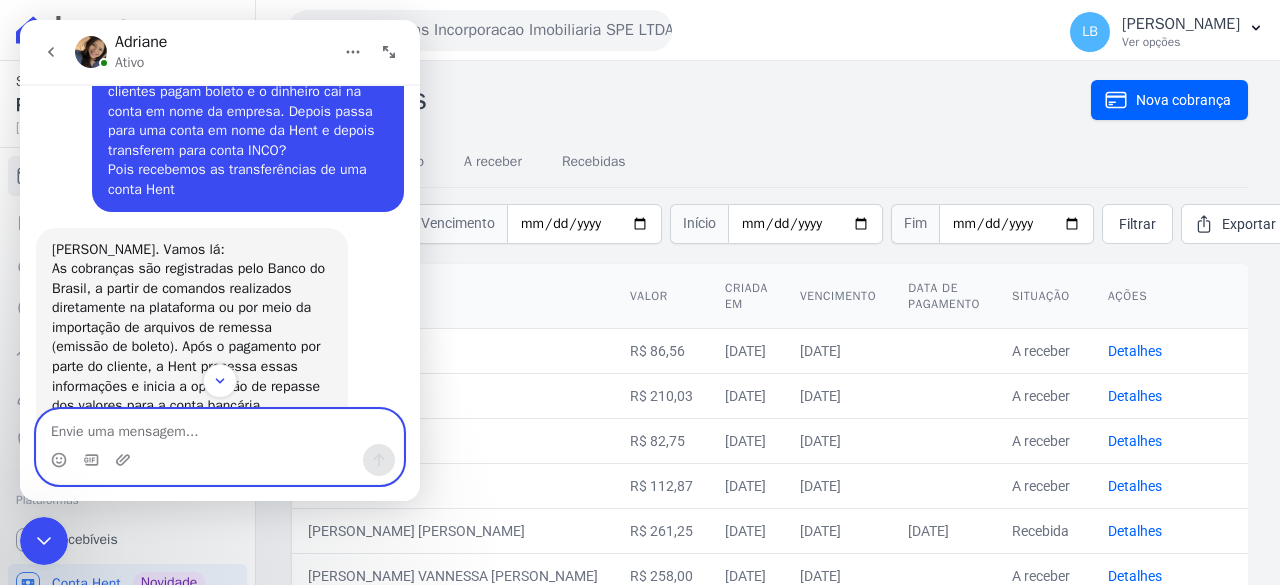 scroll, scrollTop: 880, scrollLeft: 0, axis: vertical 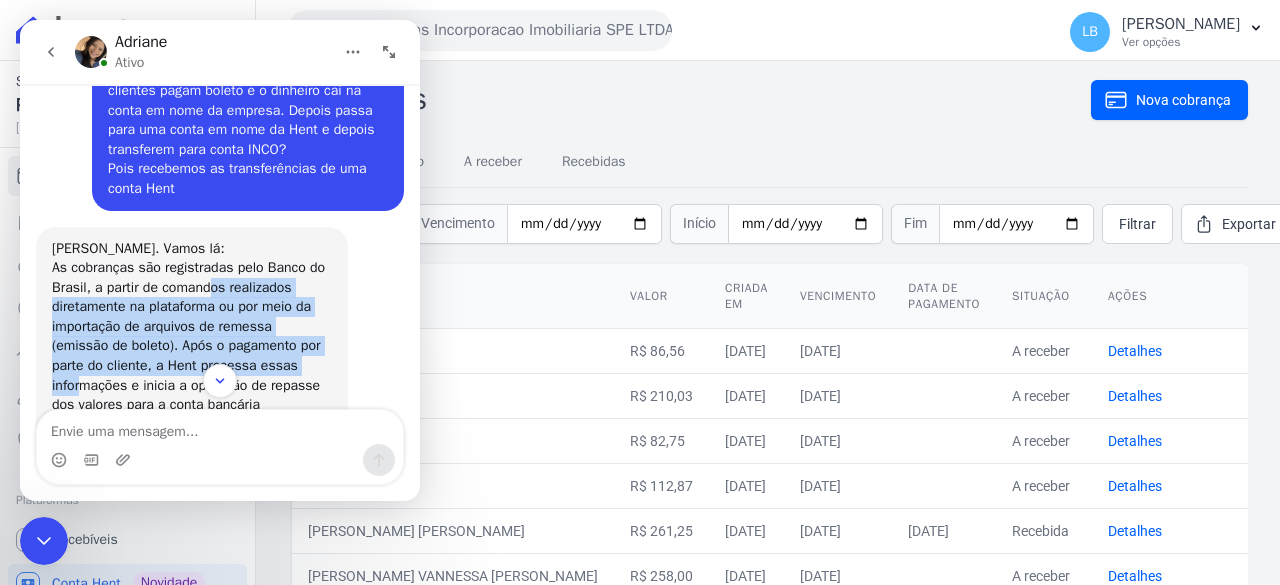 drag, startPoint x: 210, startPoint y: 235, endPoint x: 265, endPoint y: 314, distance: 96.26006 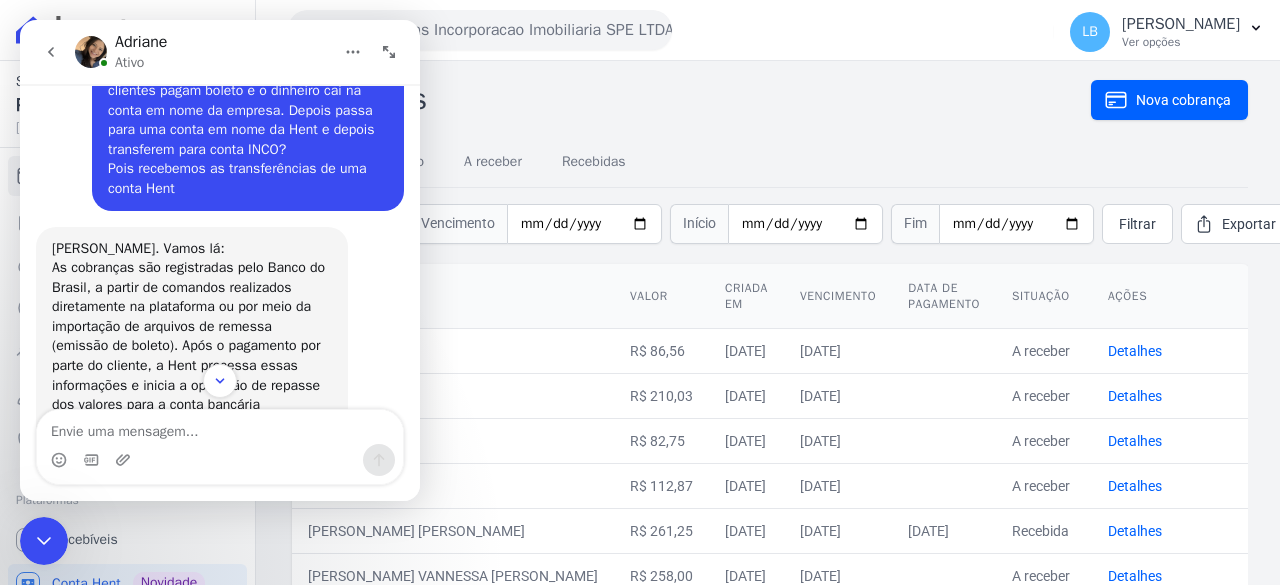 scroll, scrollTop: 920, scrollLeft: 0, axis: vertical 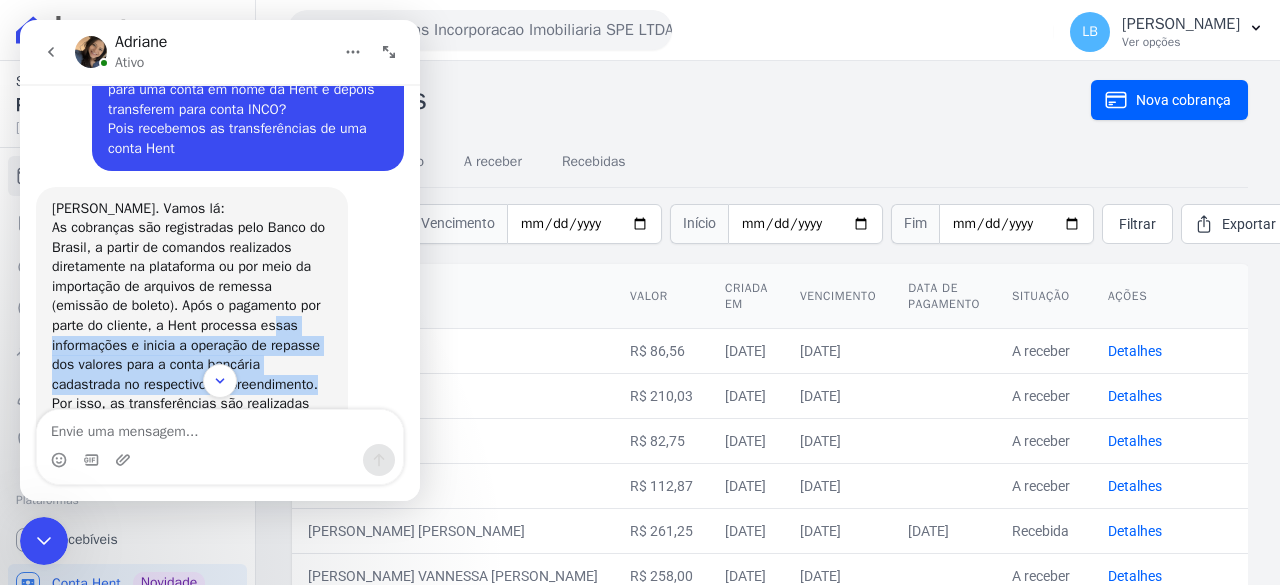 drag, startPoint x: 212, startPoint y: 265, endPoint x: 207, endPoint y: 331, distance: 66.189125 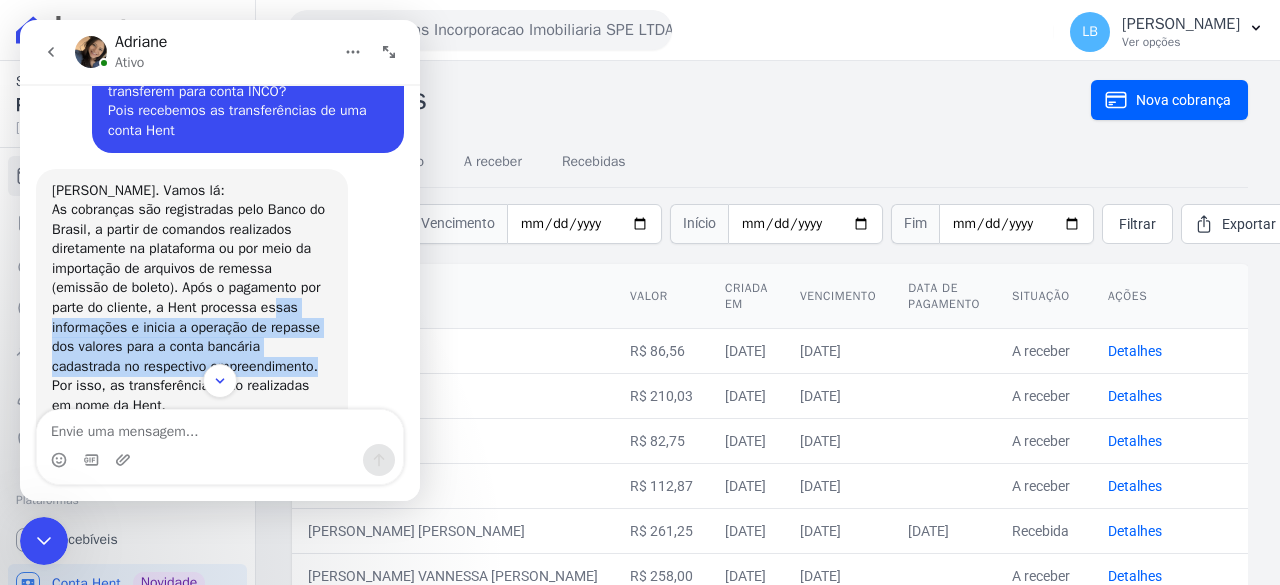 scroll, scrollTop: 939, scrollLeft: 0, axis: vertical 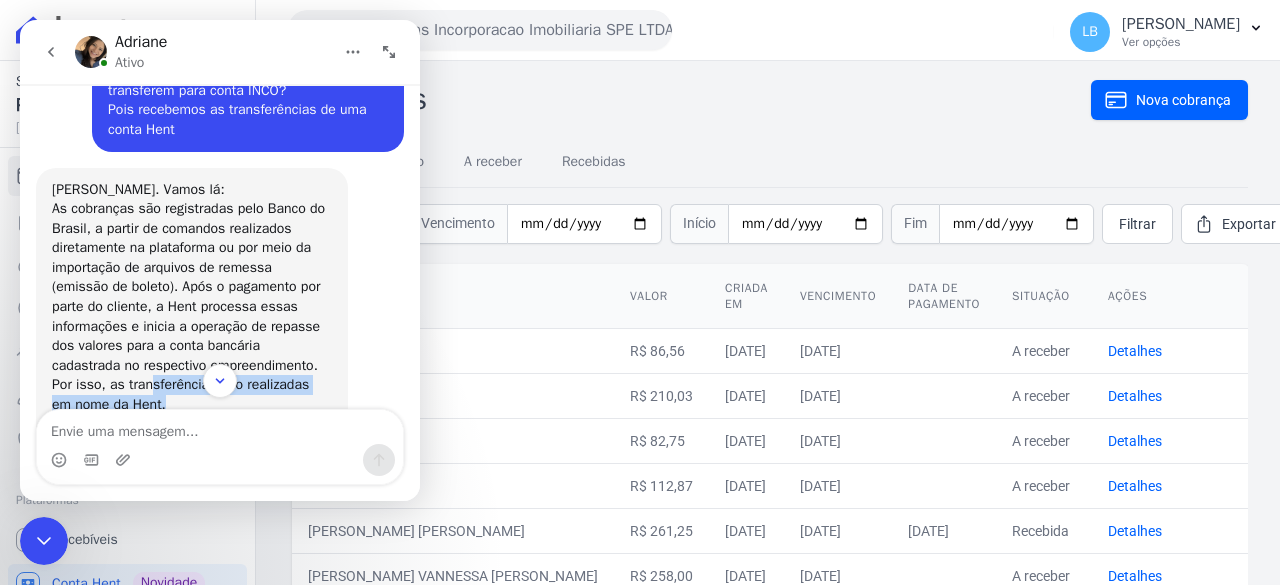 drag, startPoint x: 148, startPoint y: 332, endPoint x: 166, endPoint y: 344, distance: 21.633308 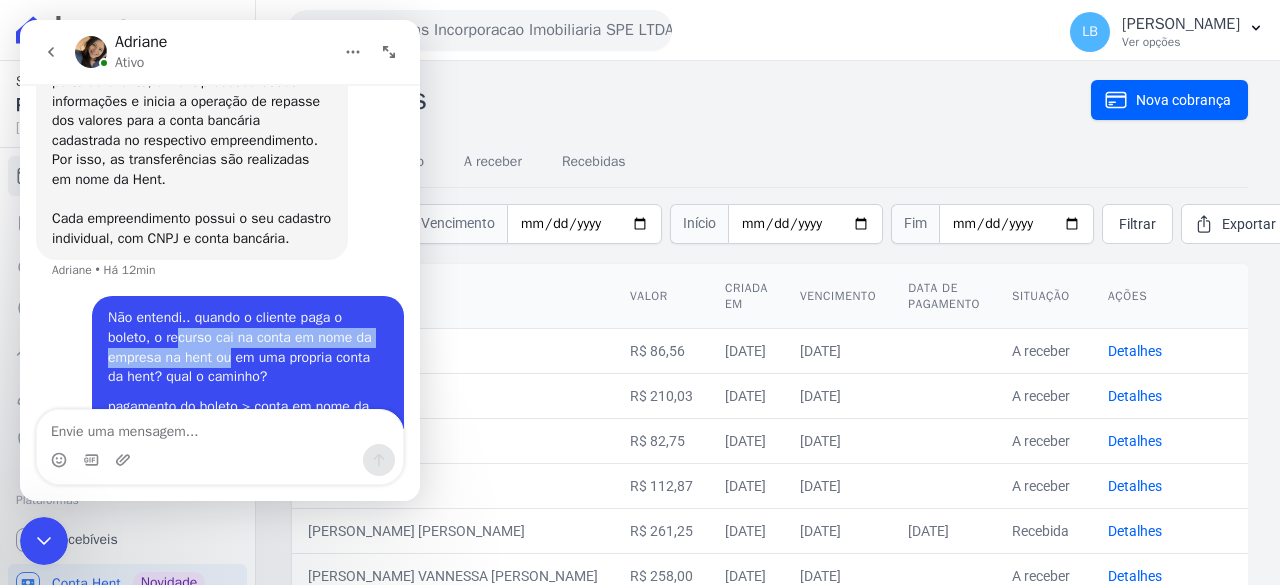 drag, startPoint x: 168, startPoint y: 275, endPoint x: 236, endPoint y: 311, distance: 76.941536 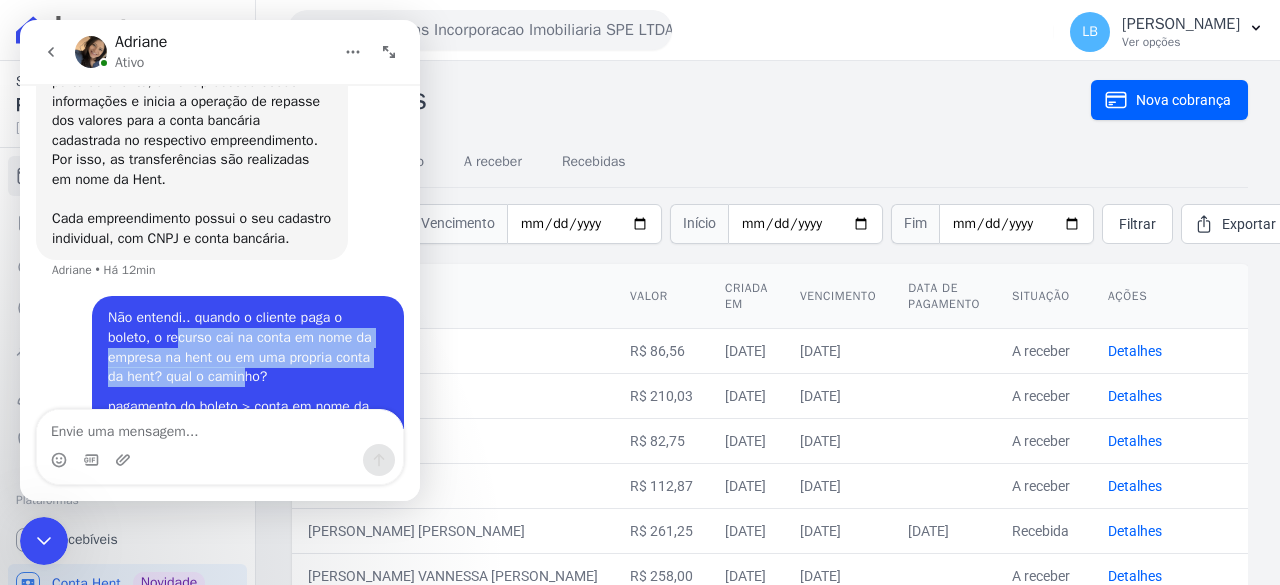 click on "Não entendi.. quando o cliente paga o boleto, o recurso cai na conta em nome da empresa na hent ou em uma propria conta da hent? qual o caminho?" at bounding box center (248, 347) 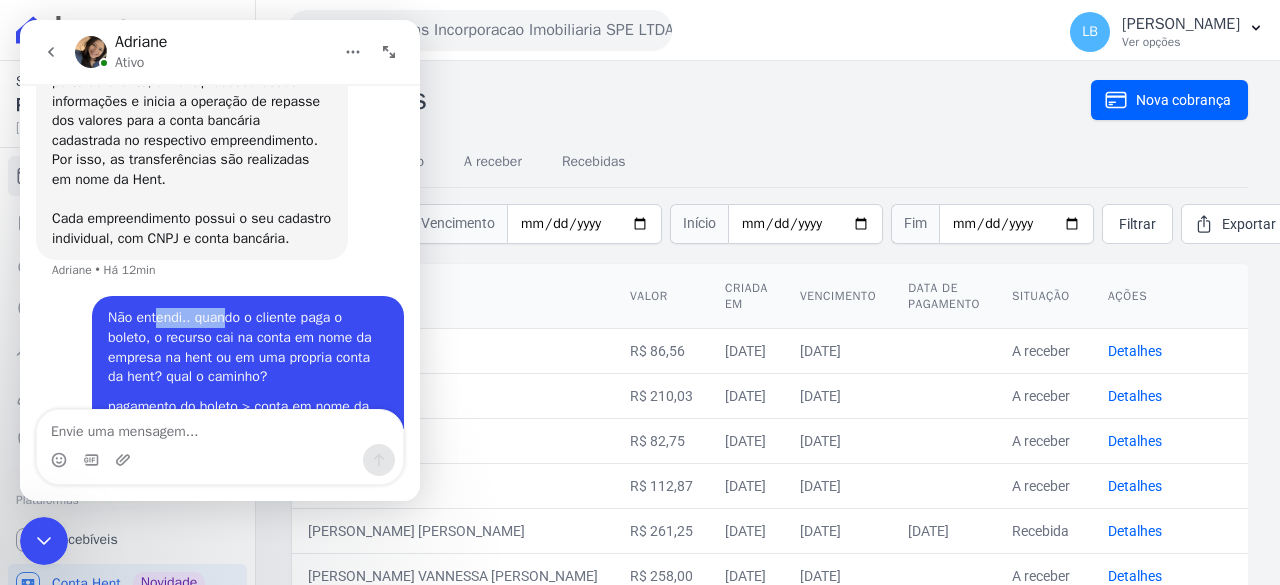 drag, startPoint x: 214, startPoint y: 259, endPoint x: 148, endPoint y: 263, distance: 66.1211 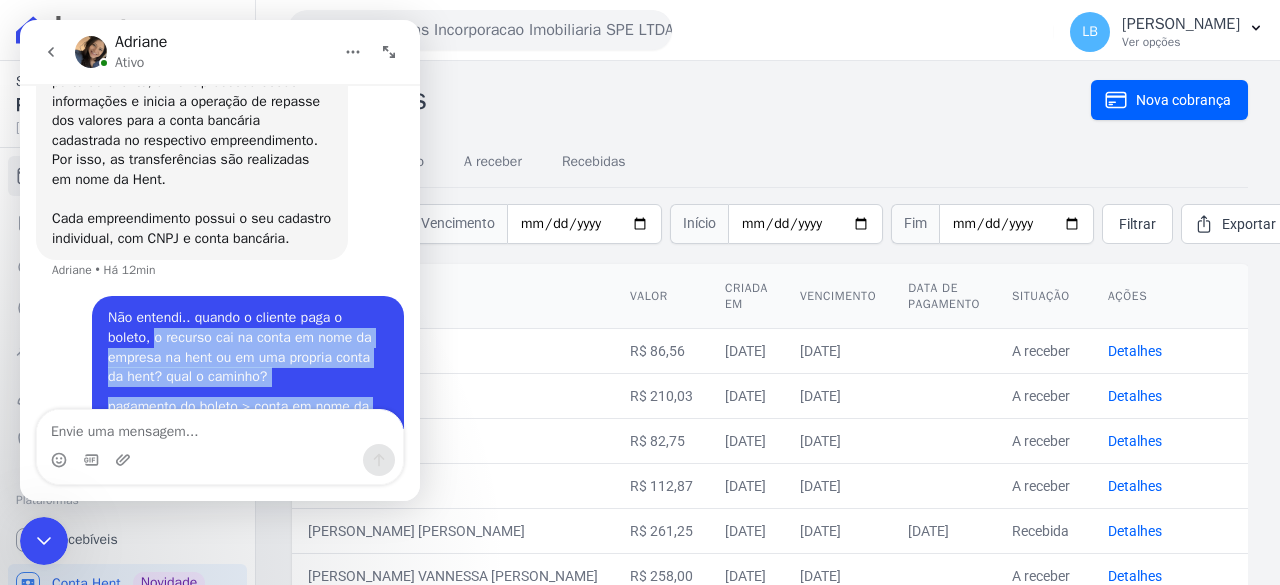 drag, startPoint x: 148, startPoint y: 285, endPoint x: 296, endPoint y: 365, distance: 168.23793 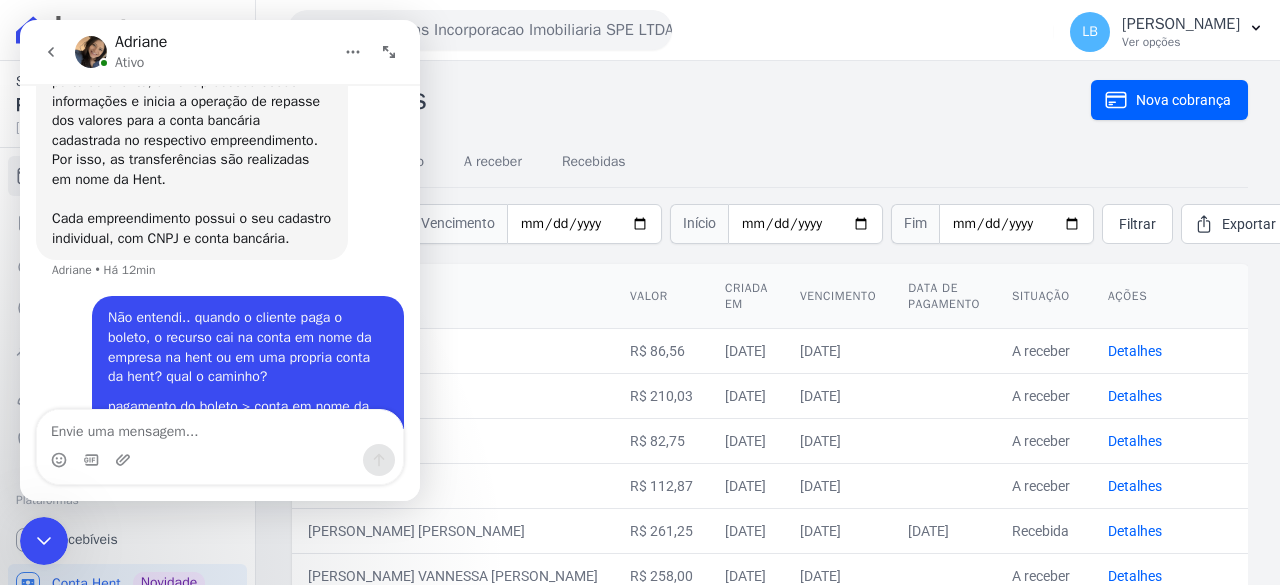 drag, startPoint x: 296, startPoint y: 365, endPoint x: 383, endPoint y: 377, distance: 87.823685 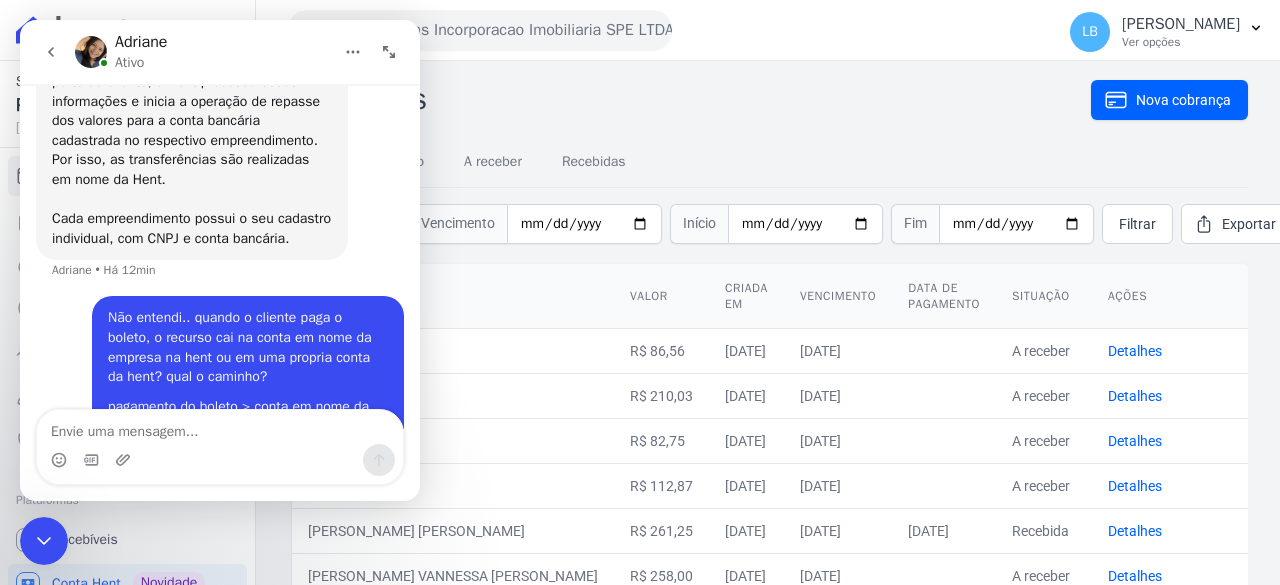 click on "pagamento do boleto > conta em nome da empresa na hent > conta hent > conta inco" at bounding box center [248, 416] 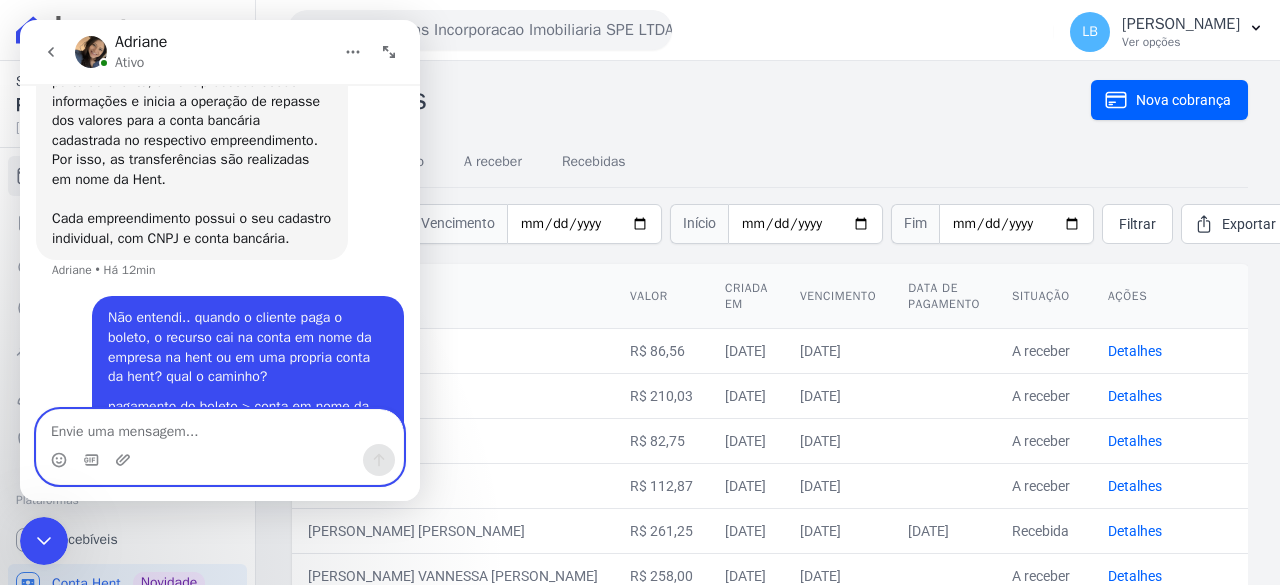 click at bounding box center [220, 427] 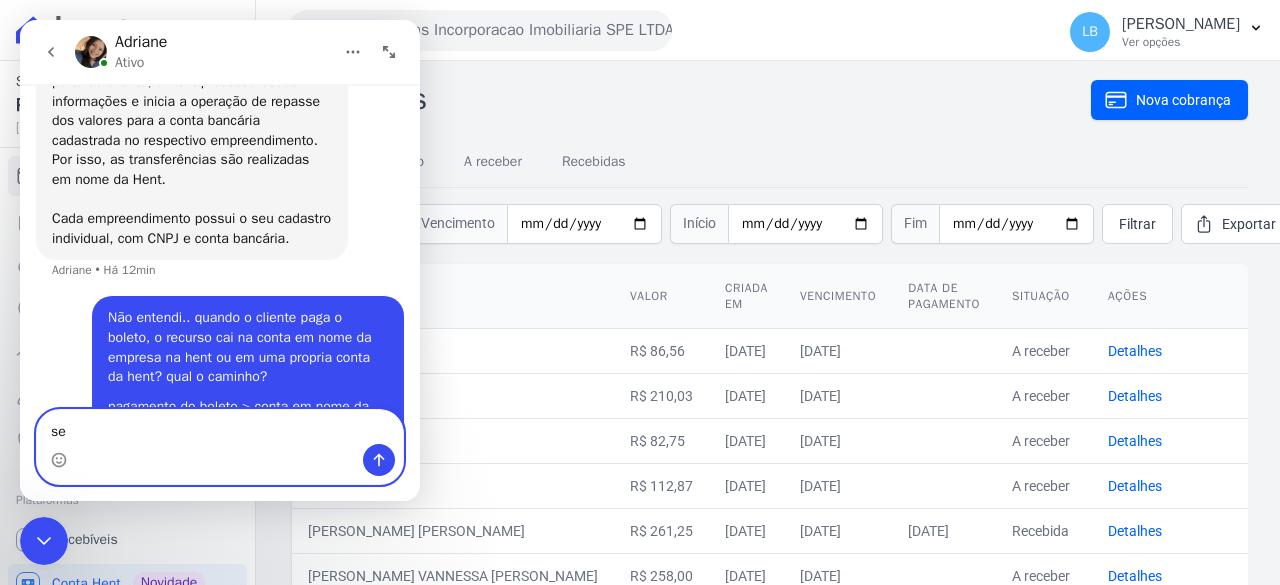 type on "s" 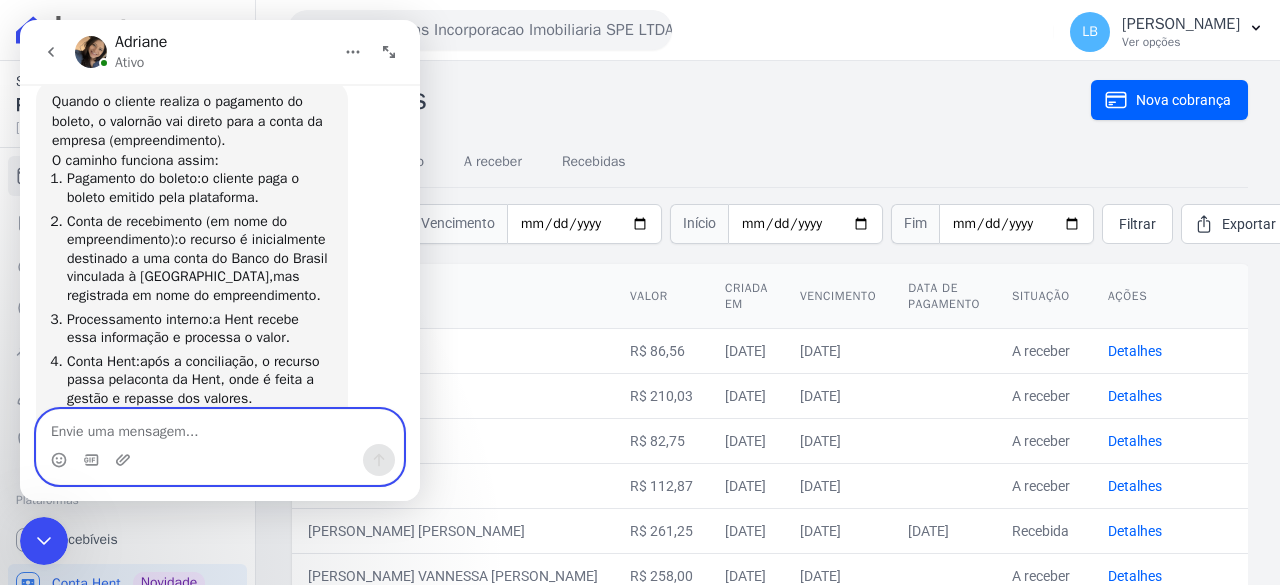 scroll, scrollTop: 1492, scrollLeft: 0, axis: vertical 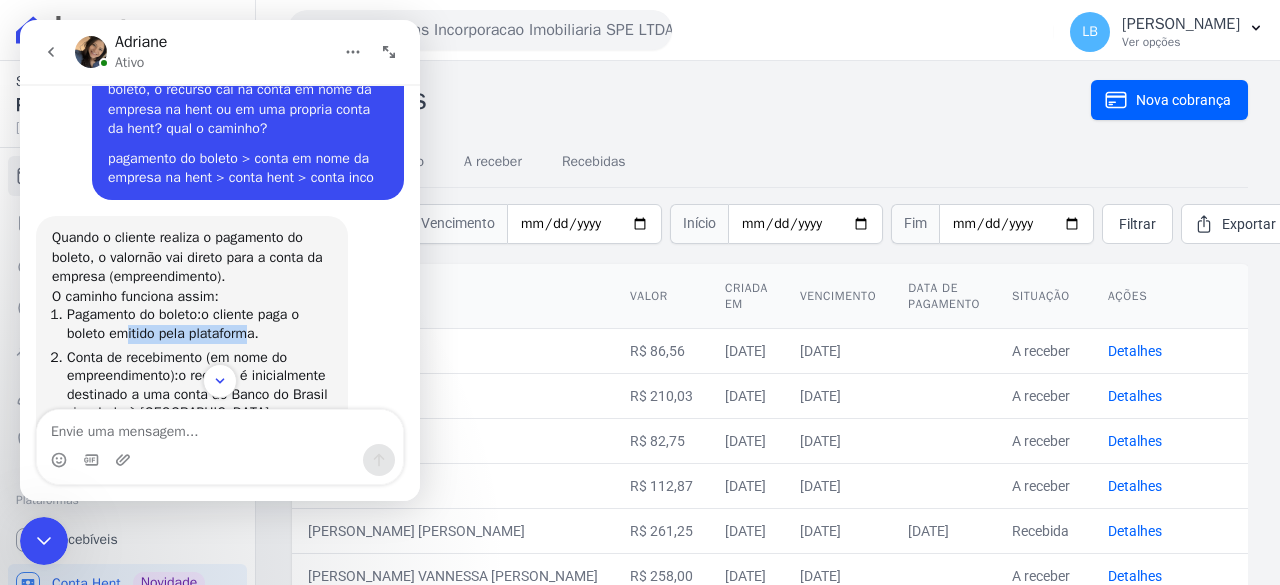 drag, startPoint x: 116, startPoint y: 279, endPoint x: 246, endPoint y: 277, distance: 130.01538 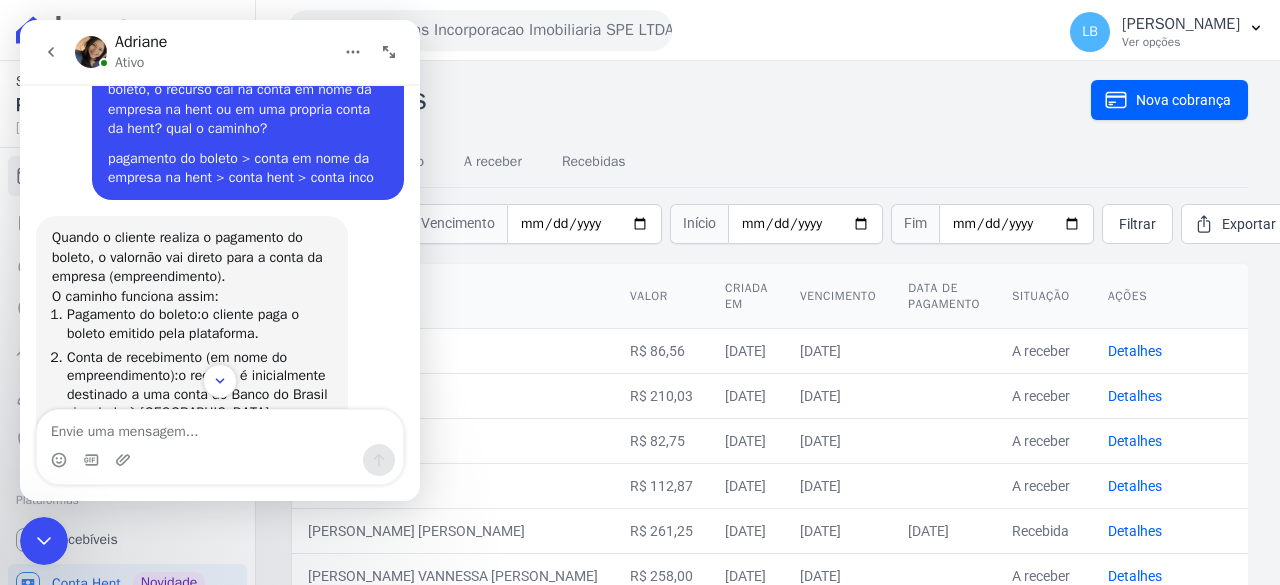 click on "Conta de recebimento (em nome do empreendimento):  o recurso é inicialmente destinado a uma conta do Banco do Brasil vinculada à Hent,  mas registrada em nome do empreendimento ." at bounding box center [199, 395] 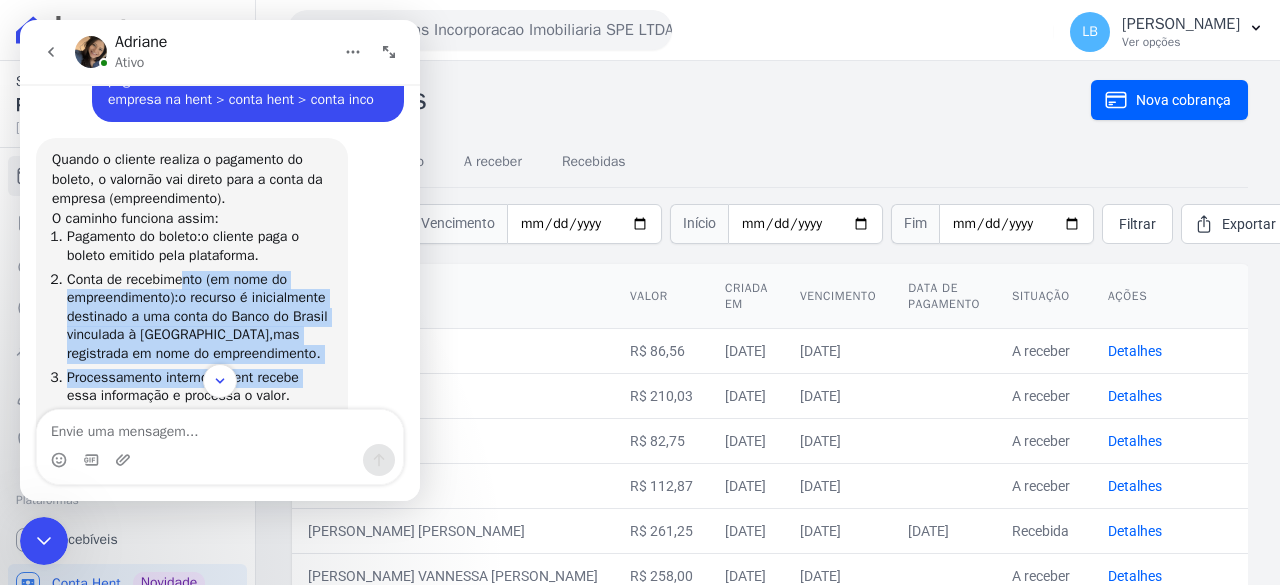 scroll, scrollTop: 1492, scrollLeft: 0, axis: vertical 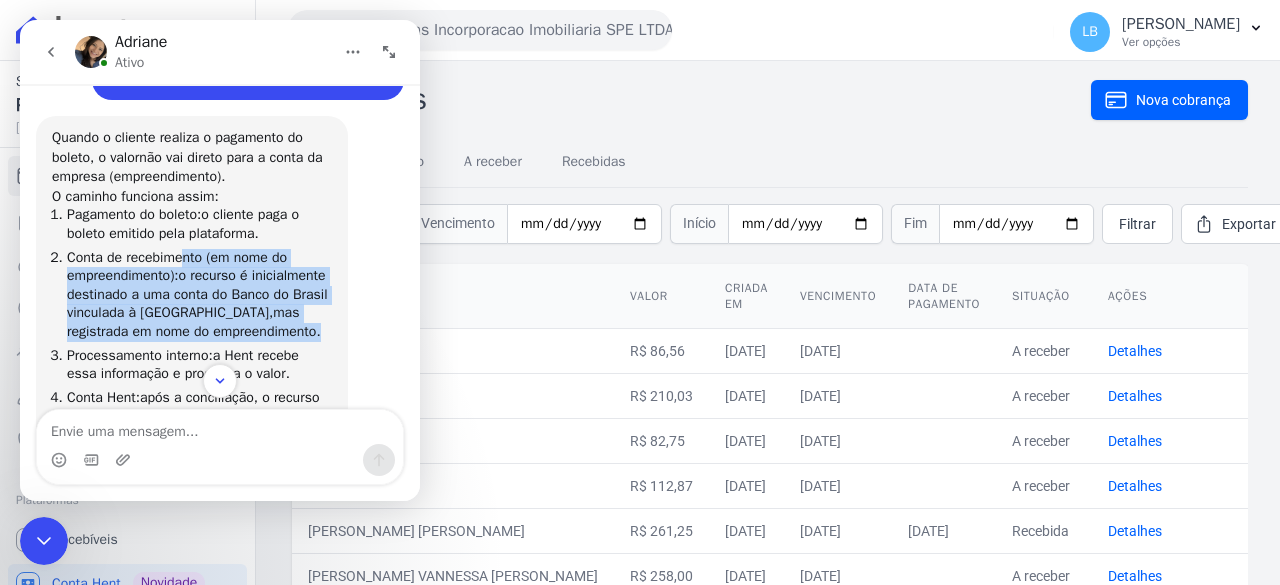 drag, startPoint x: 188, startPoint y: 297, endPoint x: 226, endPoint y: 291, distance: 38.470768 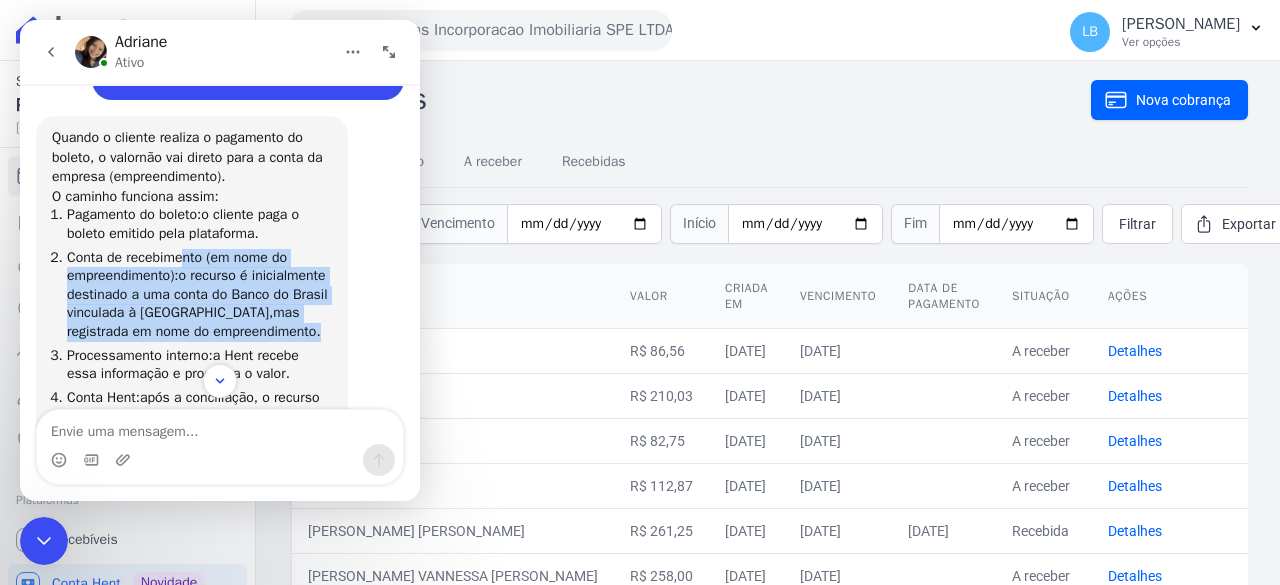 click on "Conta de recebimento (em nome do empreendimento):  o recurso é inicialmente destinado a uma conta do Banco do Brasil vinculada à Hent,  mas registrada em nome do empreendimento ." at bounding box center [199, 295] 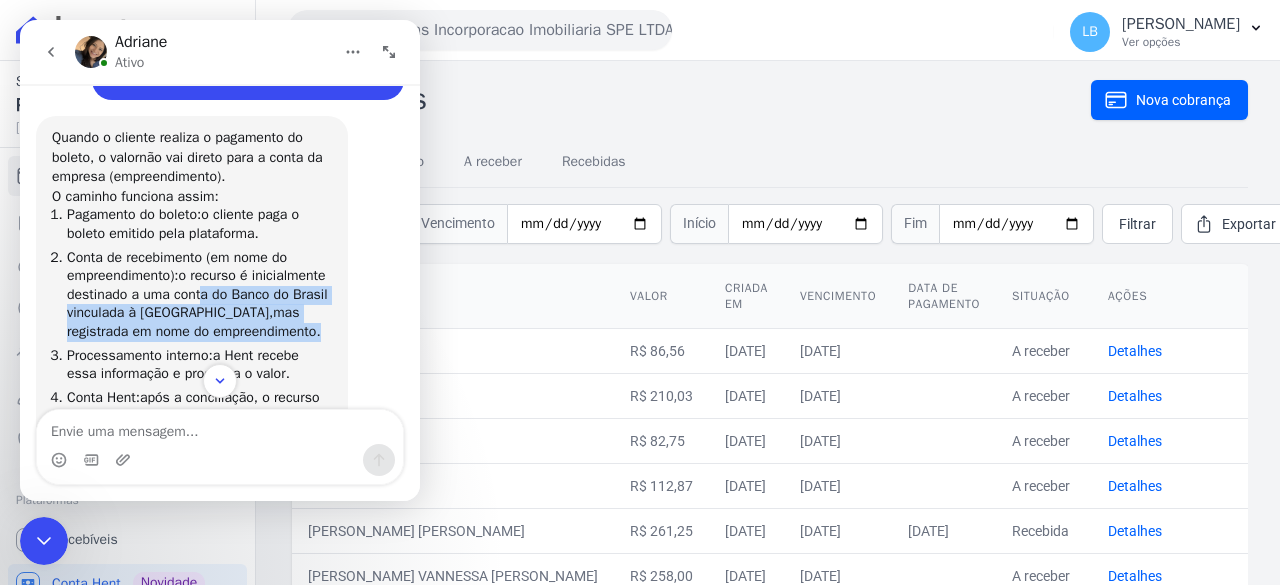 drag, startPoint x: 271, startPoint y: 239, endPoint x: 267, endPoint y: 289, distance: 50.159744 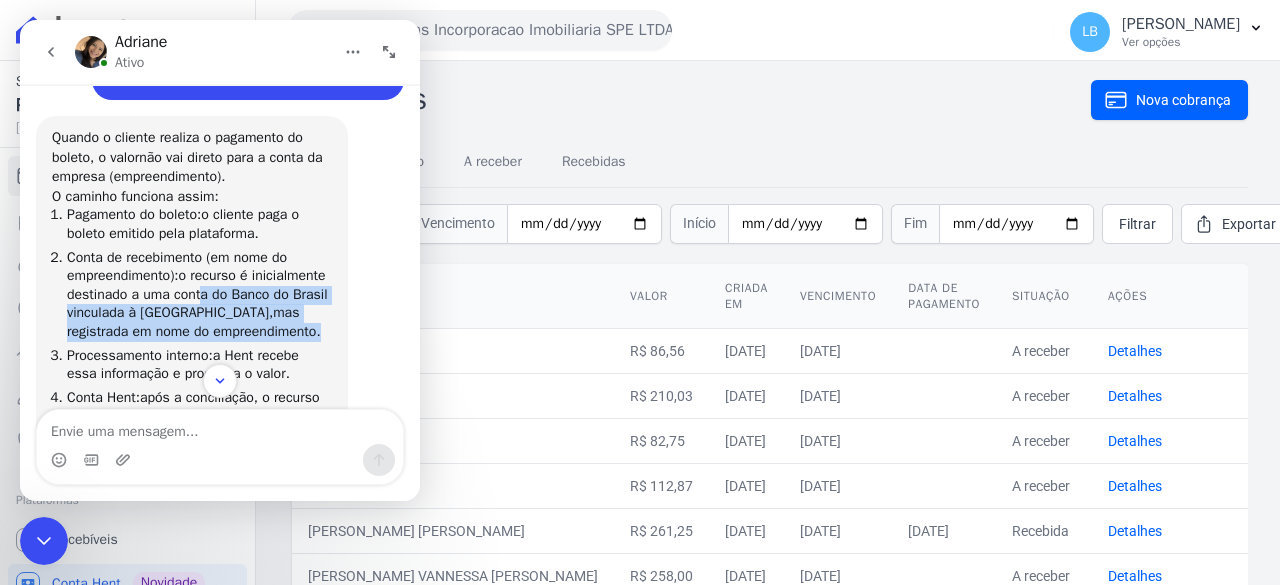 click on "Conta de recebimento (em nome do empreendimento):  o recurso é inicialmente destinado a uma conta do Banco do Brasil vinculada à Hent,  mas registrada em nome do empreendimento ." at bounding box center (199, 295) 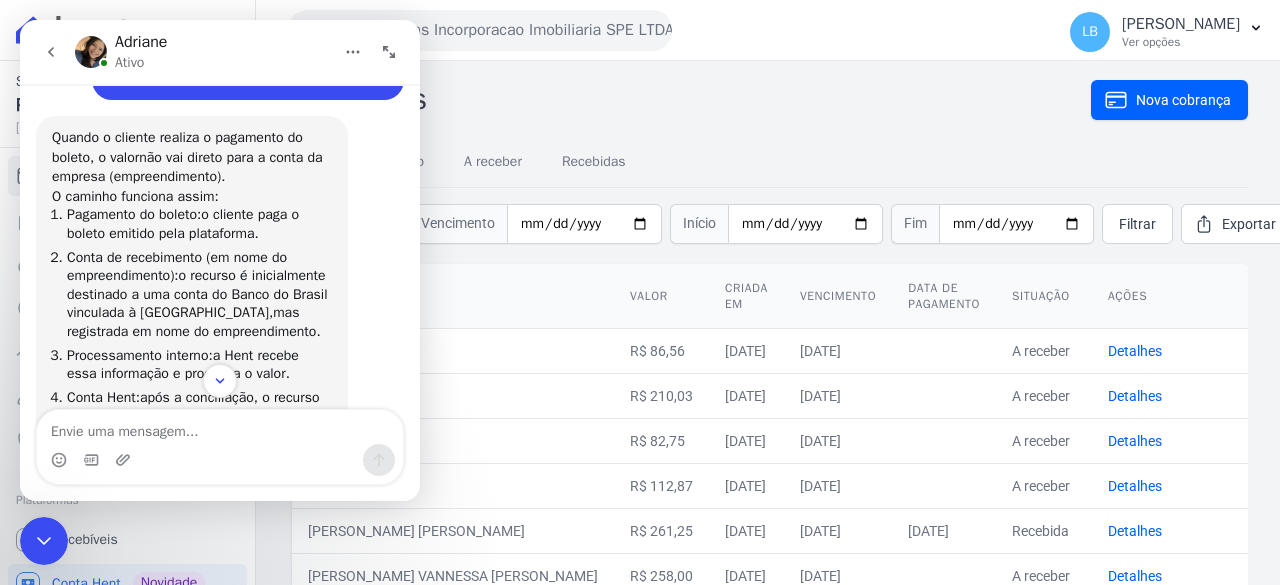 scroll, scrollTop: 1592, scrollLeft: 0, axis: vertical 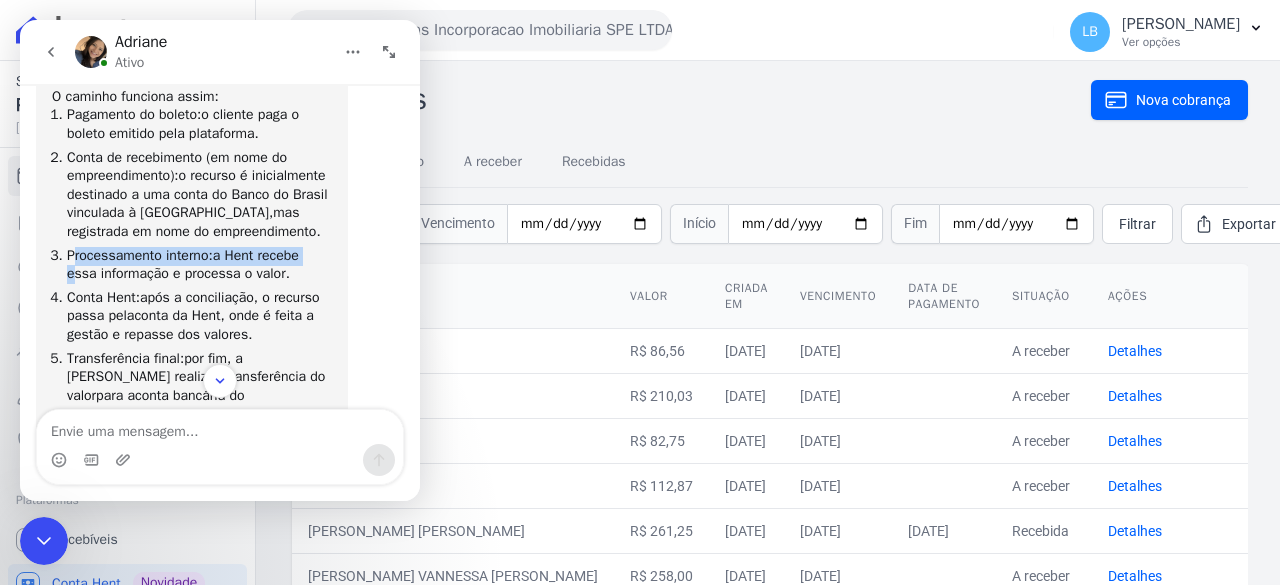drag, startPoint x: 63, startPoint y: 227, endPoint x: 94, endPoint y: 215, distance: 33.24154 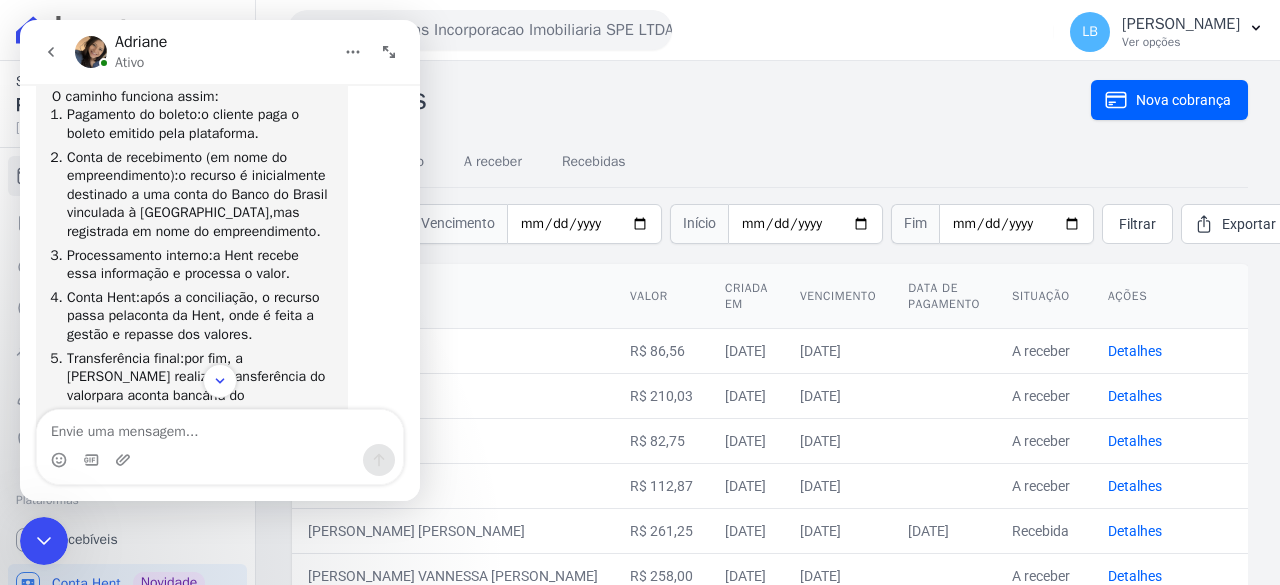 click on "Processamento interno:  a Hent recebe essa informação e processa o valor." at bounding box center [199, 265] 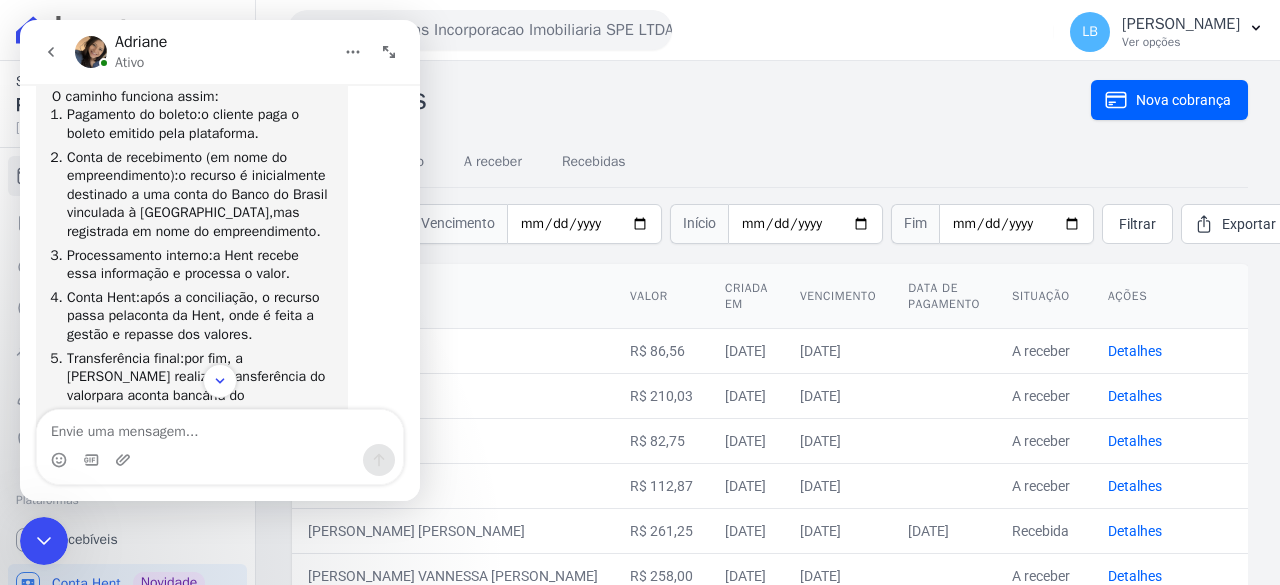 drag, startPoint x: 297, startPoint y: 230, endPoint x: 141, endPoint y: 213, distance: 156.92355 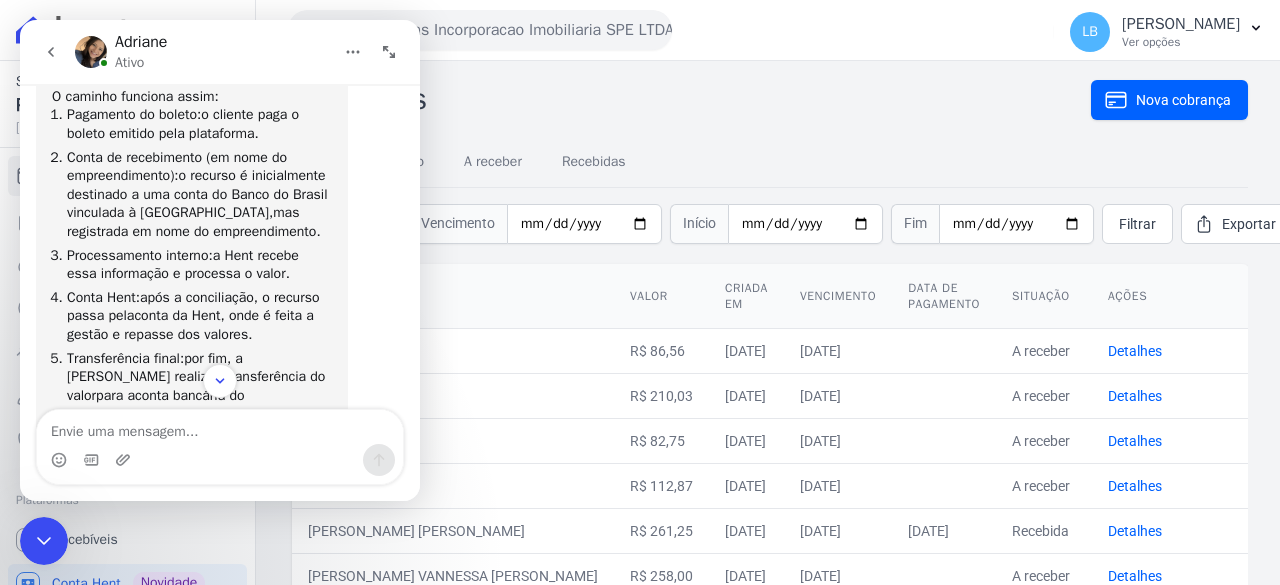 click on "Processamento interno:" at bounding box center [140, 255] 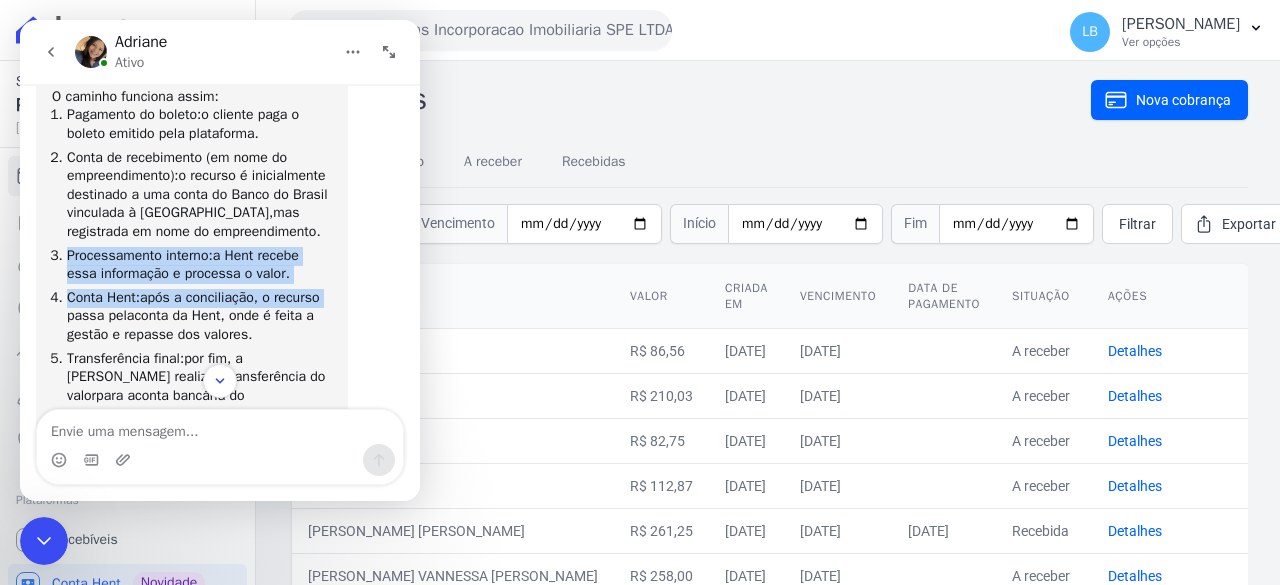 drag, startPoint x: 58, startPoint y: 211, endPoint x: 297, endPoint y: 256, distance: 243.19951 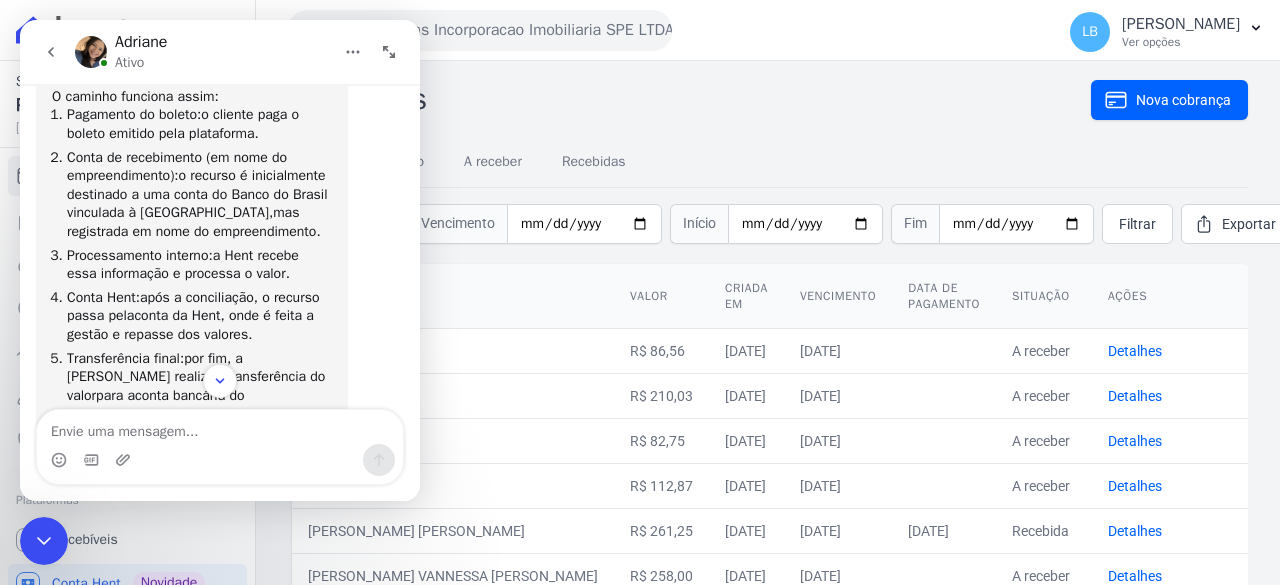 click on "conta da Hent" at bounding box center [177, 315] 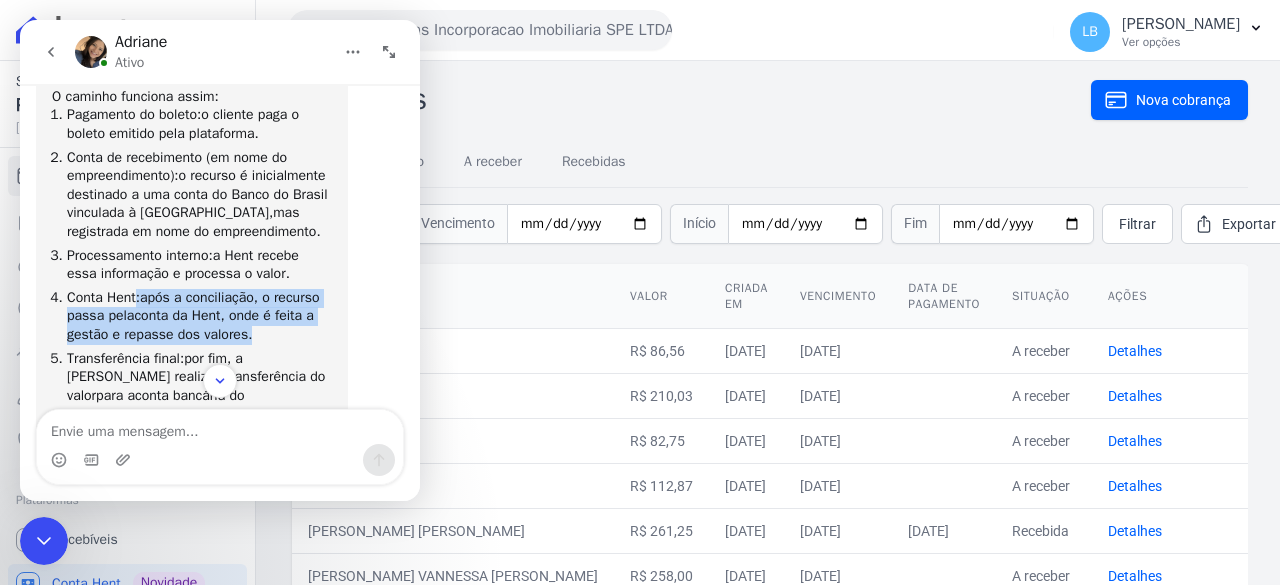 drag, startPoint x: 192, startPoint y: 251, endPoint x: 268, endPoint y: 295, distance: 87.81799 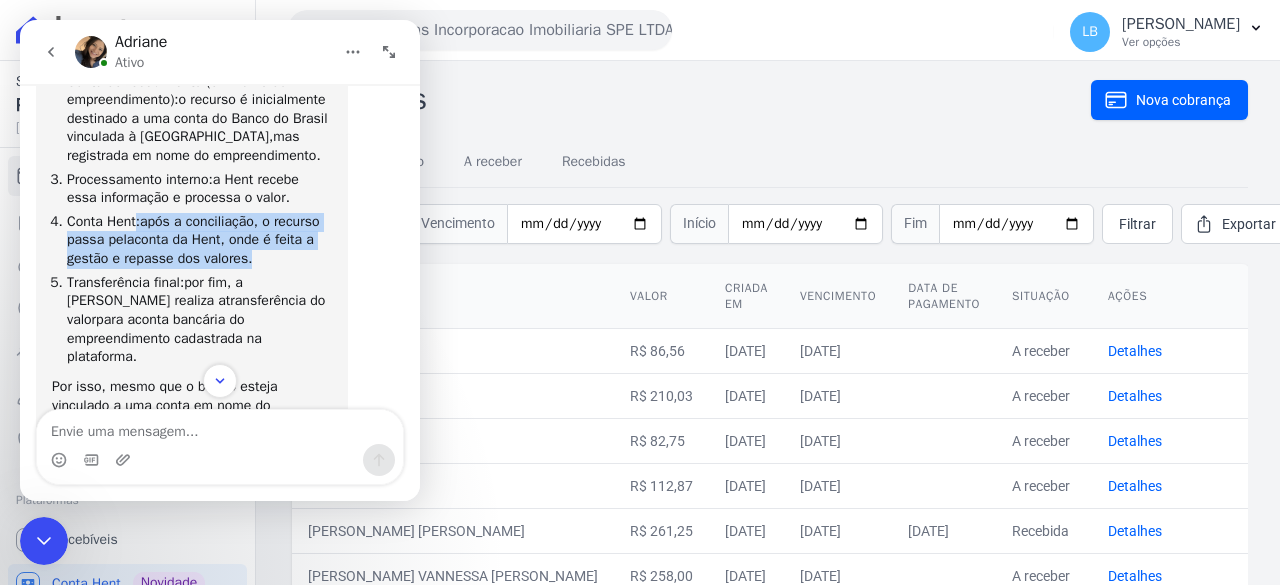 scroll, scrollTop: 1692, scrollLeft: 0, axis: vertical 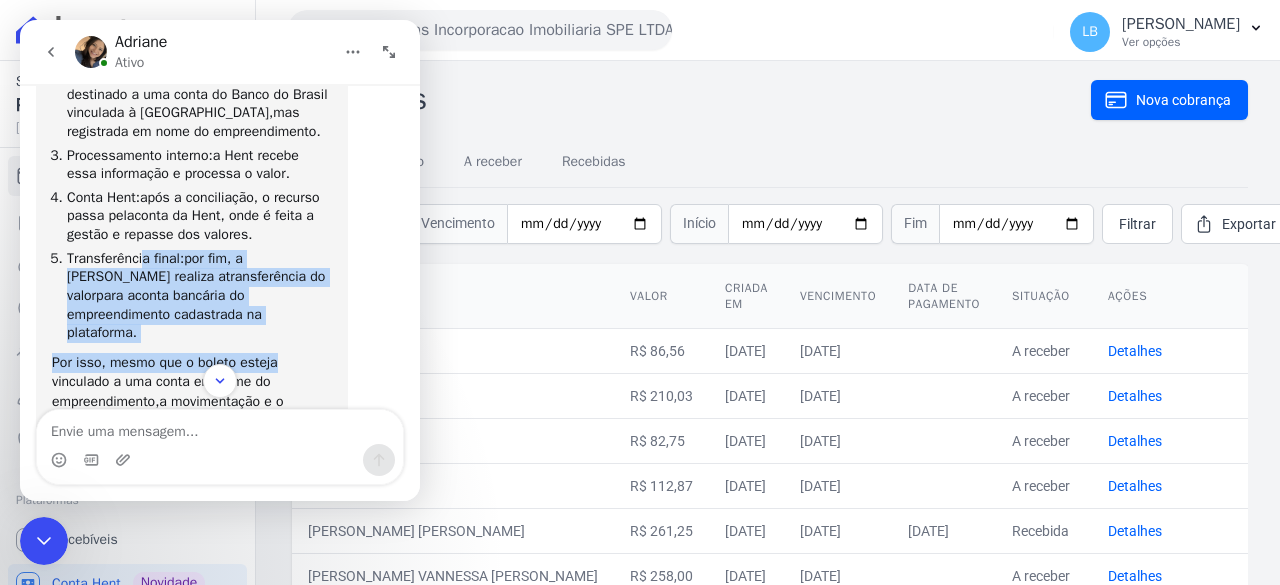 drag, startPoint x: 143, startPoint y: 208, endPoint x: 258, endPoint y: 289, distance: 140.66272 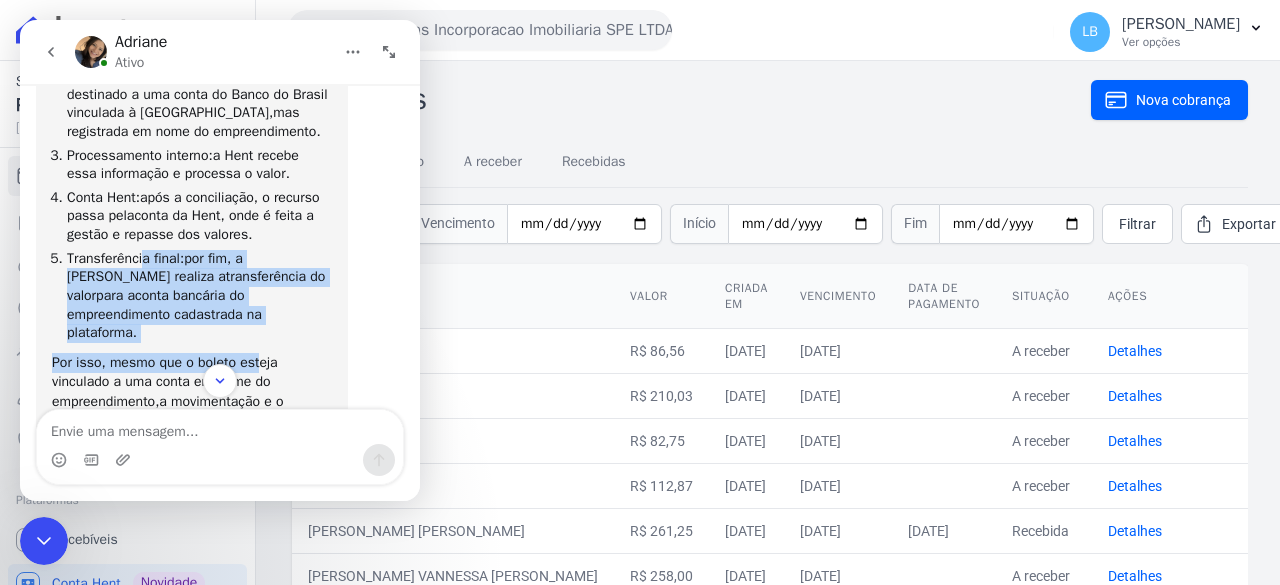 click on "Por isso, mesmo que o boleto esteja vinculado a uma conta em nome do empreendimento,  a movimentação e o repasse são intermediados pela Hent." at bounding box center (192, 392) 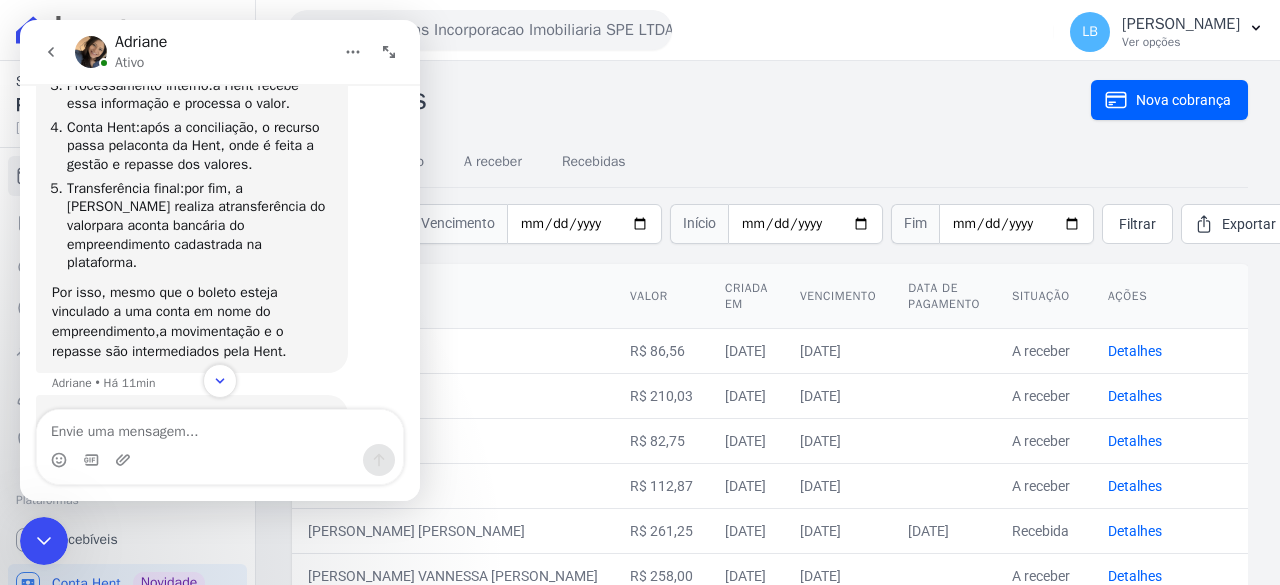 scroll, scrollTop: 1792, scrollLeft: 0, axis: vertical 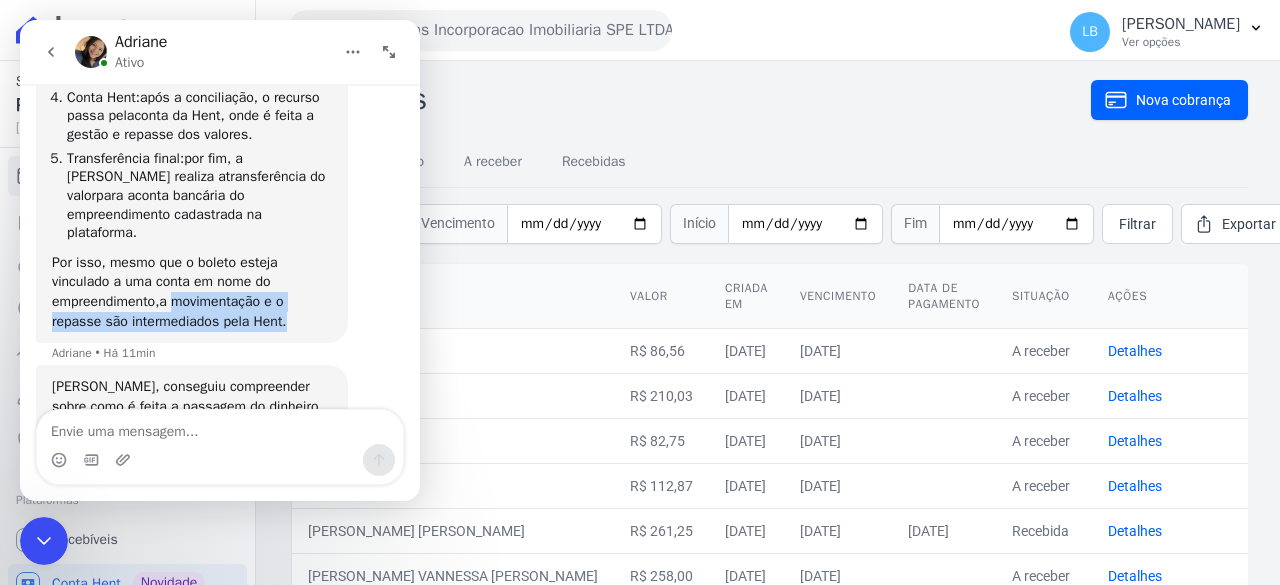 drag, startPoint x: 177, startPoint y: 243, endPoint x: 256, endPoint y: 303, distance: 99.20181 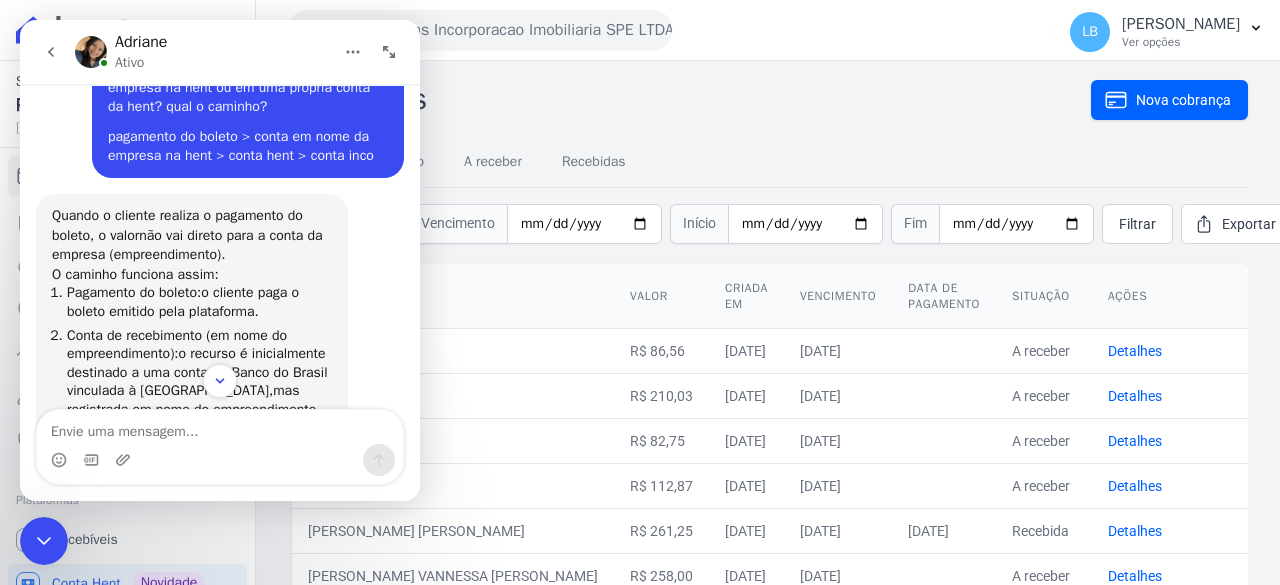 scroll, scrollTop: 1392, scrollLeft: 0, axis: vertical 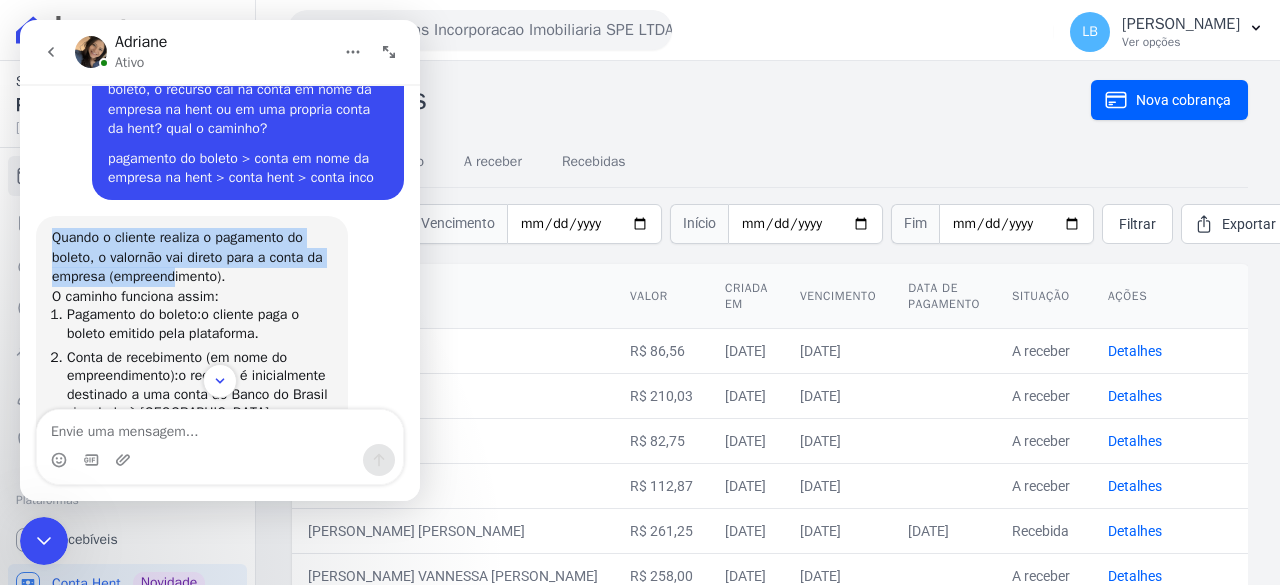 drag, startPoint x: 47, startPoint y: 181, endPoint x: 134, endPoint y: 276, distance: 128.8177 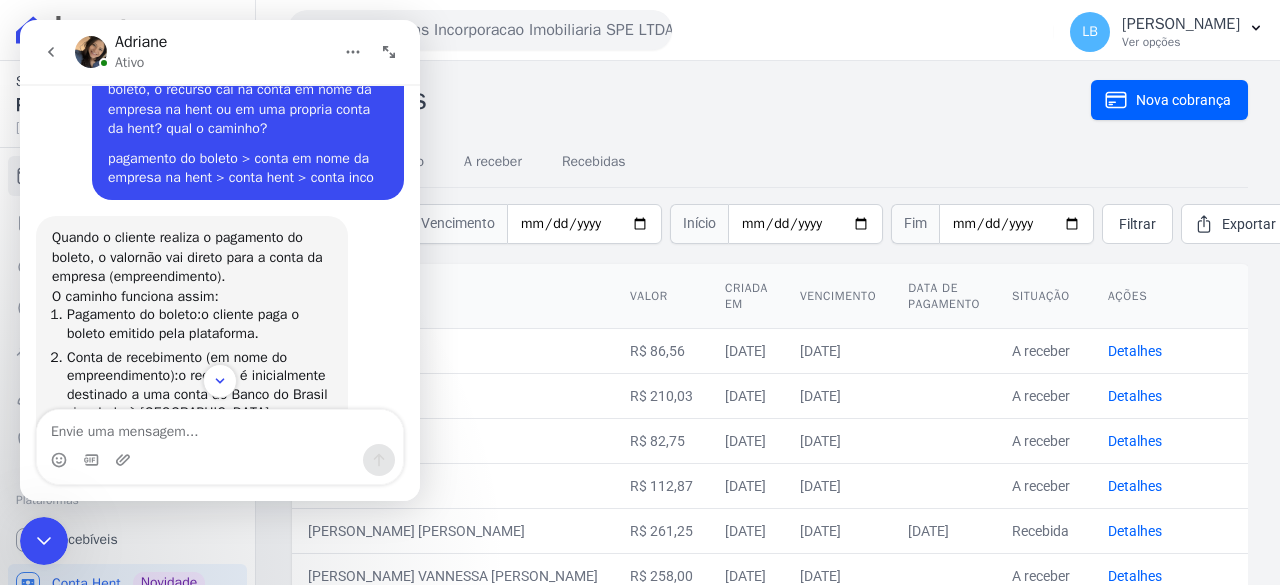 click on "Pagamento do boleto:  o cliente paga o boleto emitido pela plataforma." at bounding box center [199, 324] 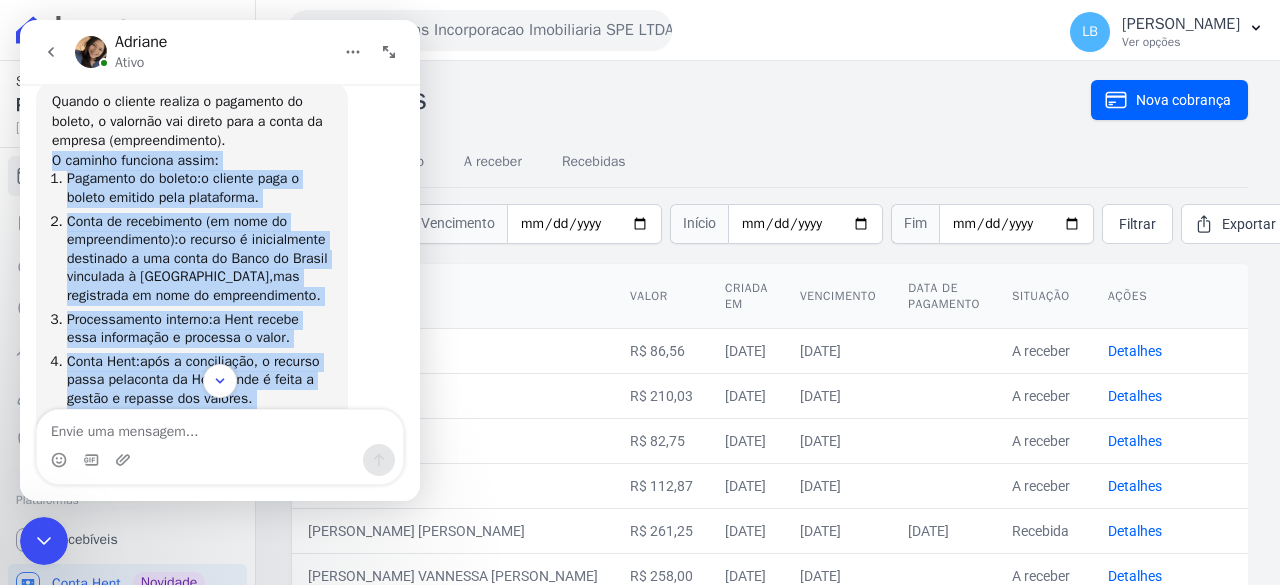 scroll, scrollTop: 1692, scrollLeft: 0, axis: vertical 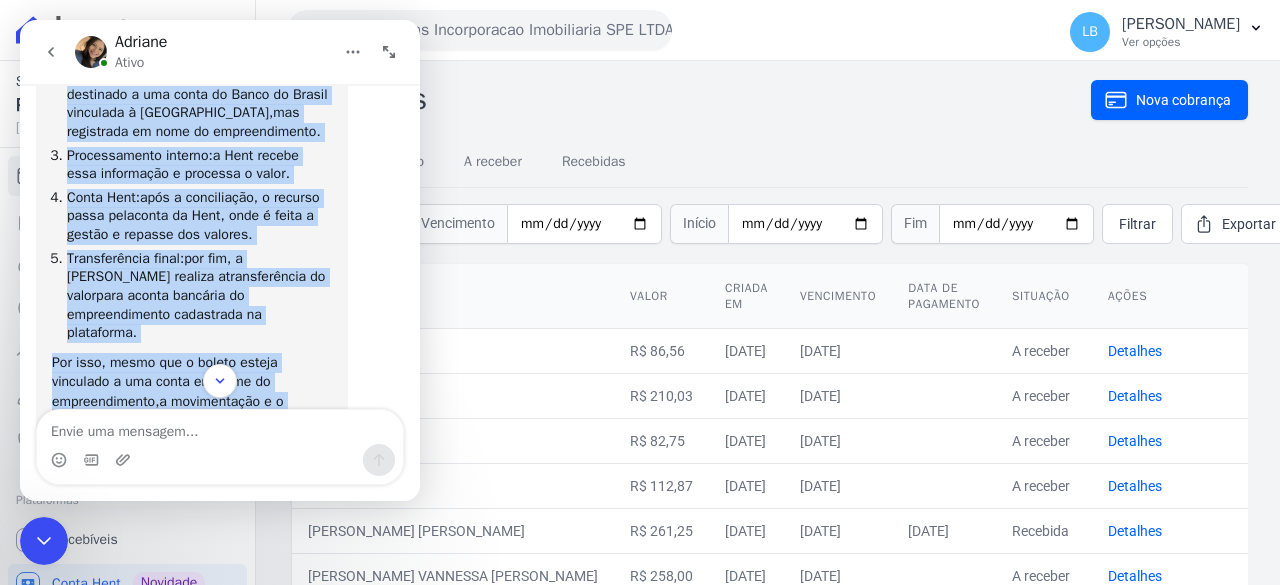 drag, startPoint x: 53, startPoint y: 235, endPoint x: 309, endPoint y: 362, distance: 285.77087 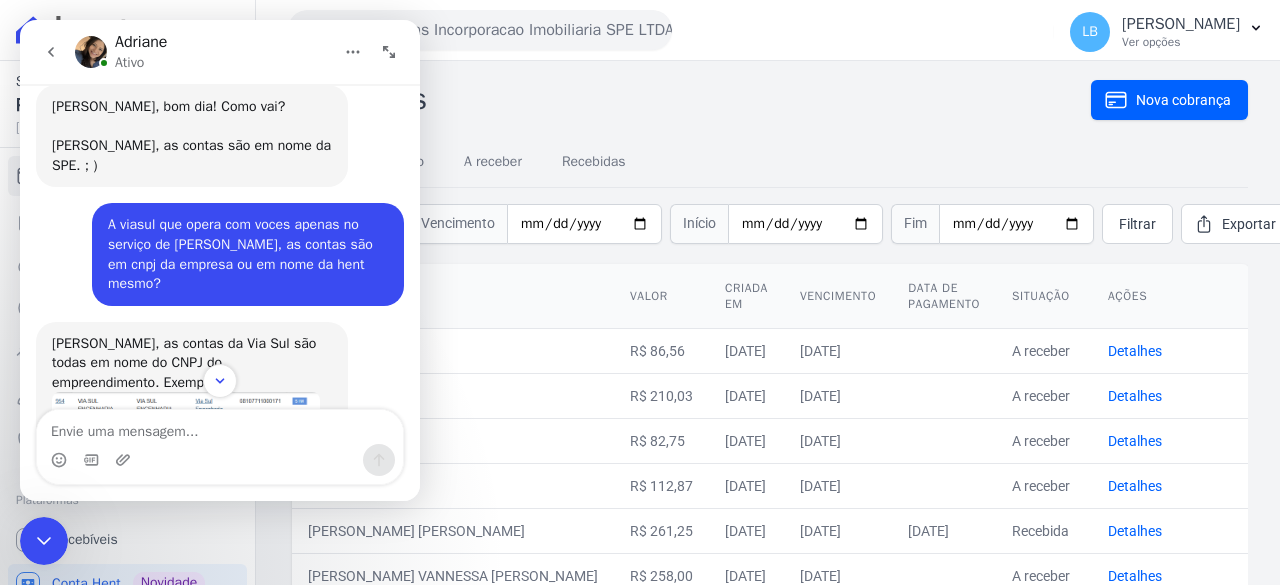 scroll, scrollTop: 292, scrollLeft: 0, axis: vertical 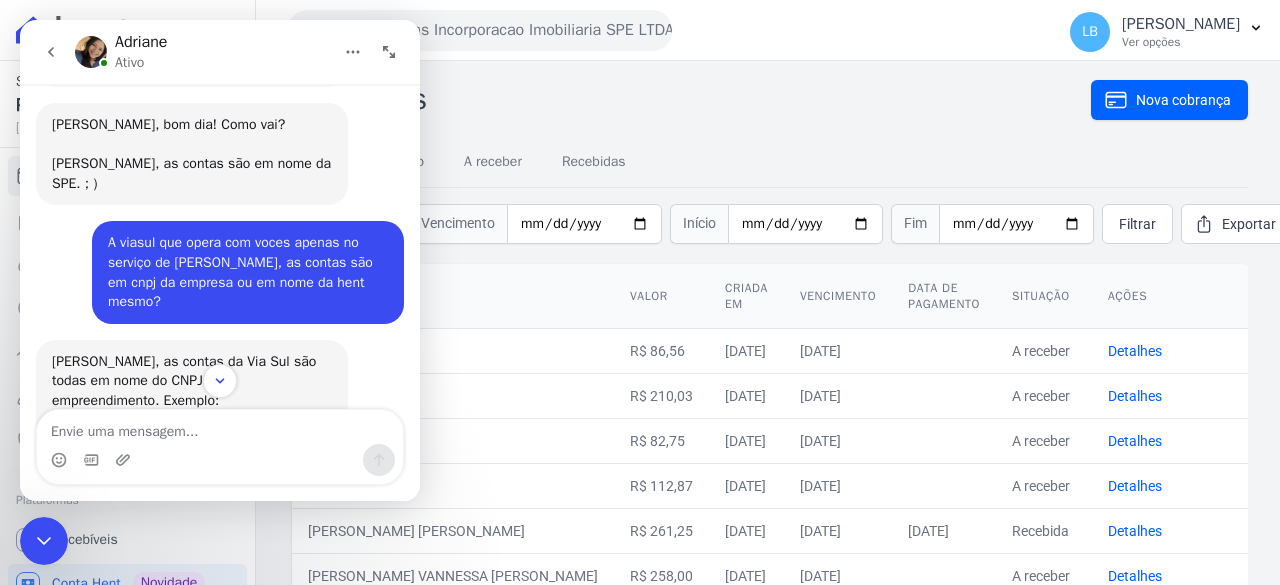 click at bounding box center (220, 381) 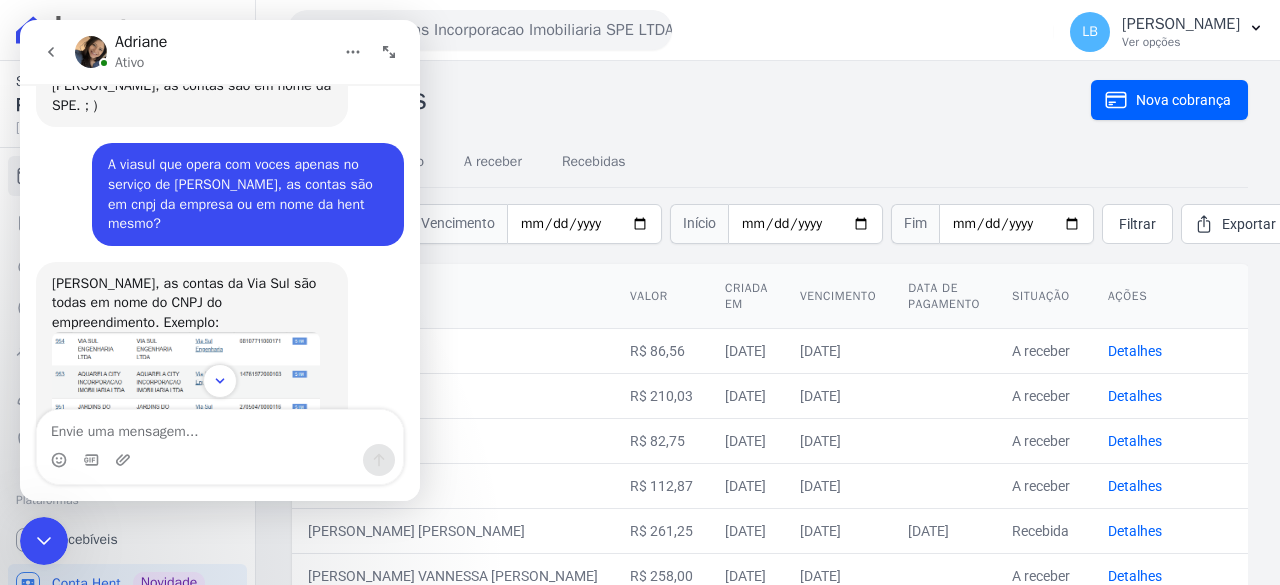 scroll, scrollTop: 392, scrollLeft: 0, axis: vertical 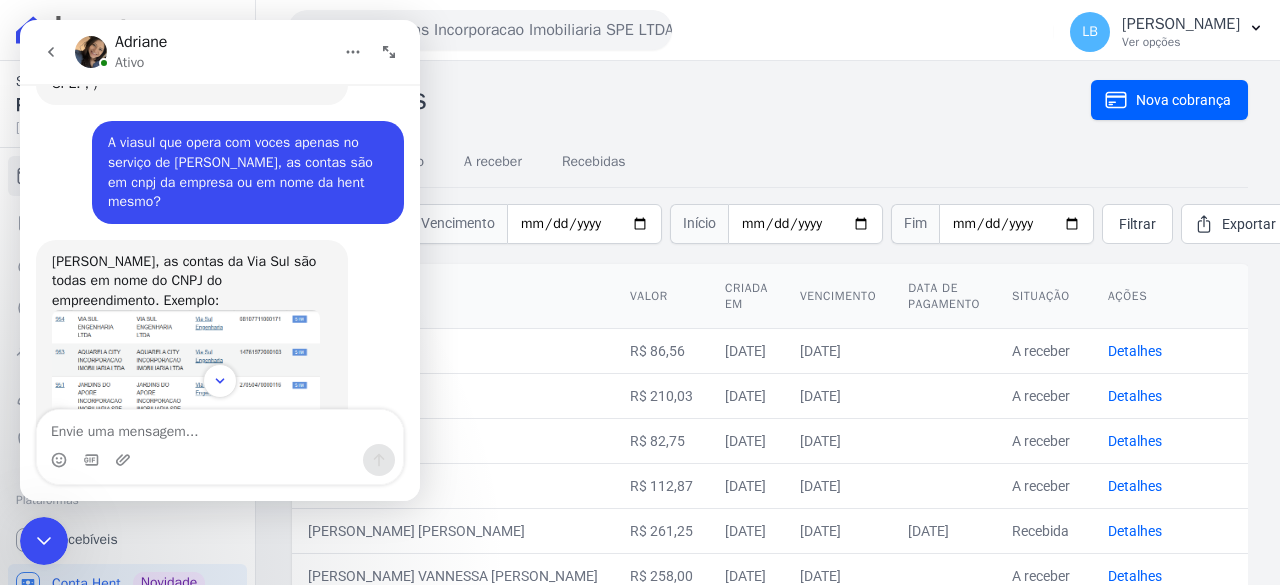 click on "Laura, as contas da Via Sul são todas em nome do CNPJ do empreendimento. Exemplo:" at bounding box center [192, 281] 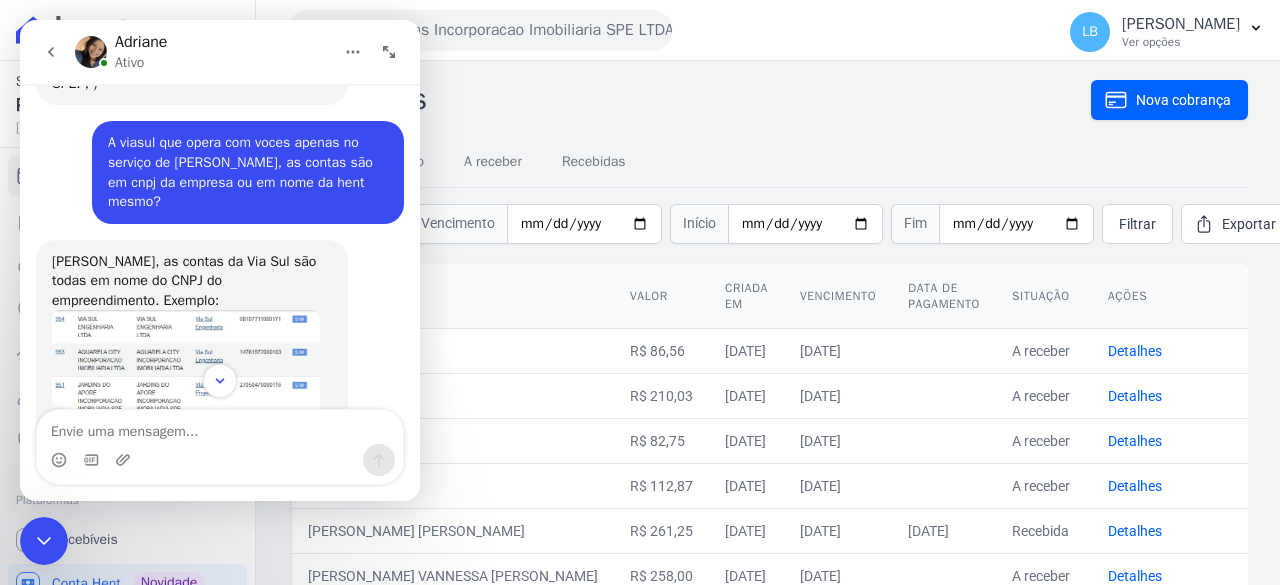 scroll, scrollTop: 0, scrollLeft: 0, axis: both 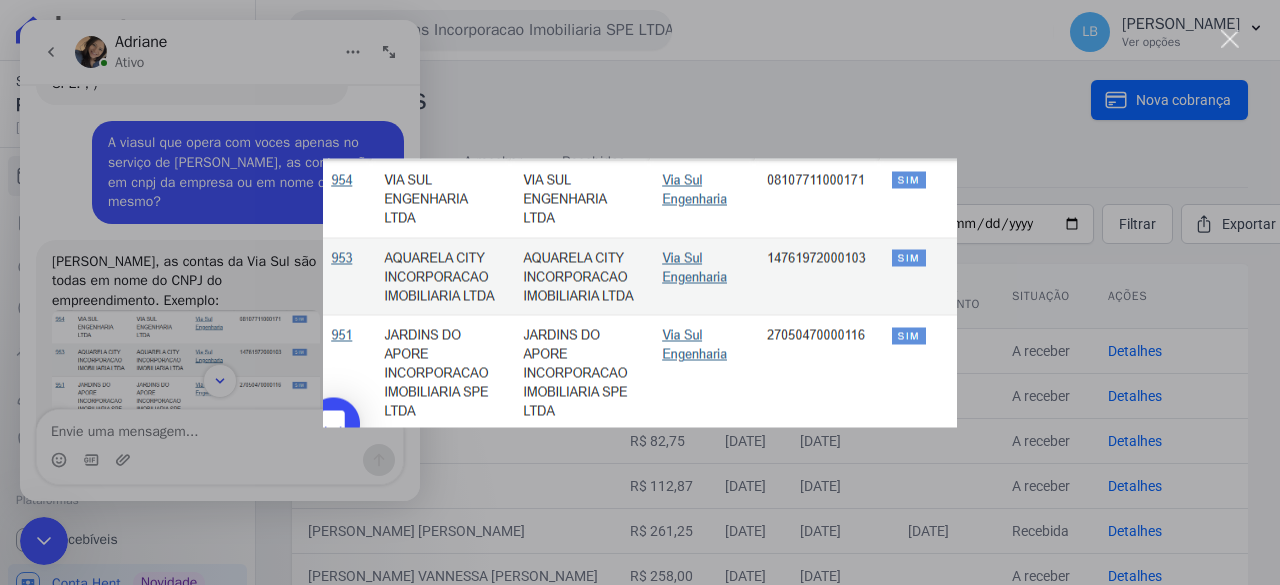 click at bounding box center (640, 292) 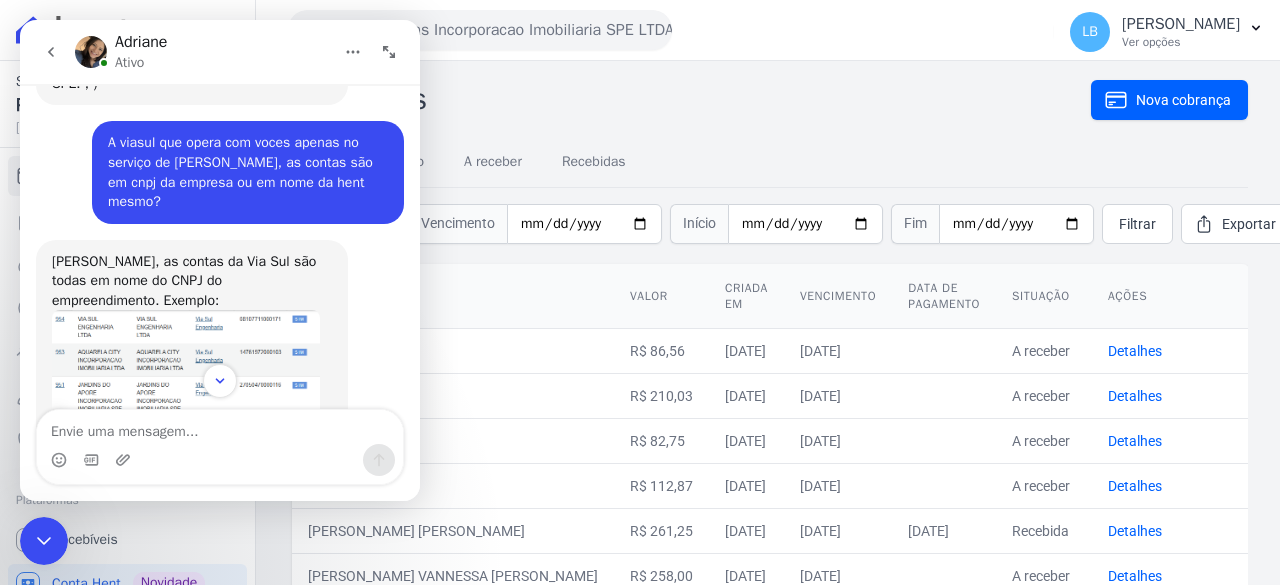 click 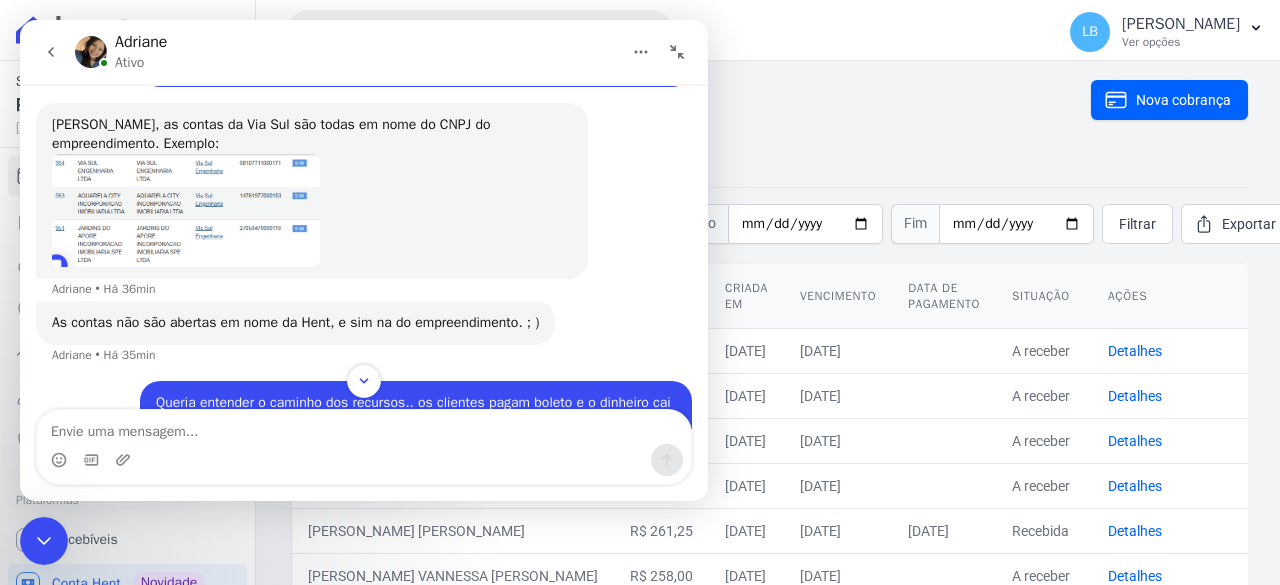 click 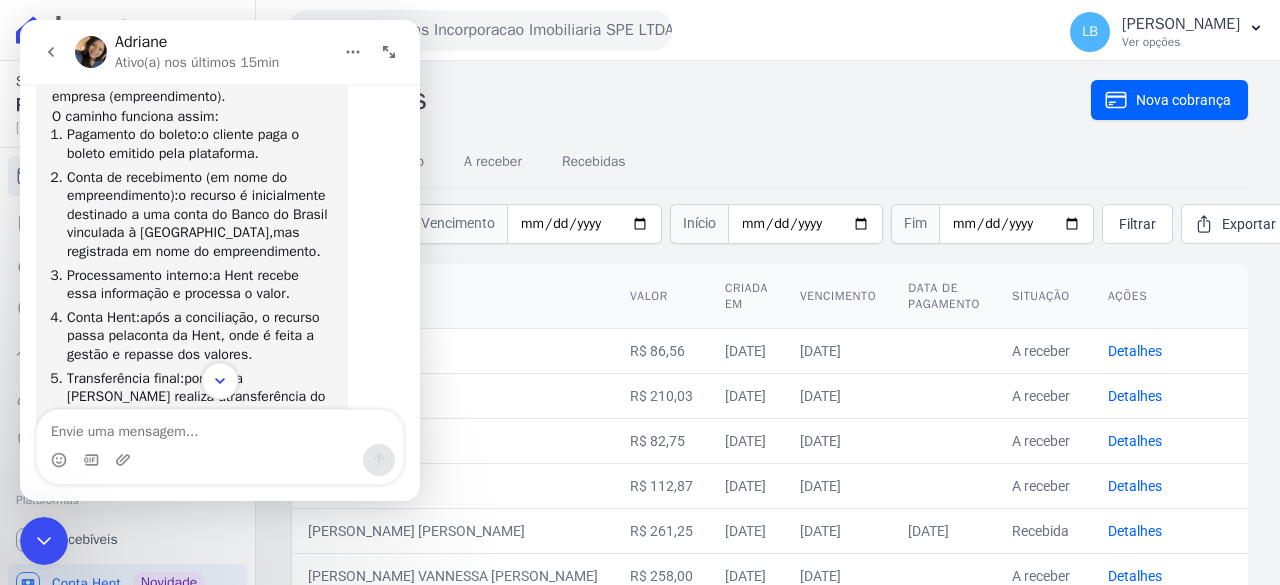 scroll, scrollTop: 1832, scrollLeft: 0, axis: vertical 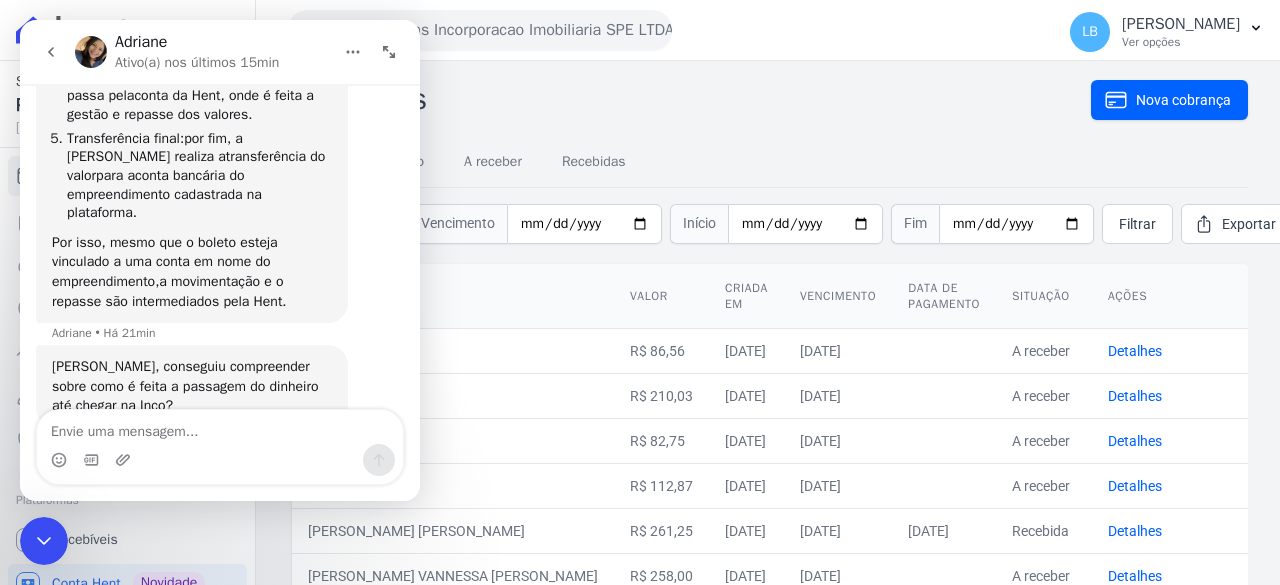 click at bounding box center (220, 460) 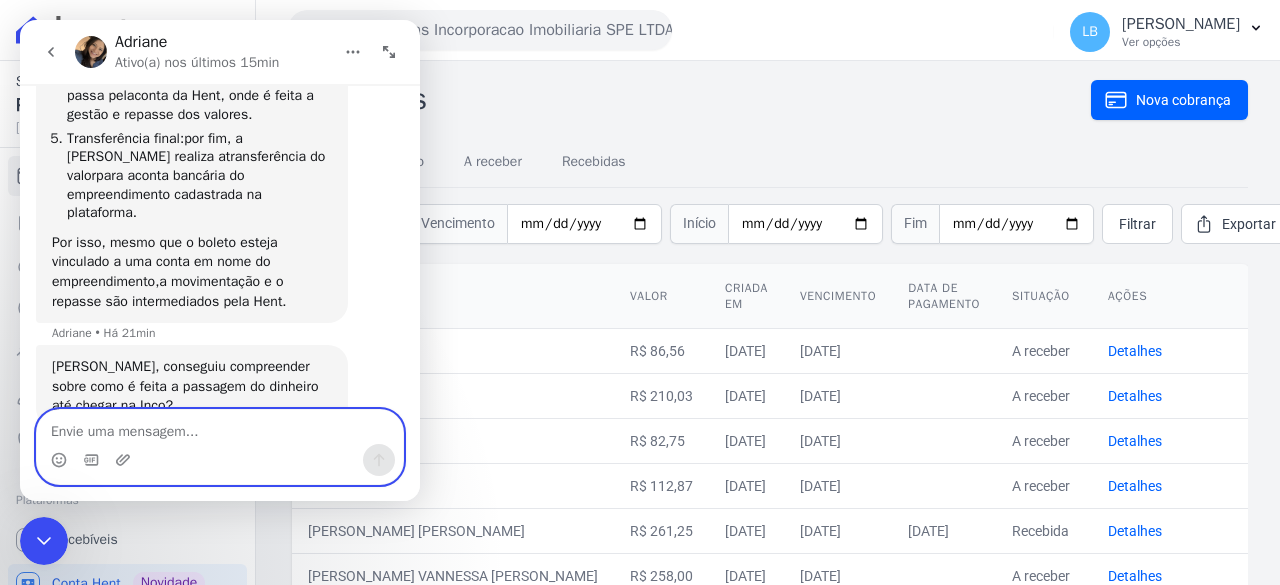 click at bounding box center (220, 427) 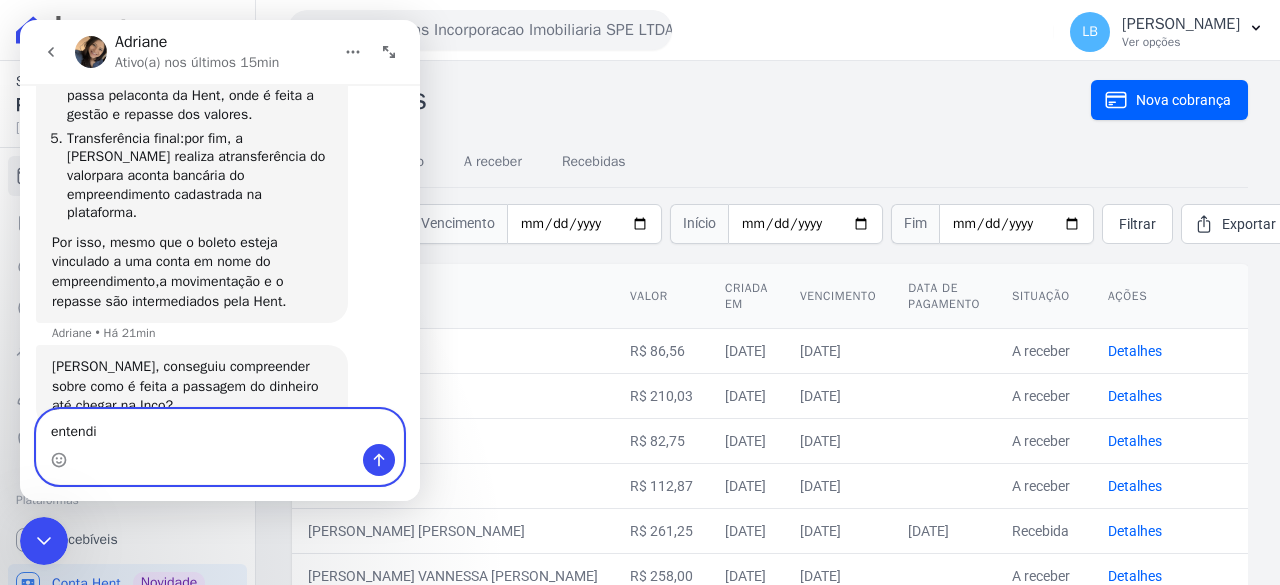 type on "entendi!" 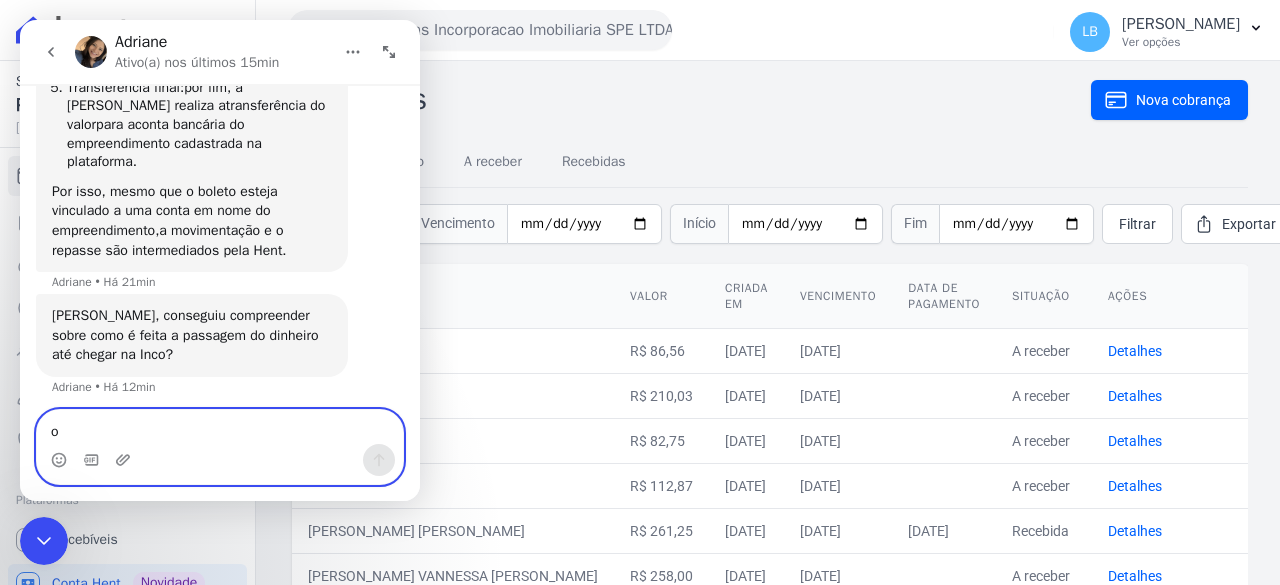 scroll, scrollTop: 1891, scrollLeft: 0, axis: vertical 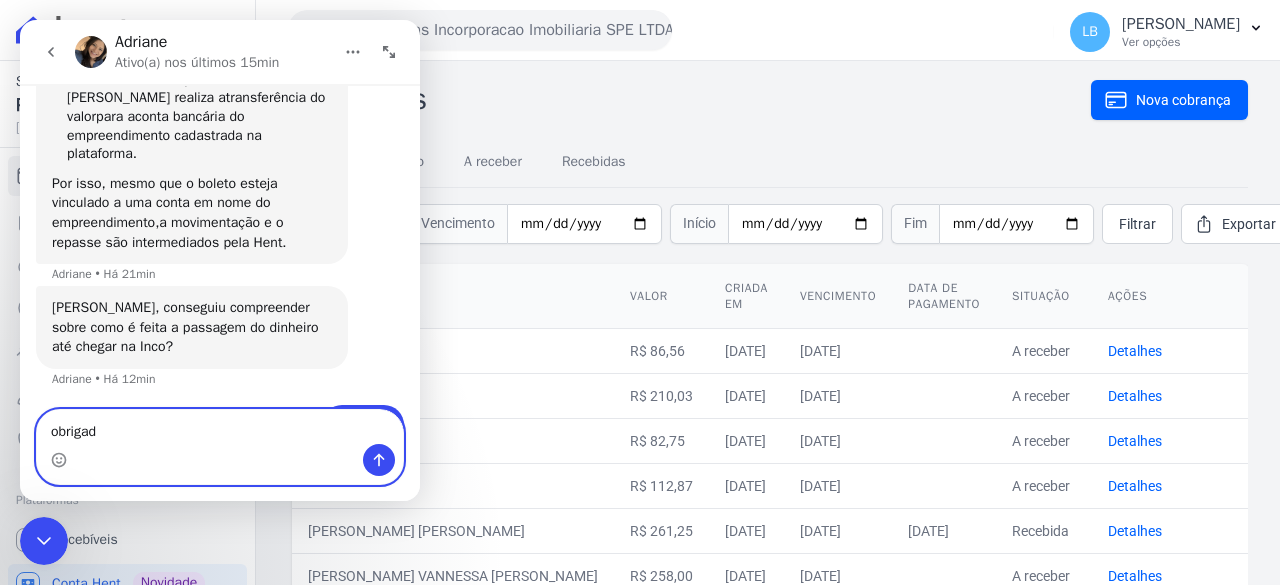 type on "obrigada" 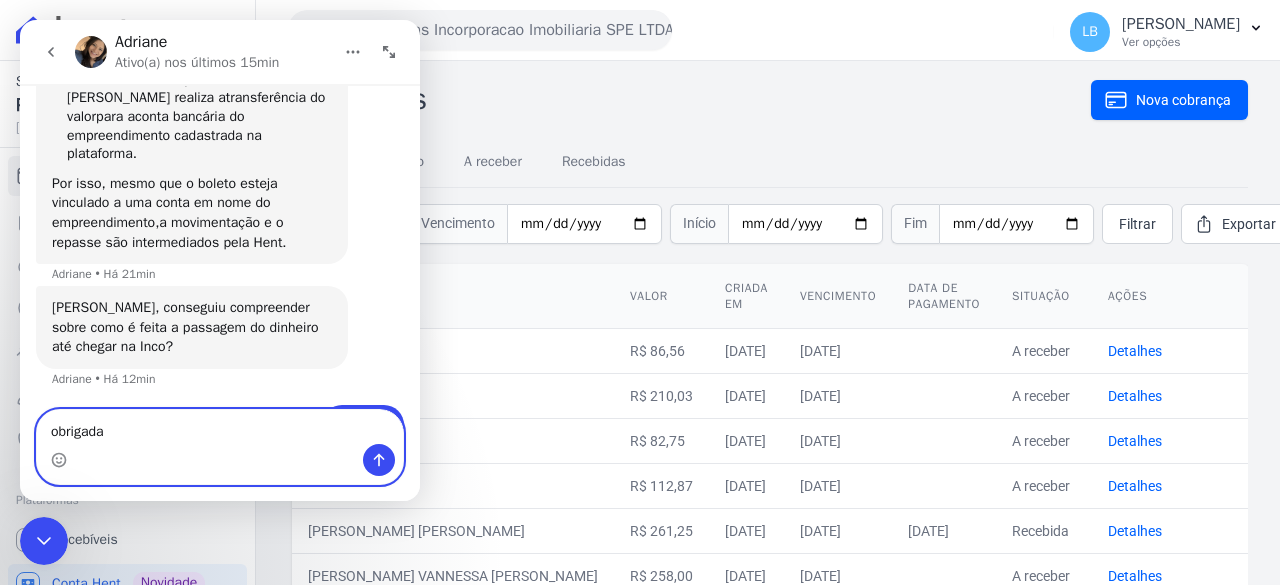 type 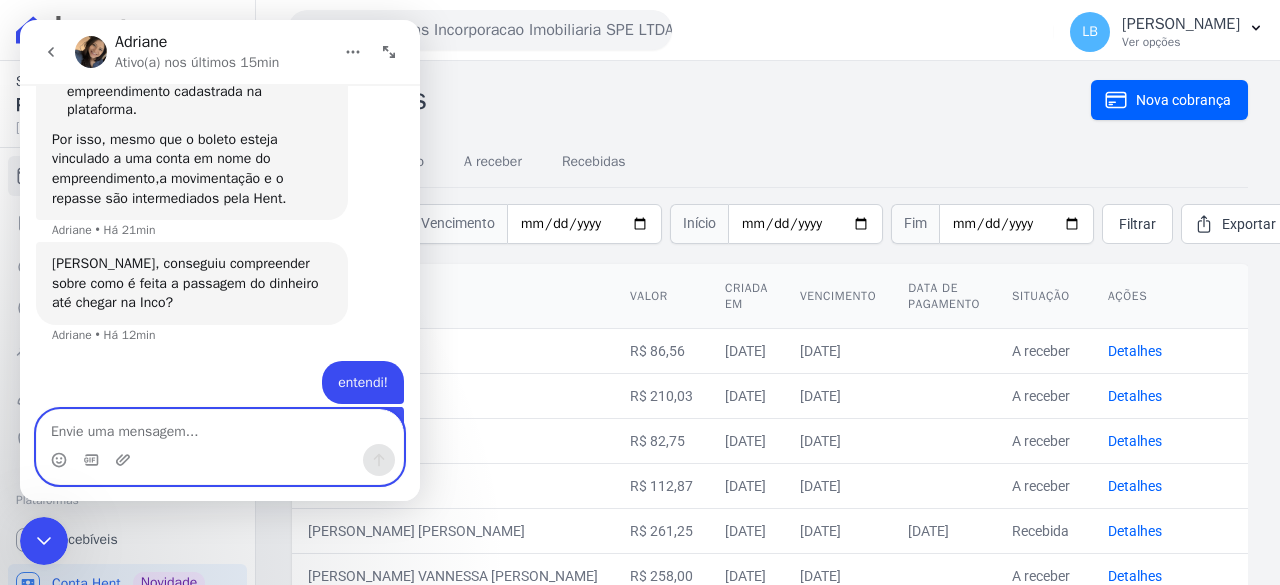 scroll, scrollTop: 1937, scrollLeft: 0, axis: vertical 